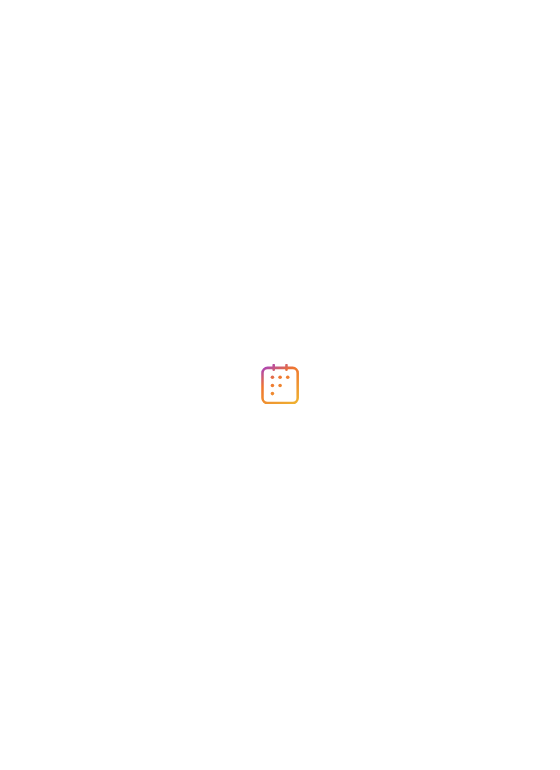 scroll, scrollTop: 0, scrollLeft: 0, axis: both 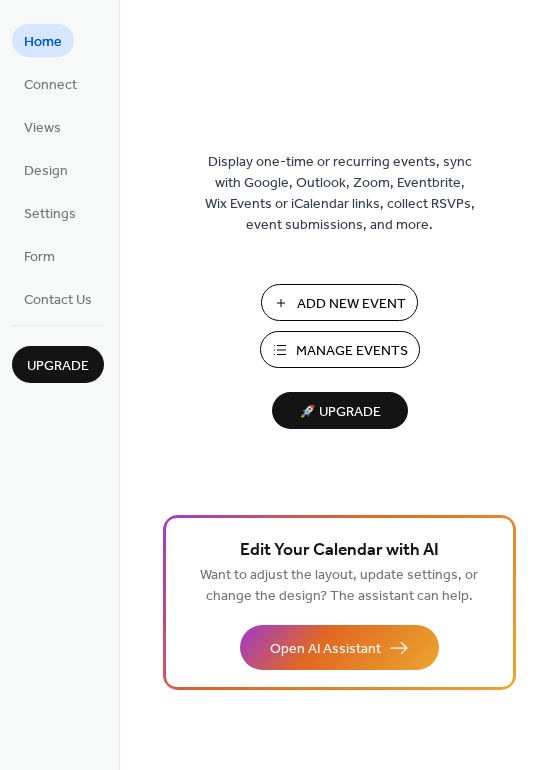 click on "Add New Event" at bounding box center (351, 304) 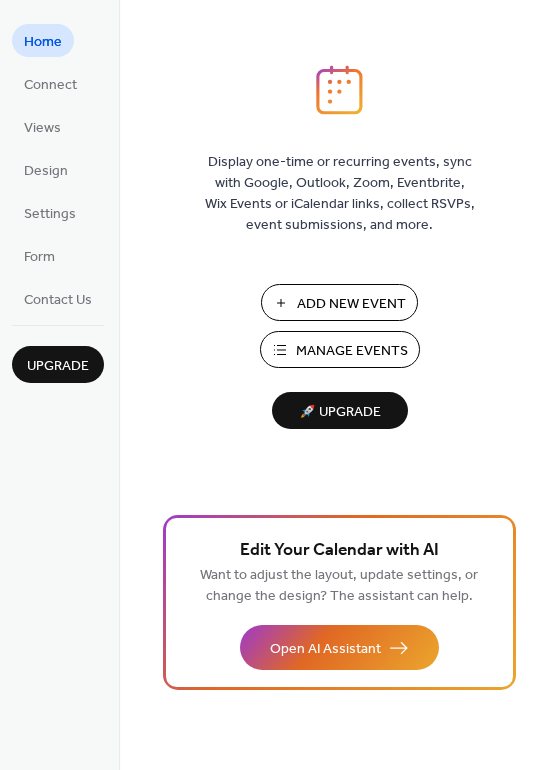 click on "Add New Event" at bounding box center [351, 304] 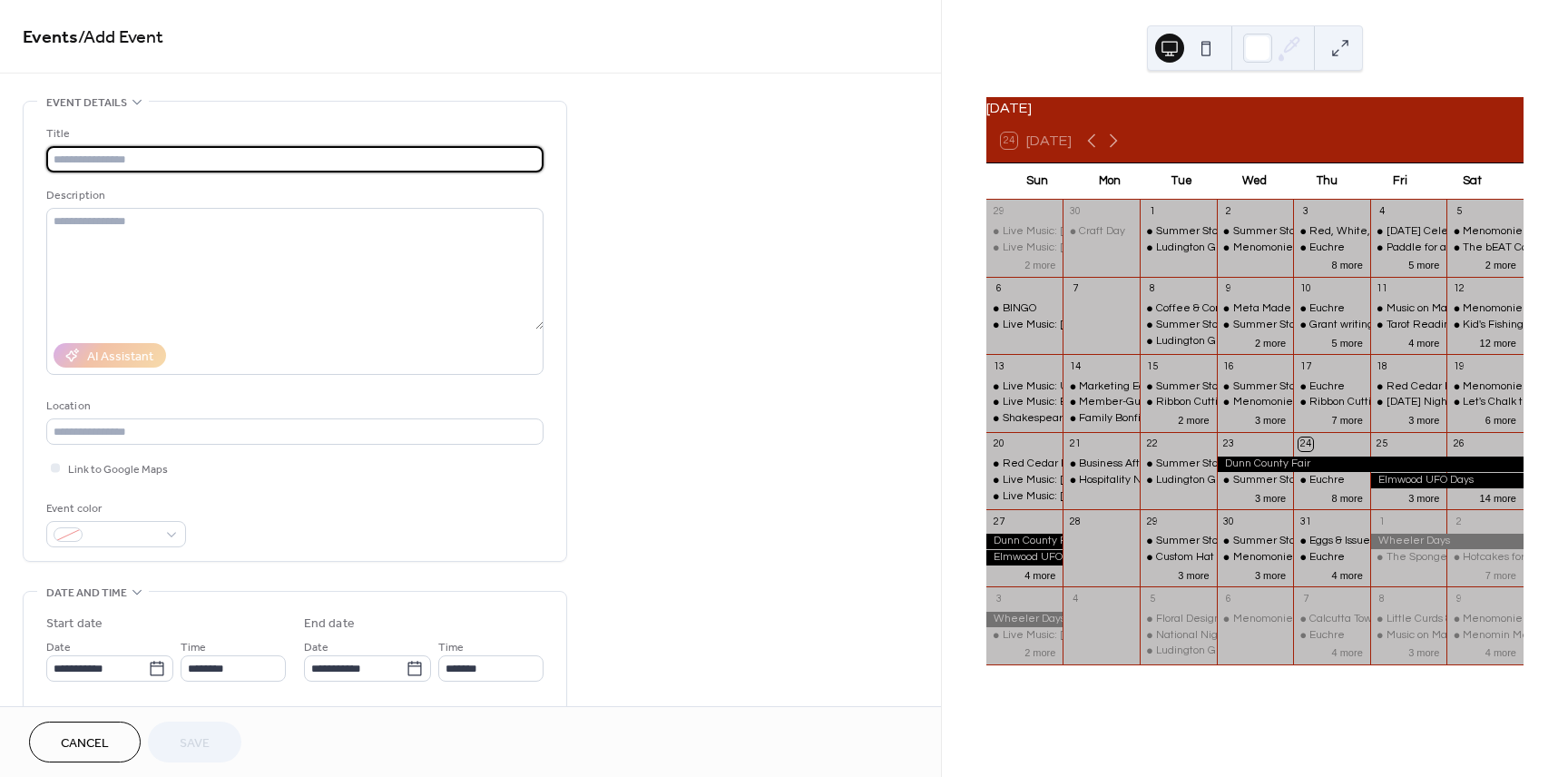 scroll, scrollTop: 0, scrollLeft: 0, axis: both 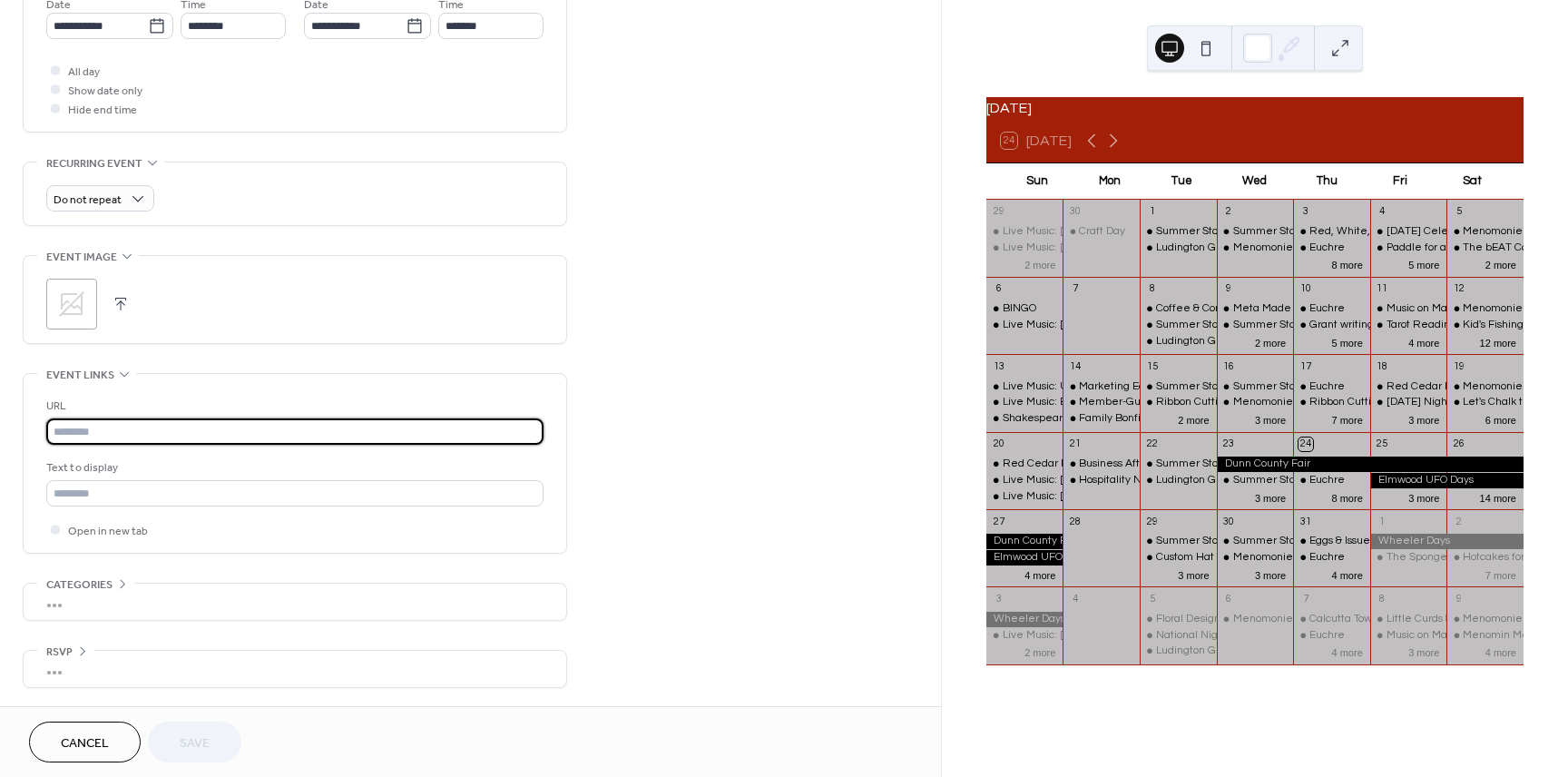 paste on "**********" 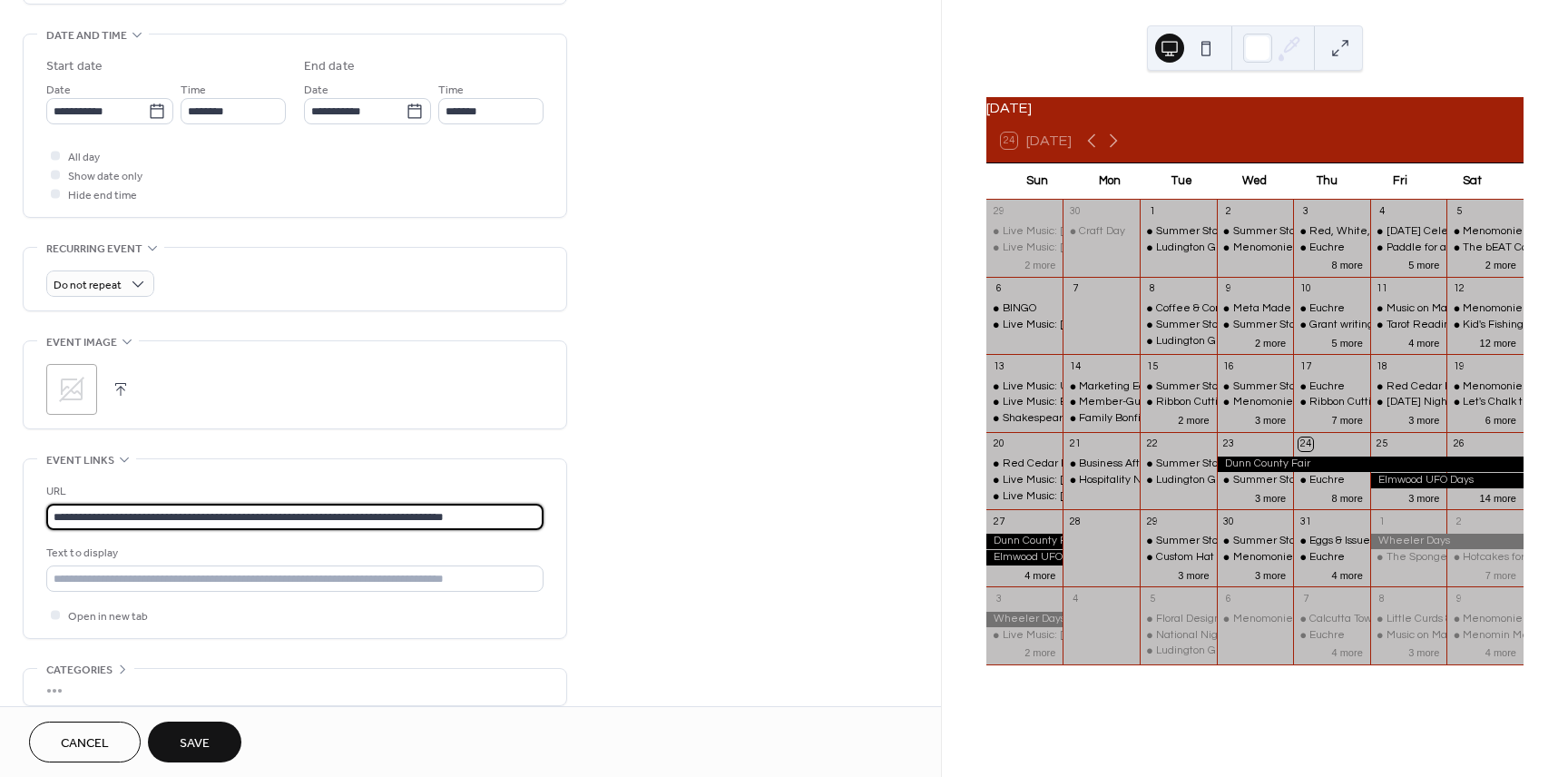 scroll, scrollTop: 470, scrollLeft: 0, axis: vertical 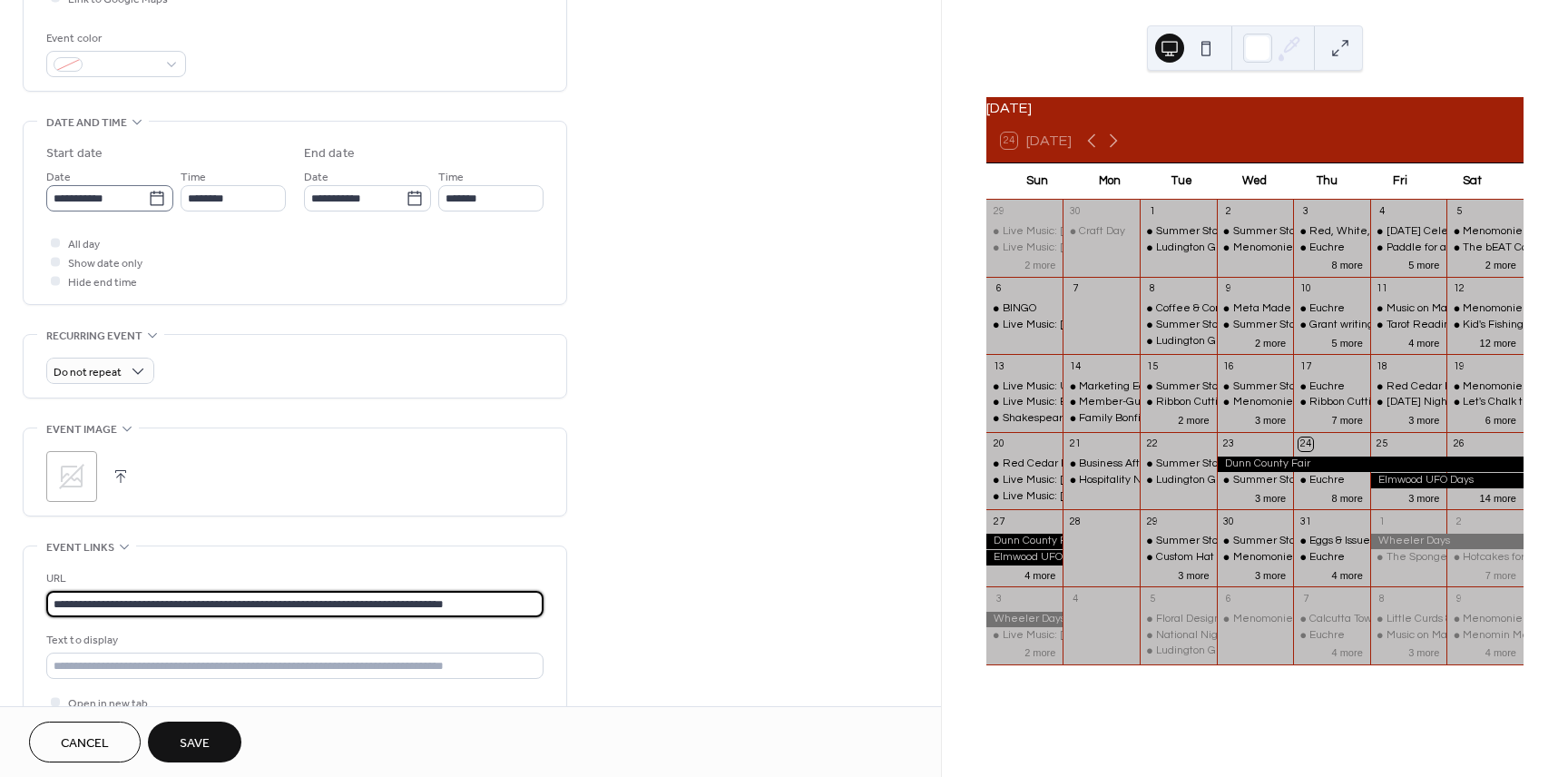 type on "**********" 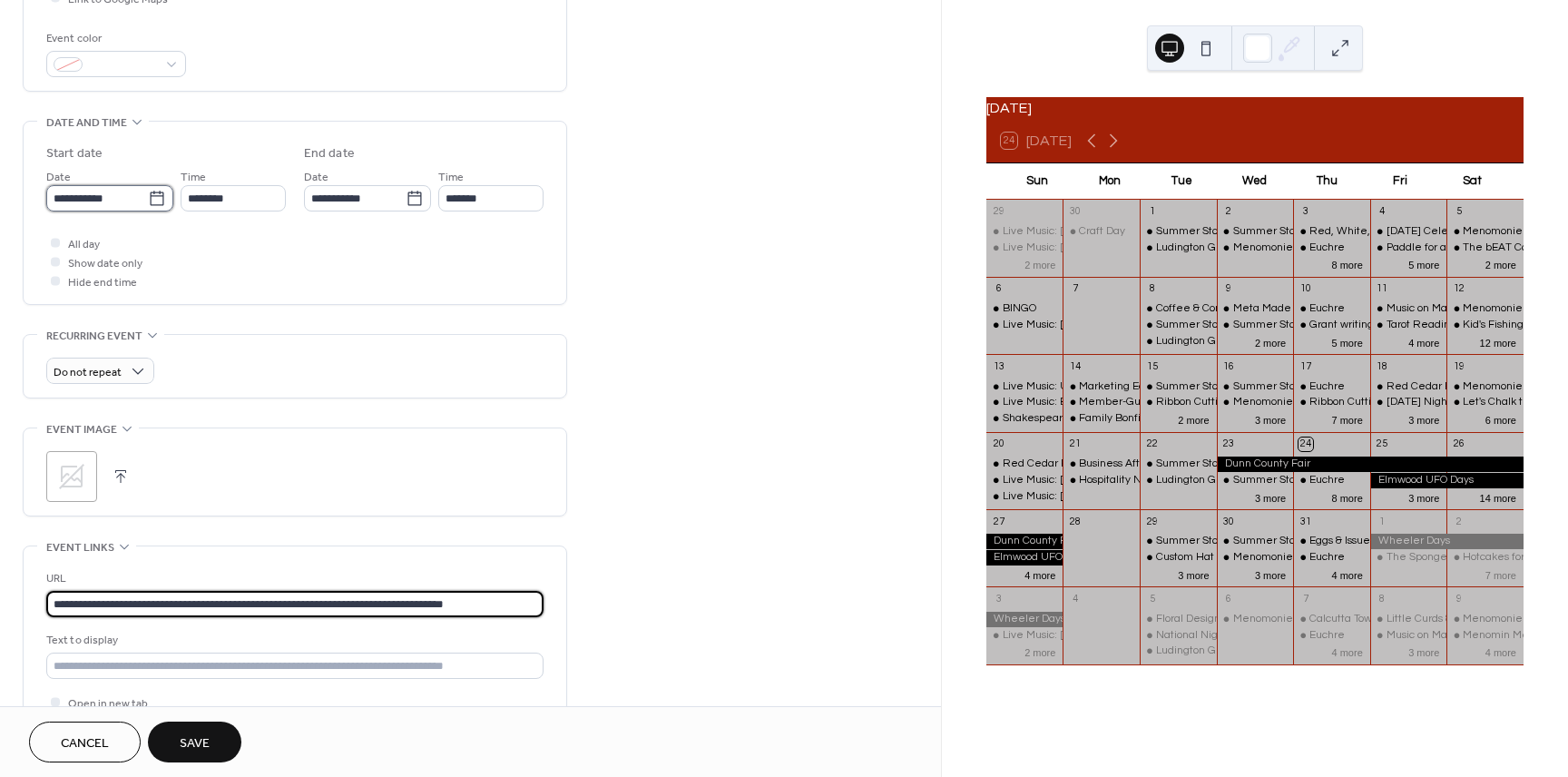 click on "**********" at bounding box center (97, 198) 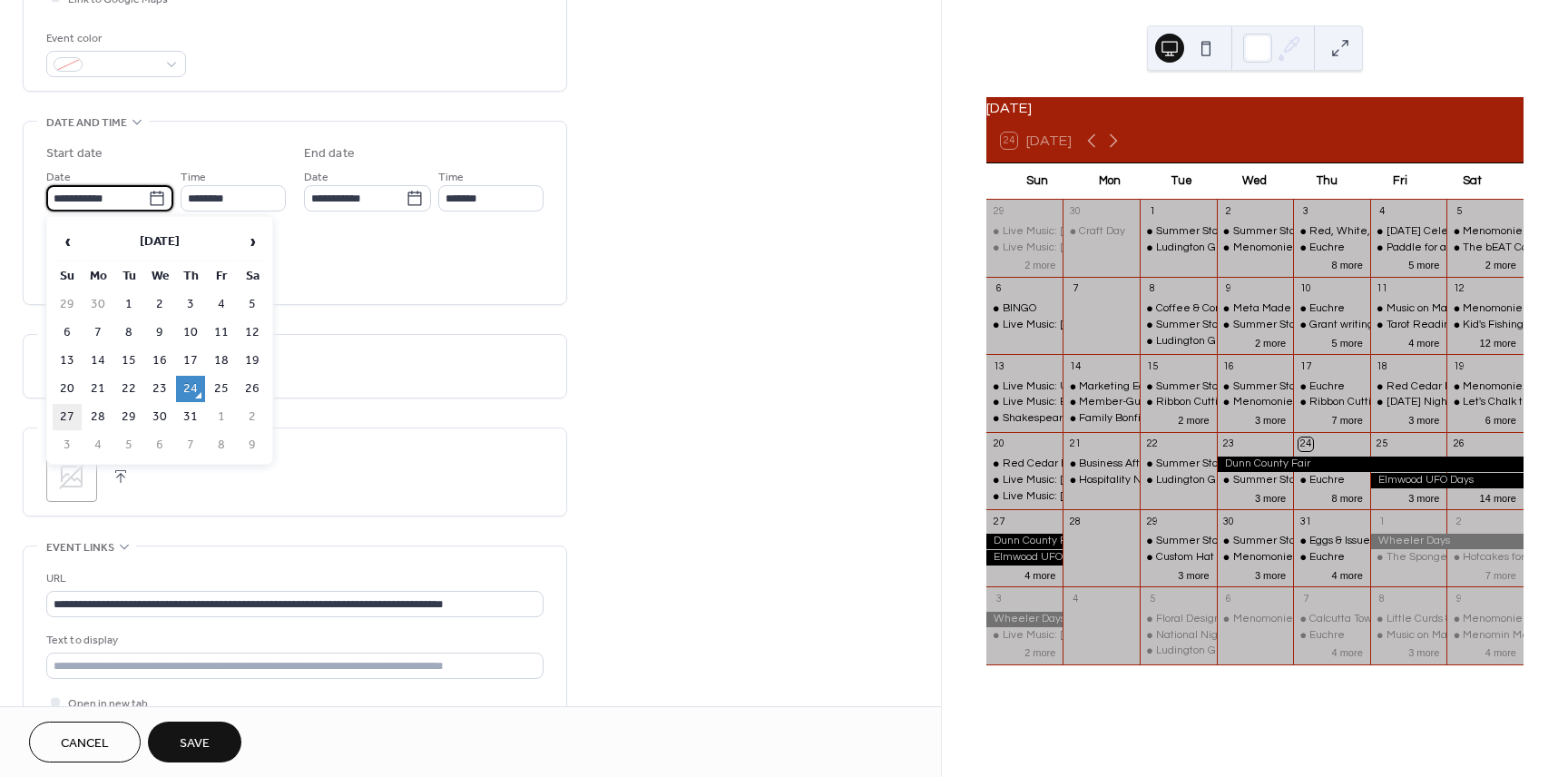 click on "27" at bounding box center (67, 417) 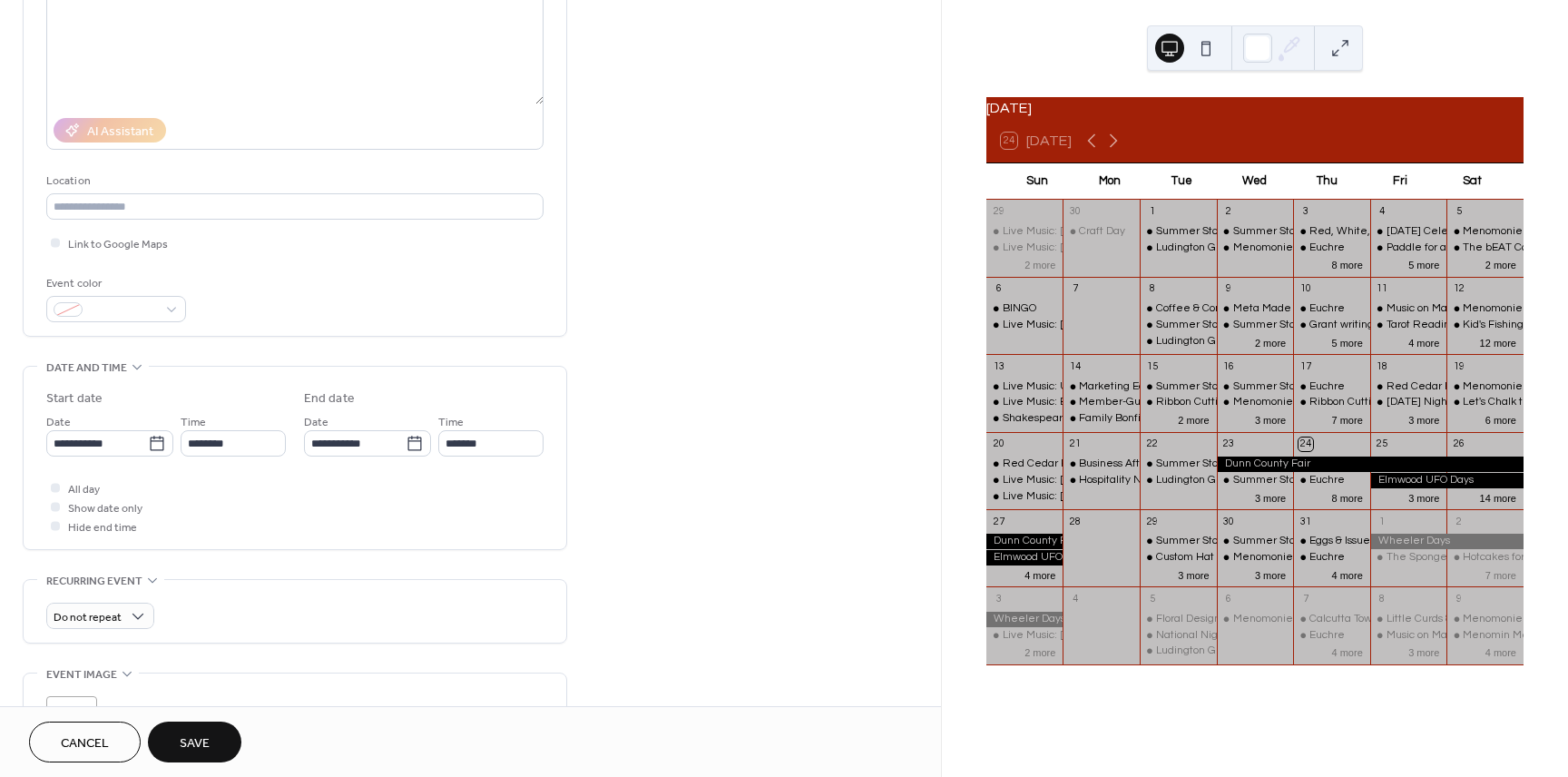 scroll, scrollTop: 216, scrollLeft: 0, axis: vertical 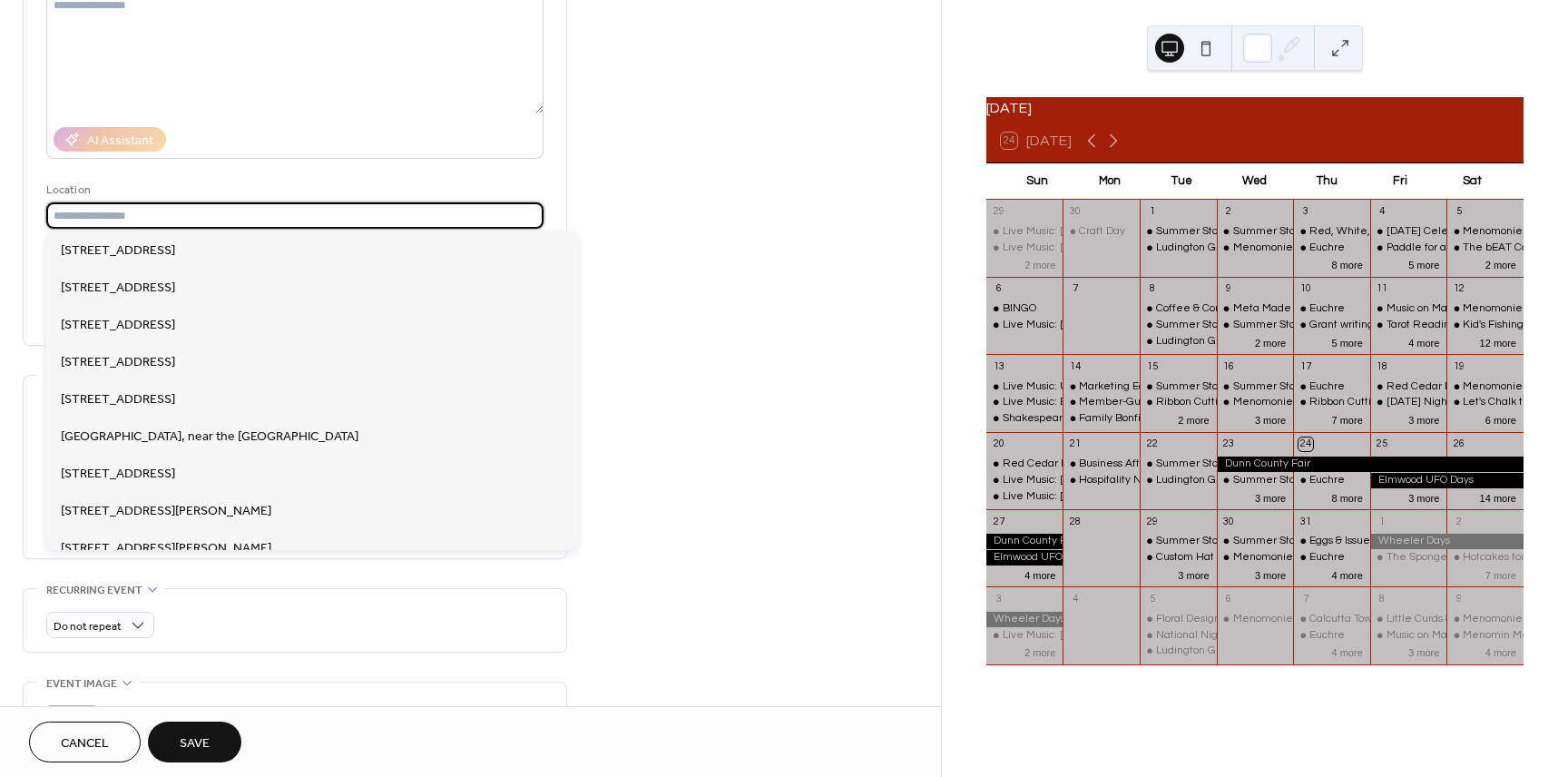 click at bounding box center [295, 215] 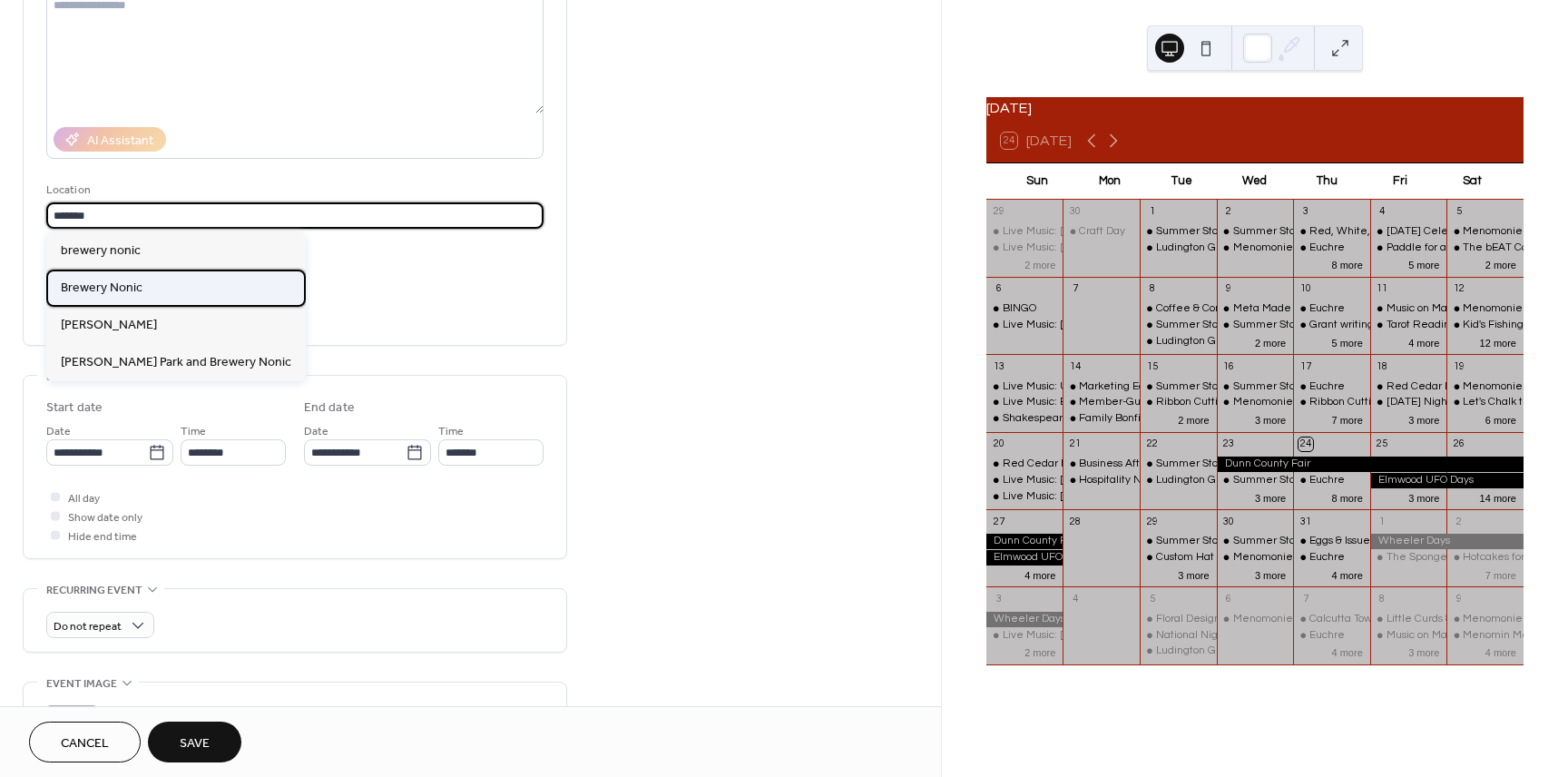 click on "Brewery Nonic" at bounding box center [102, 288] 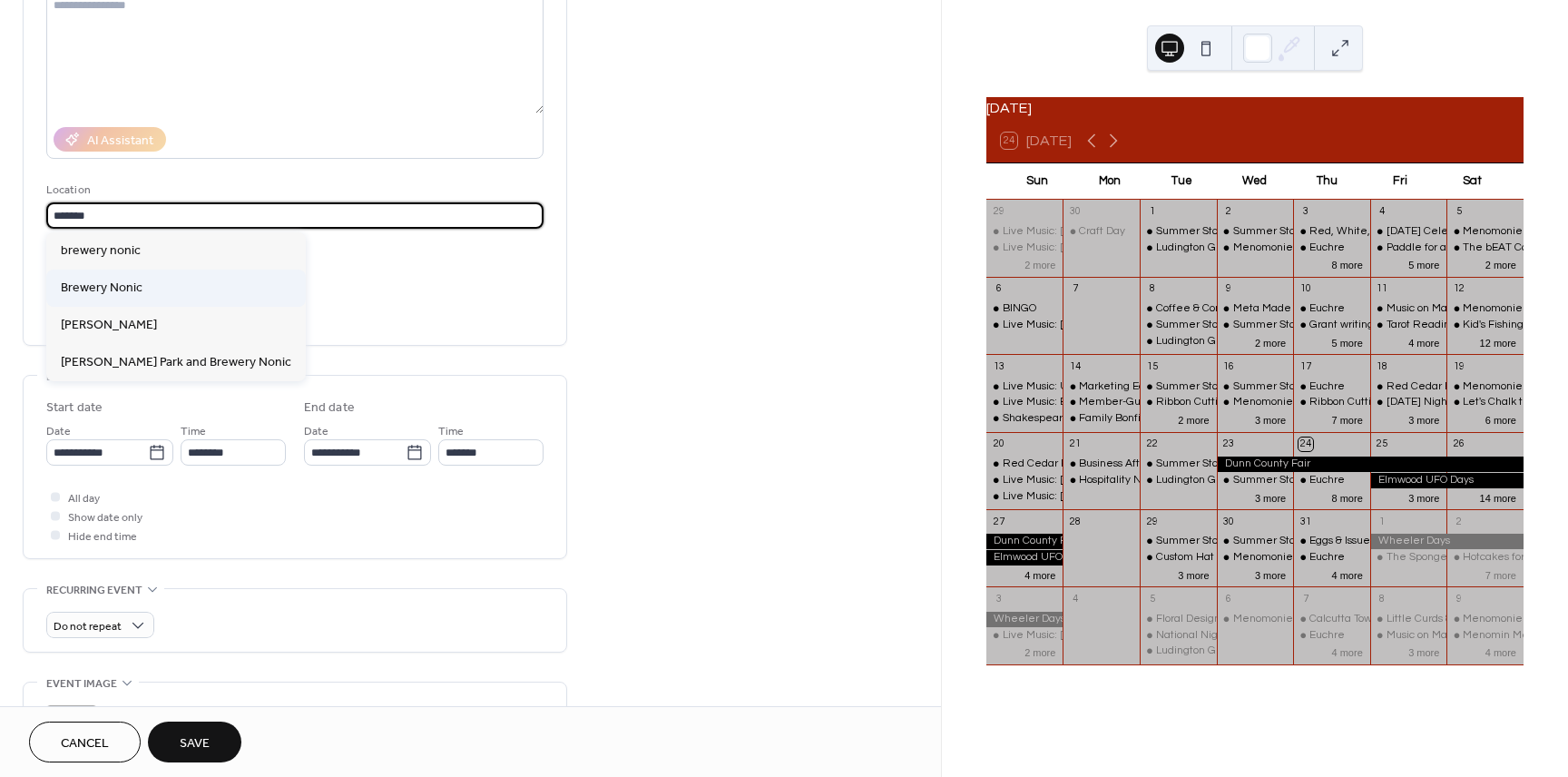 type on "**********" 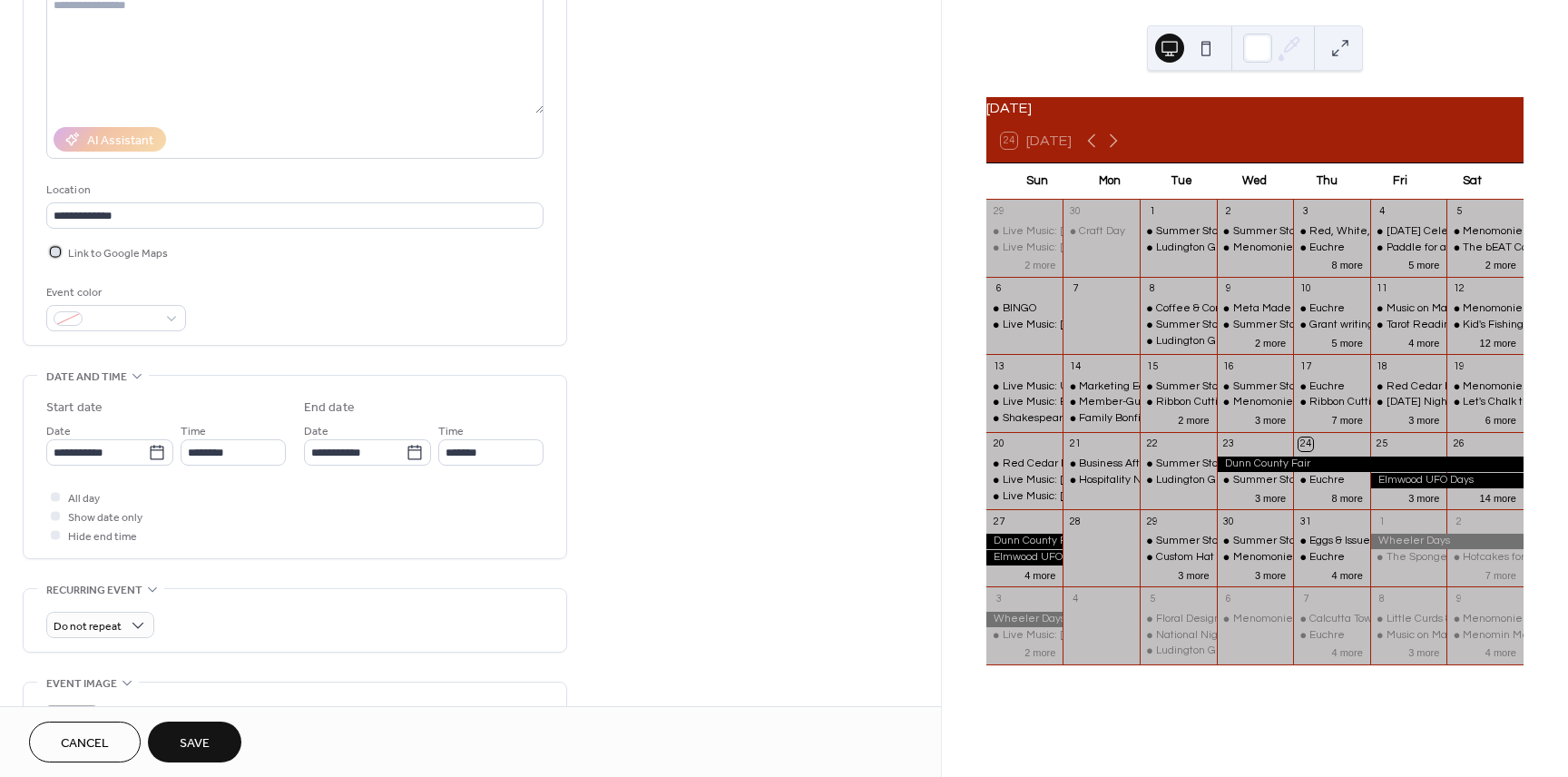 click at bounding box center (55, 251) 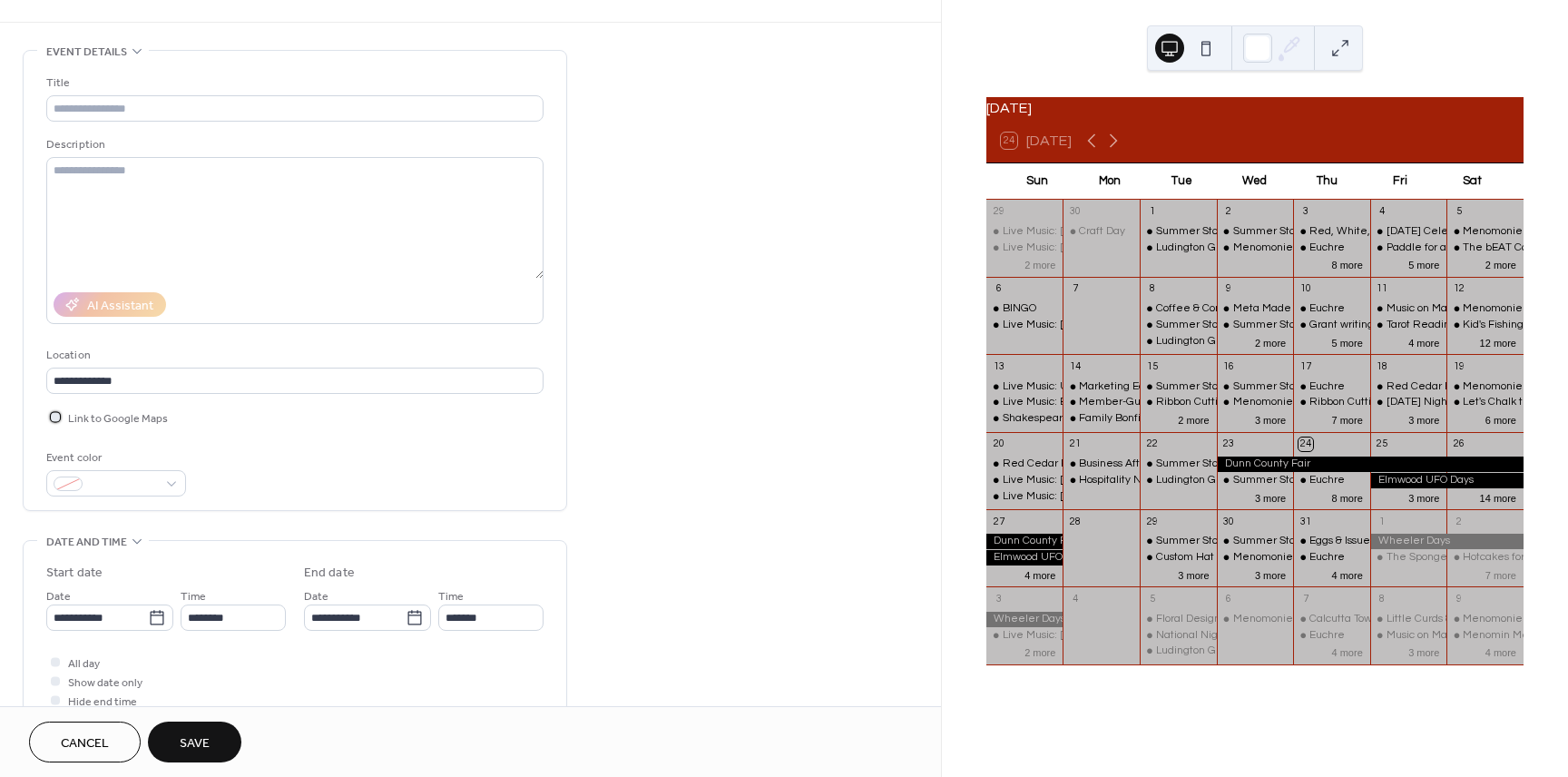 scroll, scrollTop: 0, scrollLeft: 0, axis: both 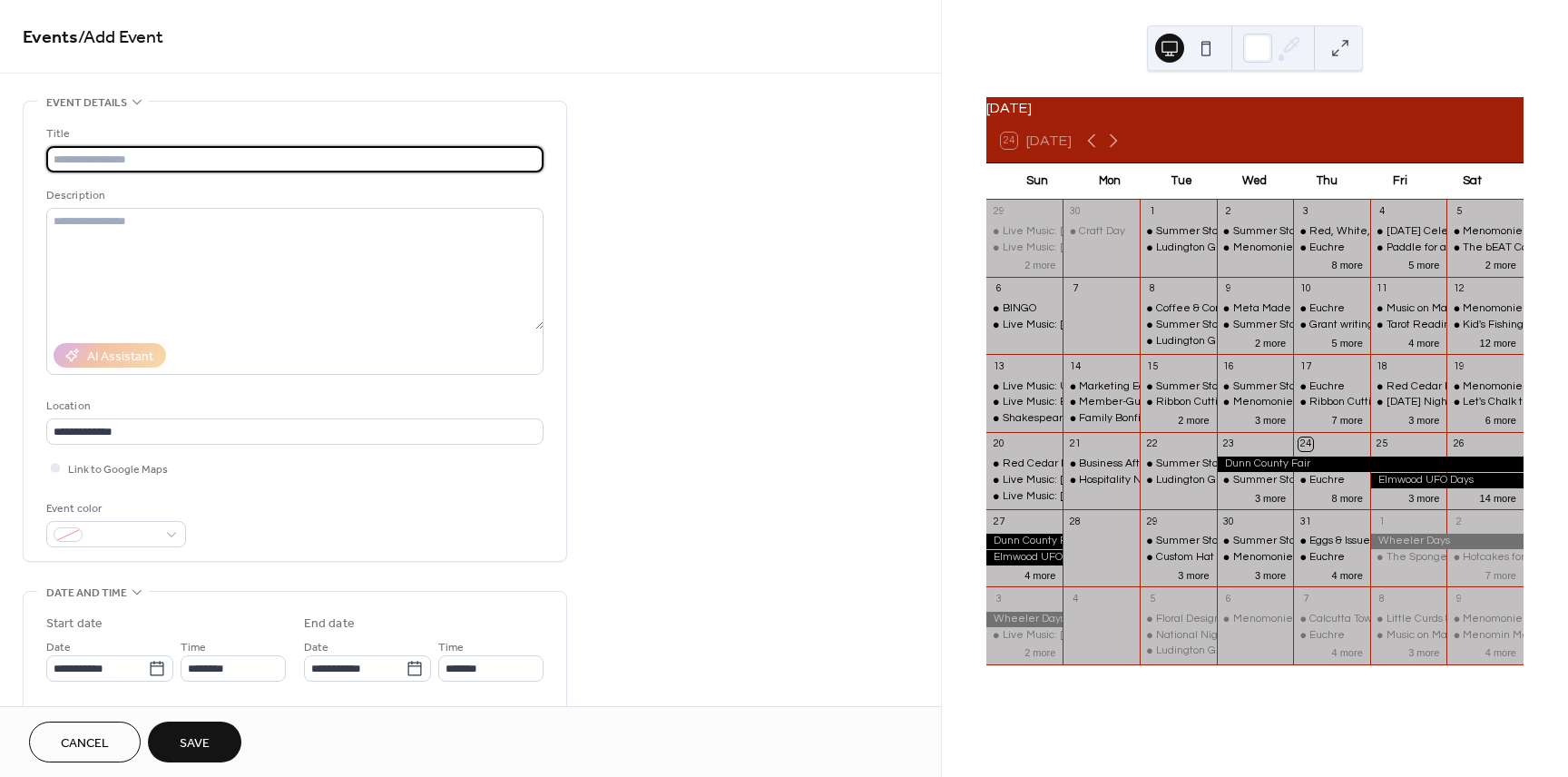 paste on "**********" 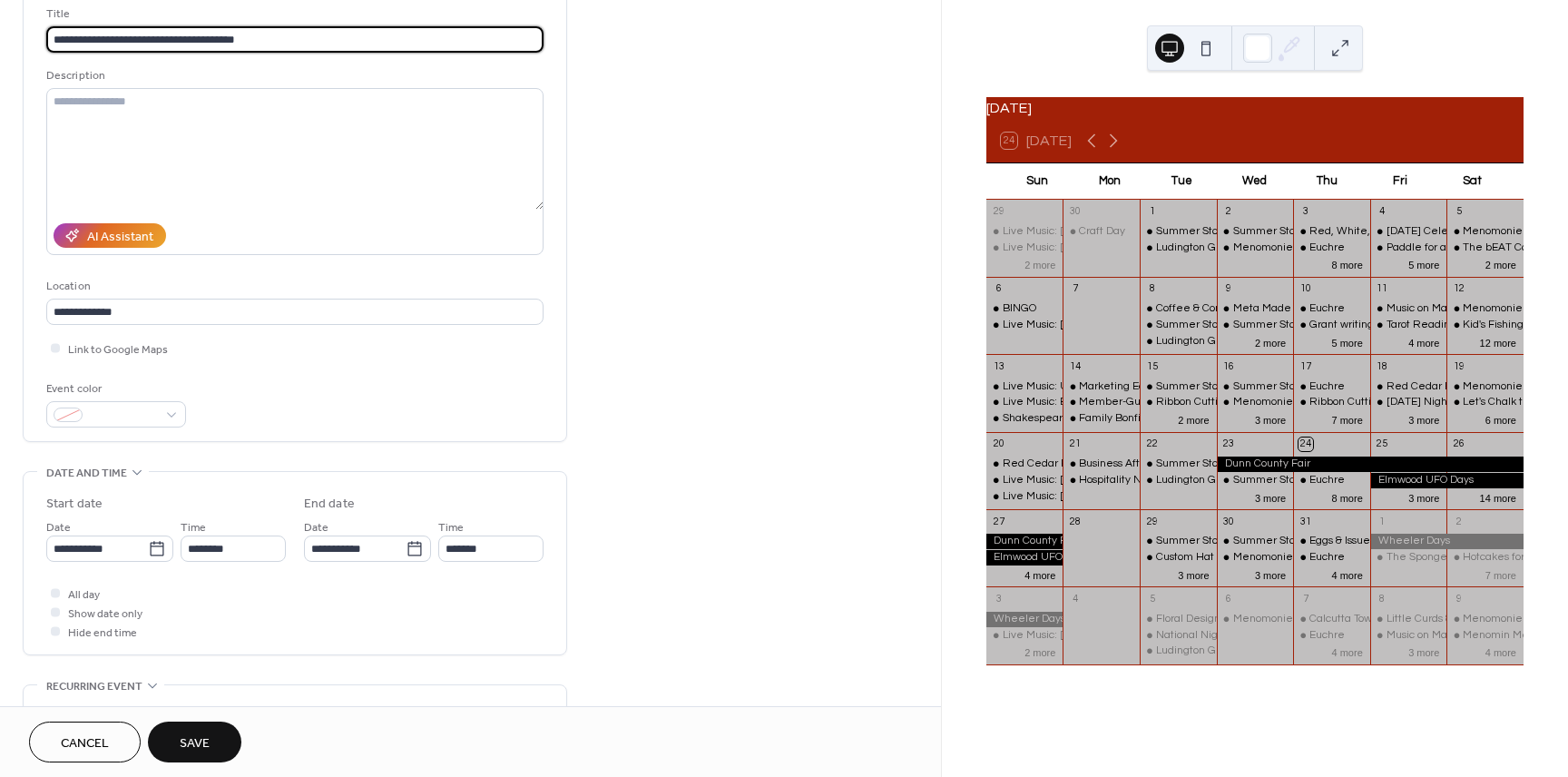 scroll, scrollTop: 121, scrollLeft: 0, axis: vertical 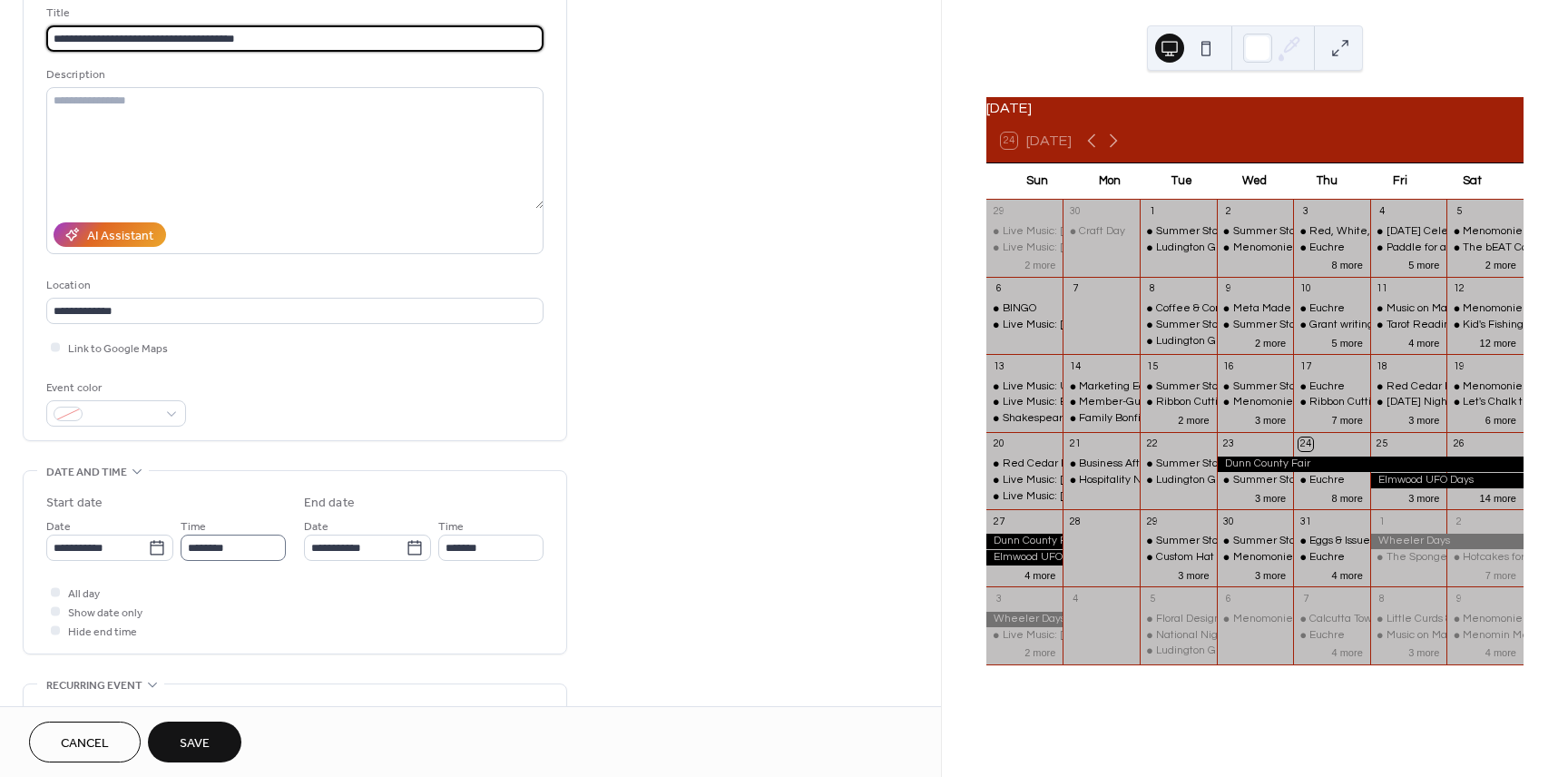type on "**********" 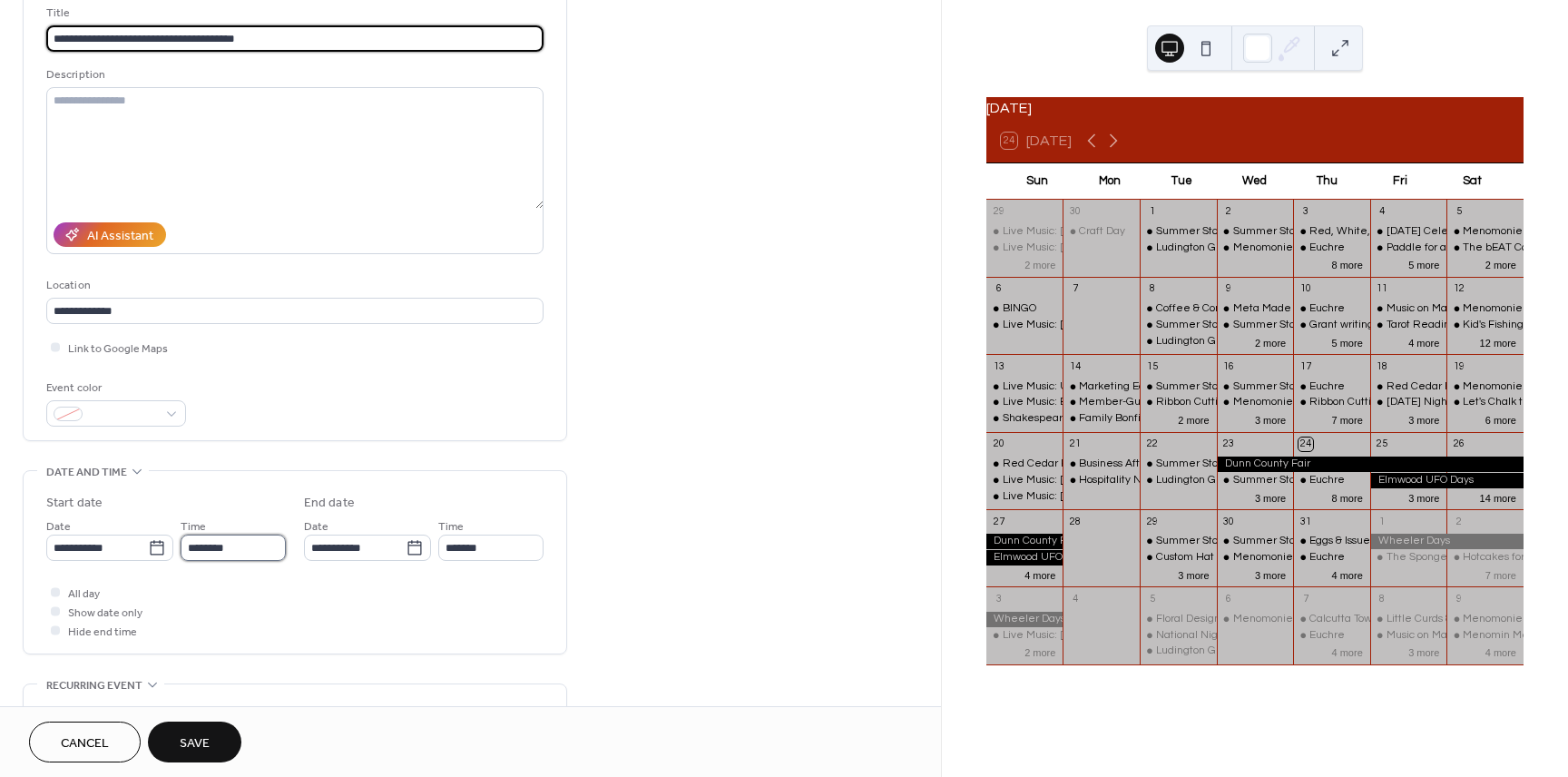 click on "********" at bounding box center [233, 547] 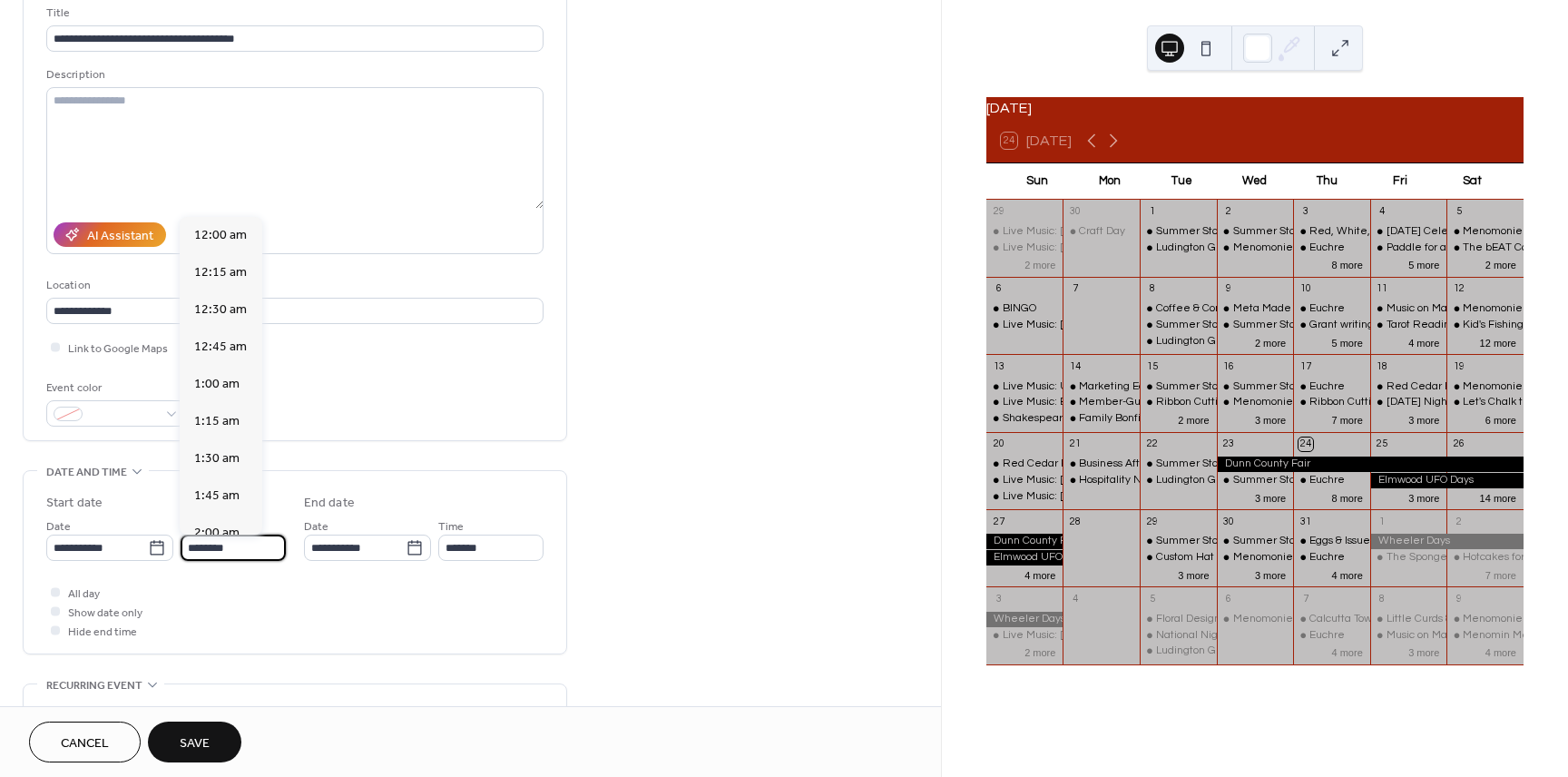 scroll, scrollTop: 1786, scrollLeft: 0, axis: vertical 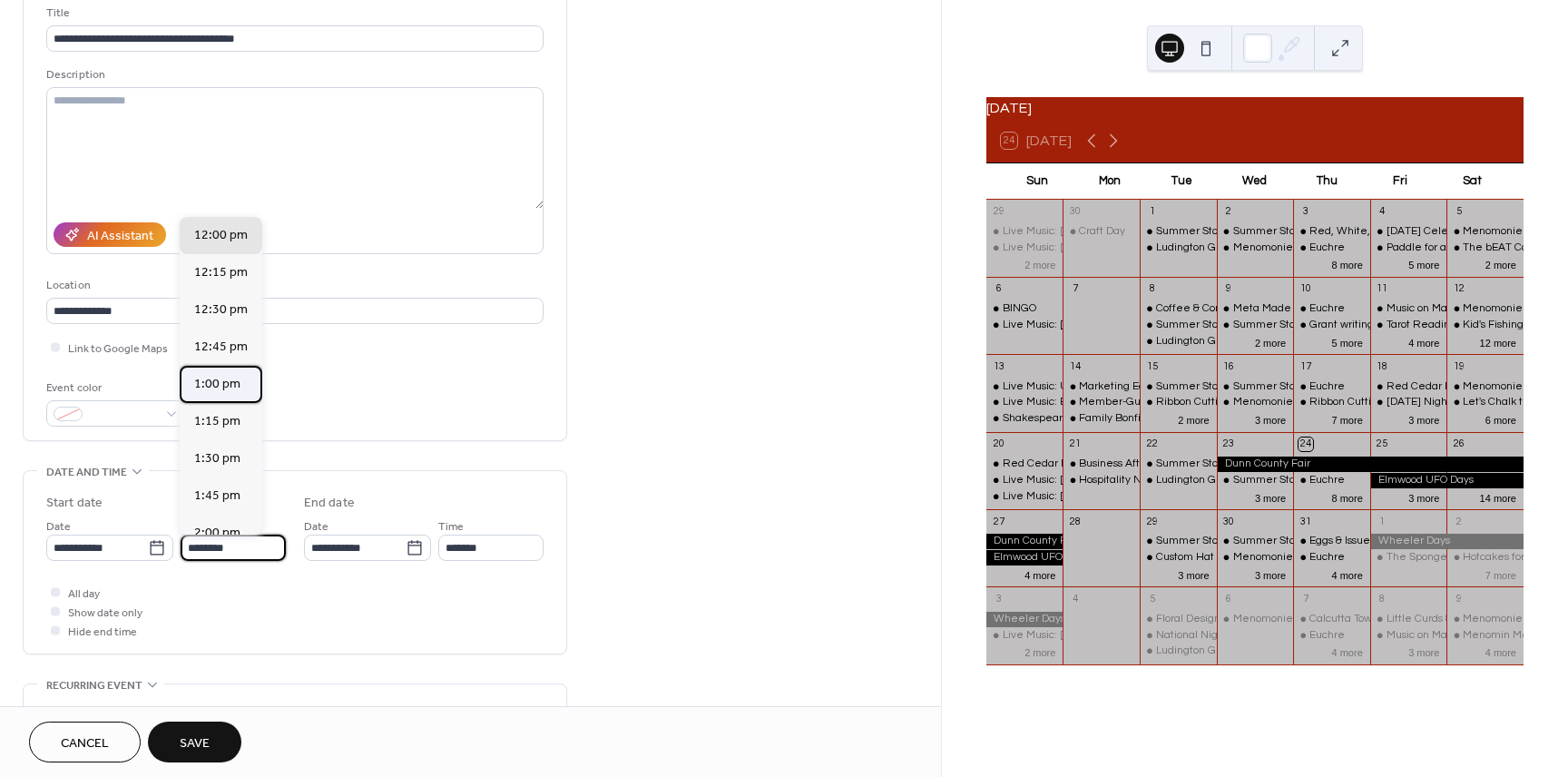 click on "1:00 pm" at bounding box center (217, 384) 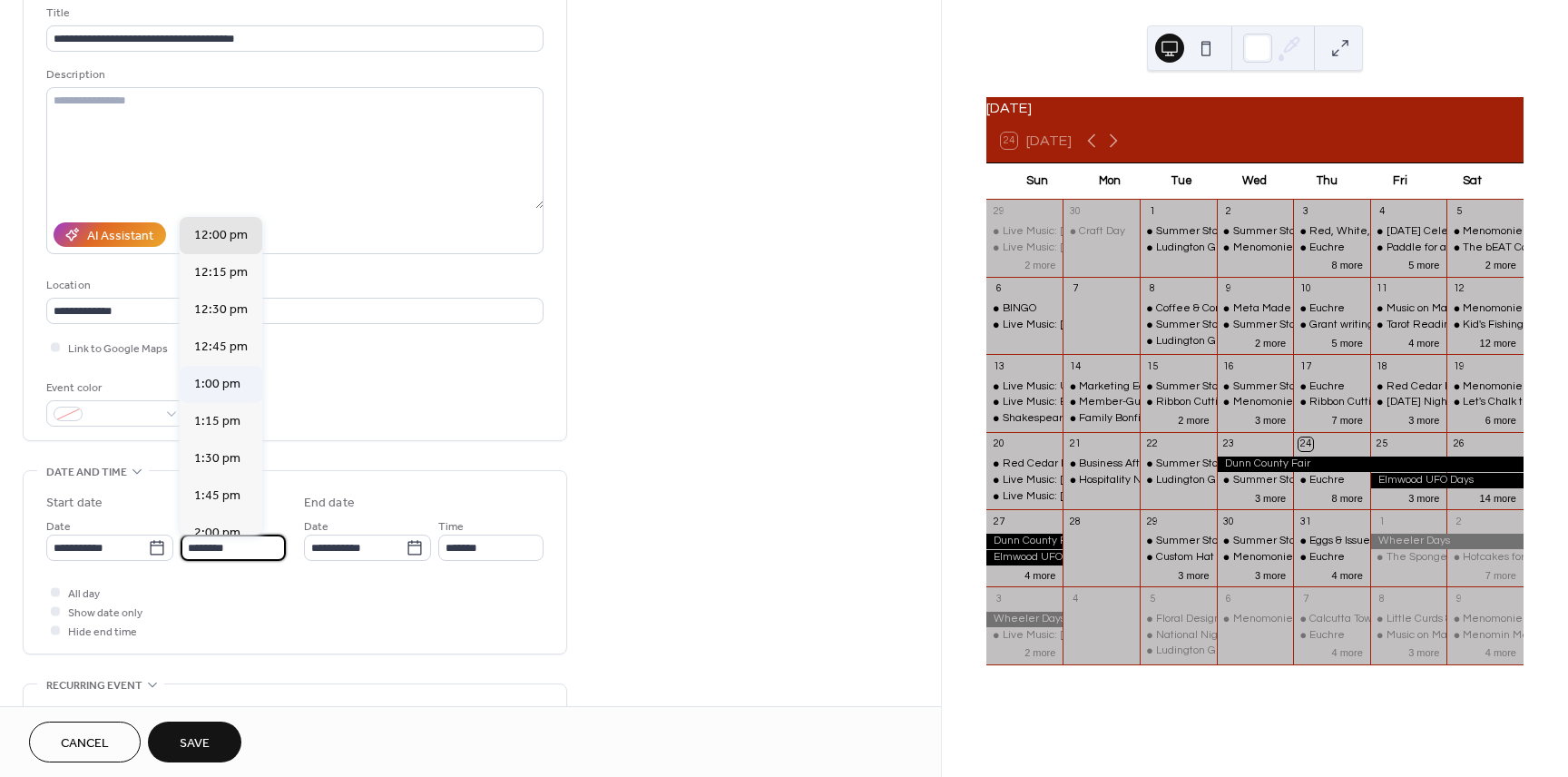 type on "*******" 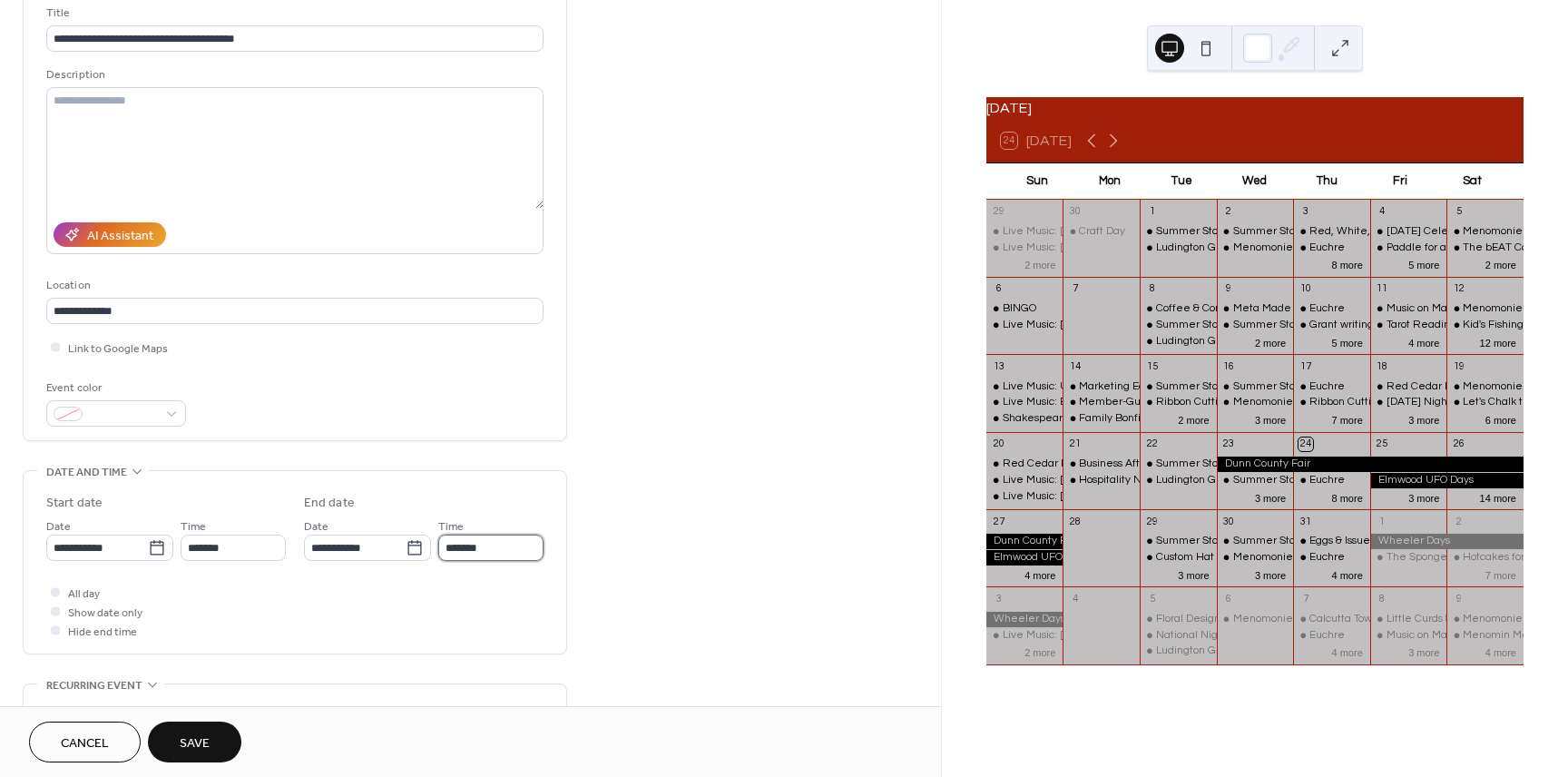 click on "*******" at bounding box center [491, 547] 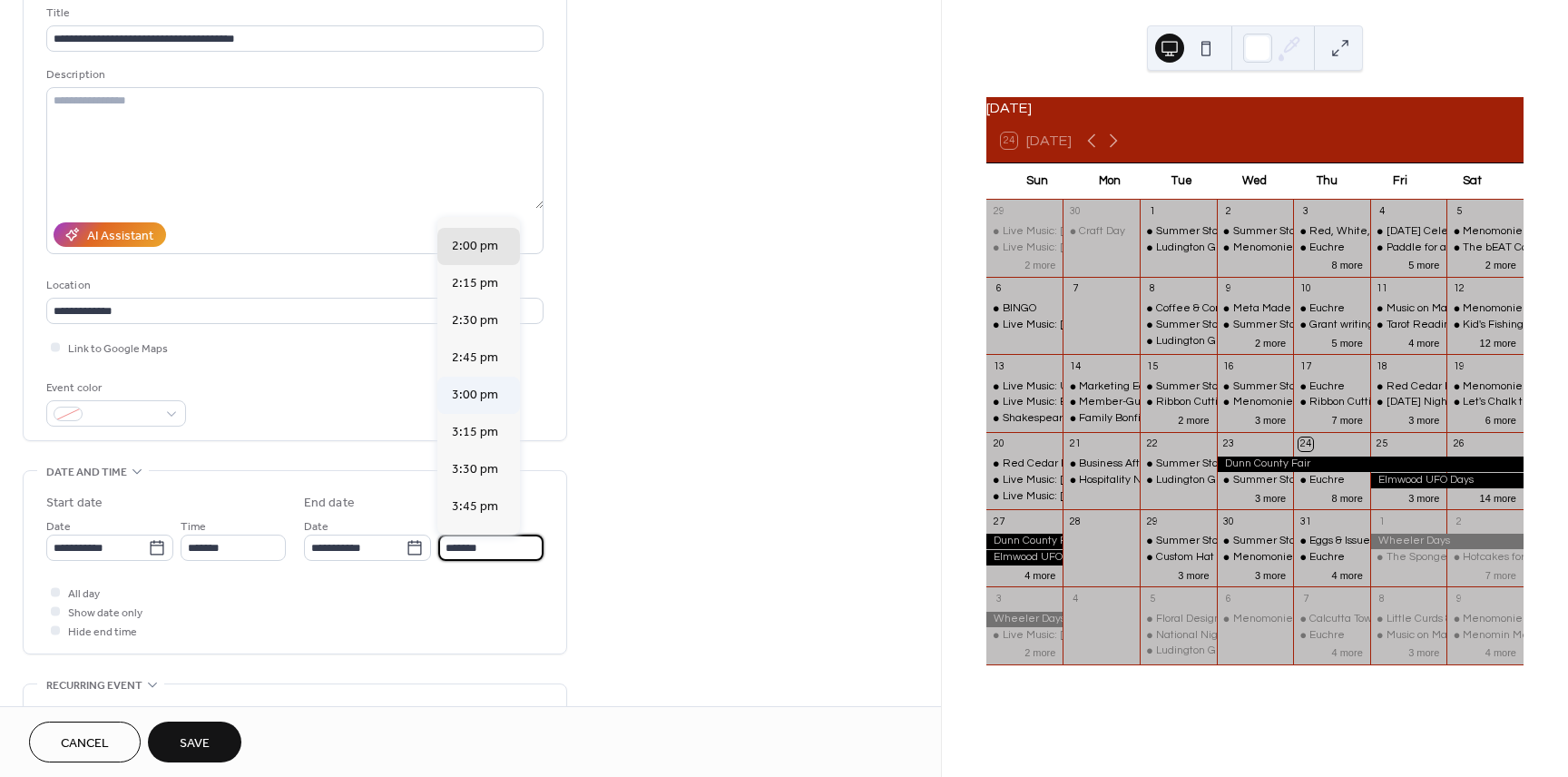 scroll, scrollTop: 100, scrollLeft: 0, axis: vertical 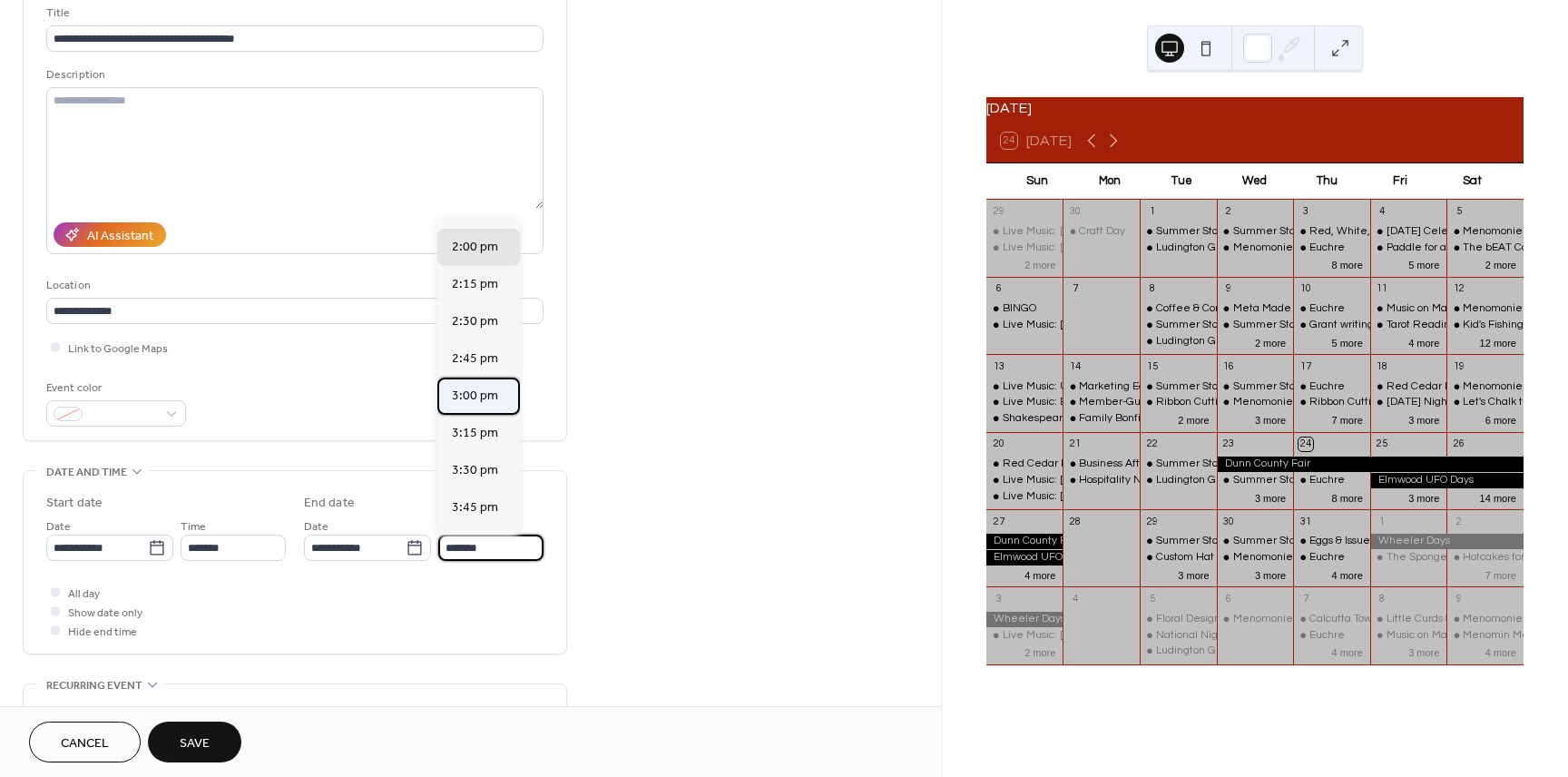 click on "3:00 pm" at bounding box center (475, 396) 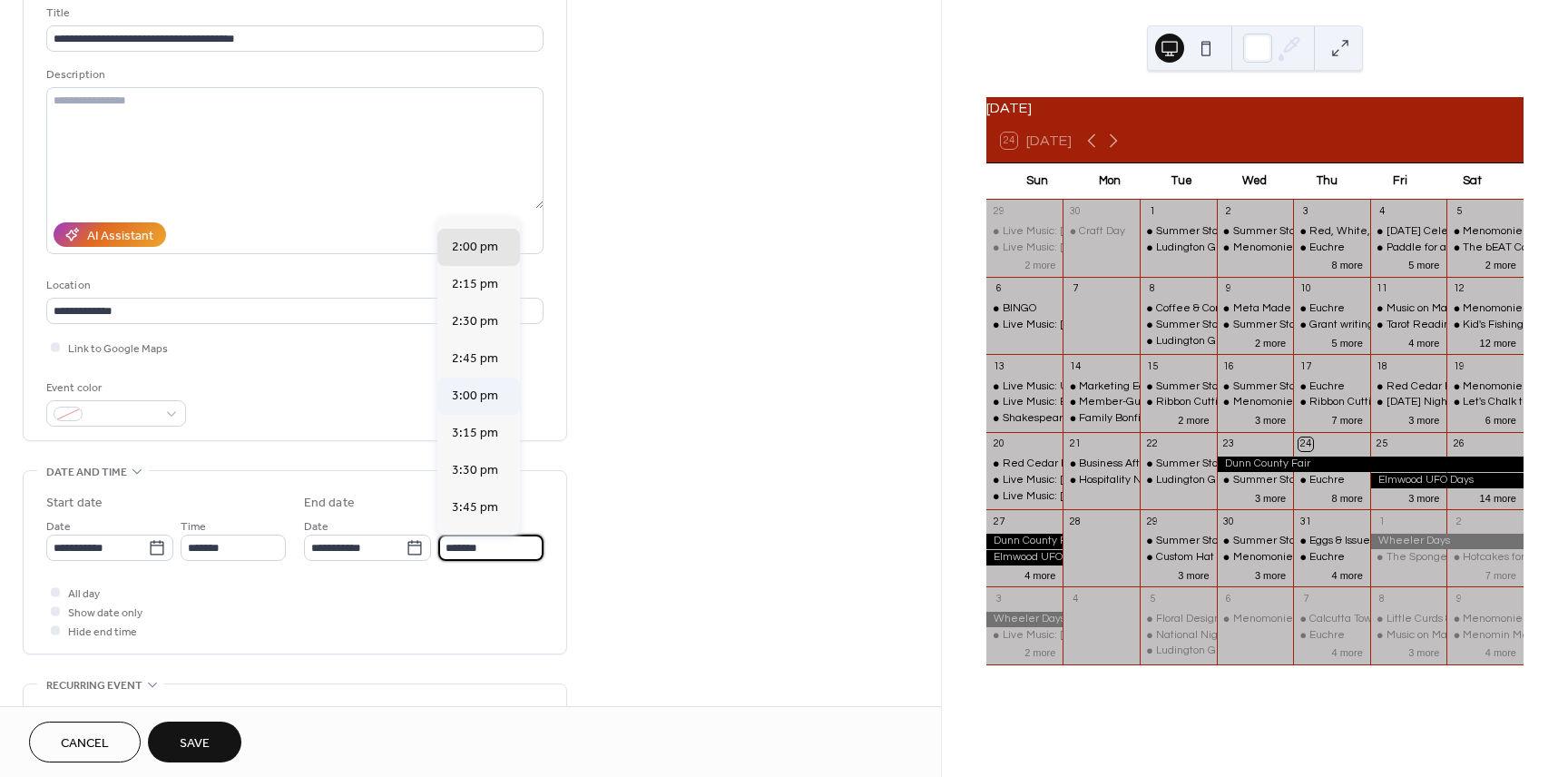type on "*******" 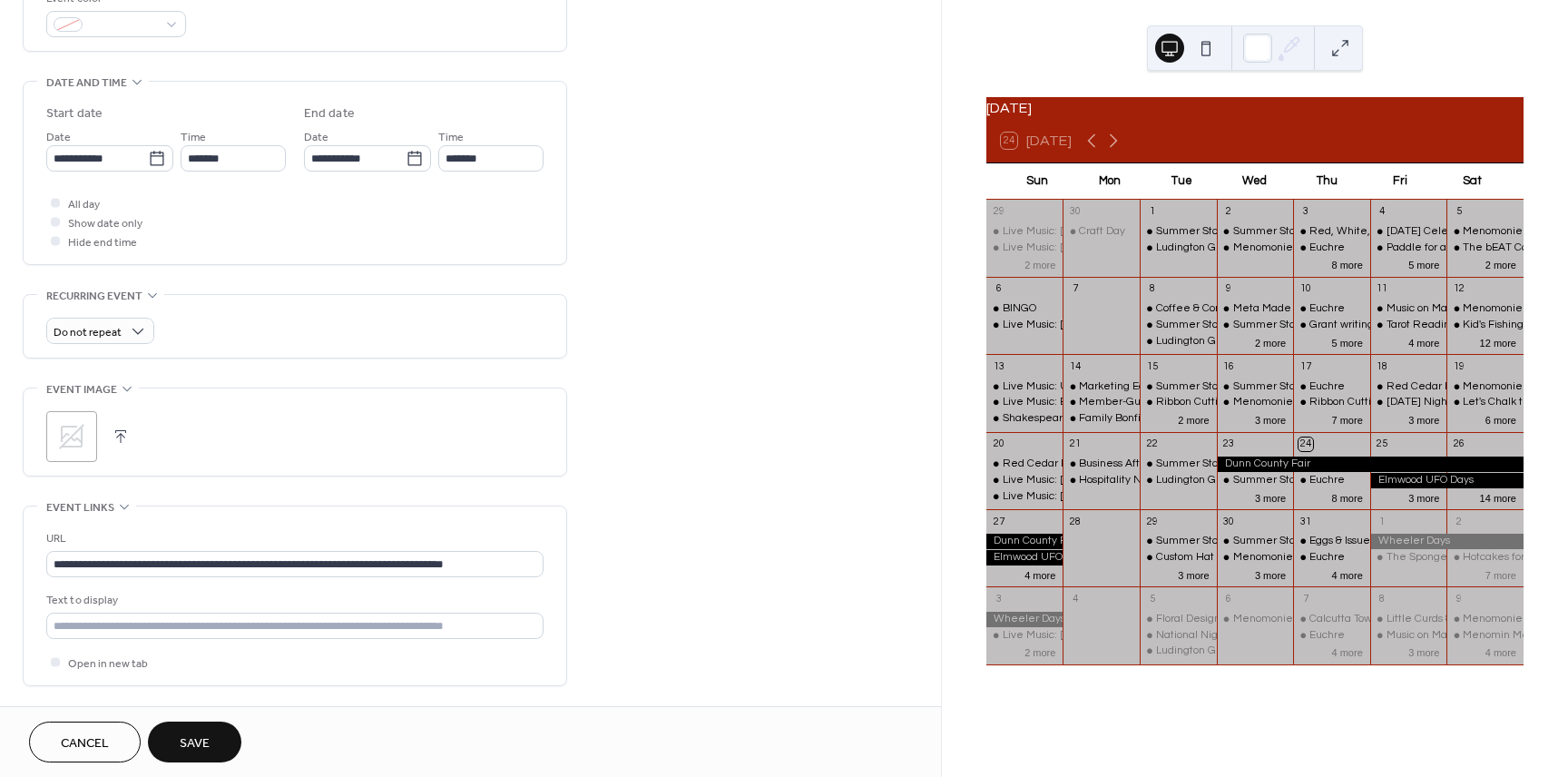scroll, scrollTop: 509, scrollLeft: 0, axis: vertical 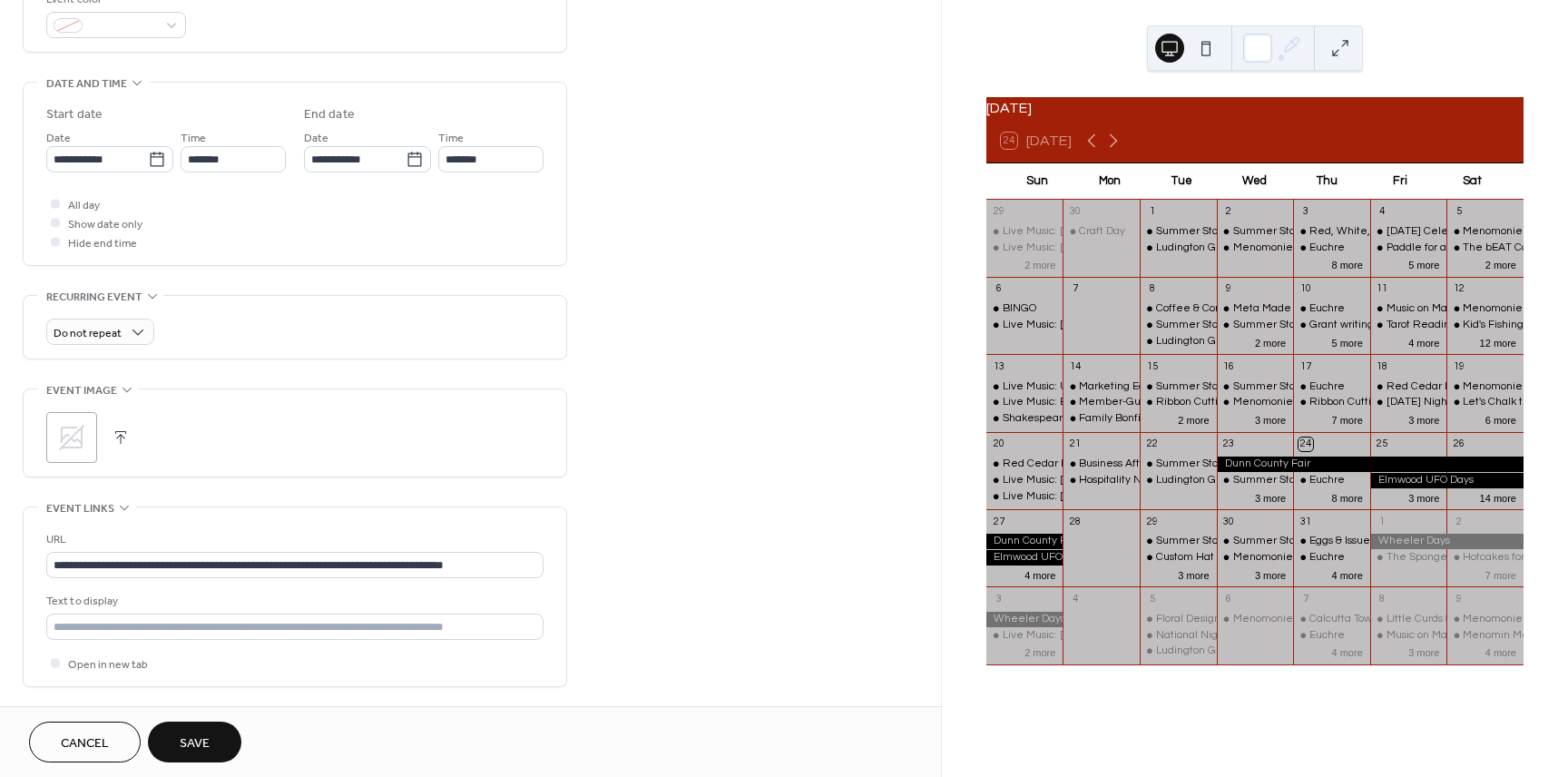 click on "Save" at bounding box center (194, 743) 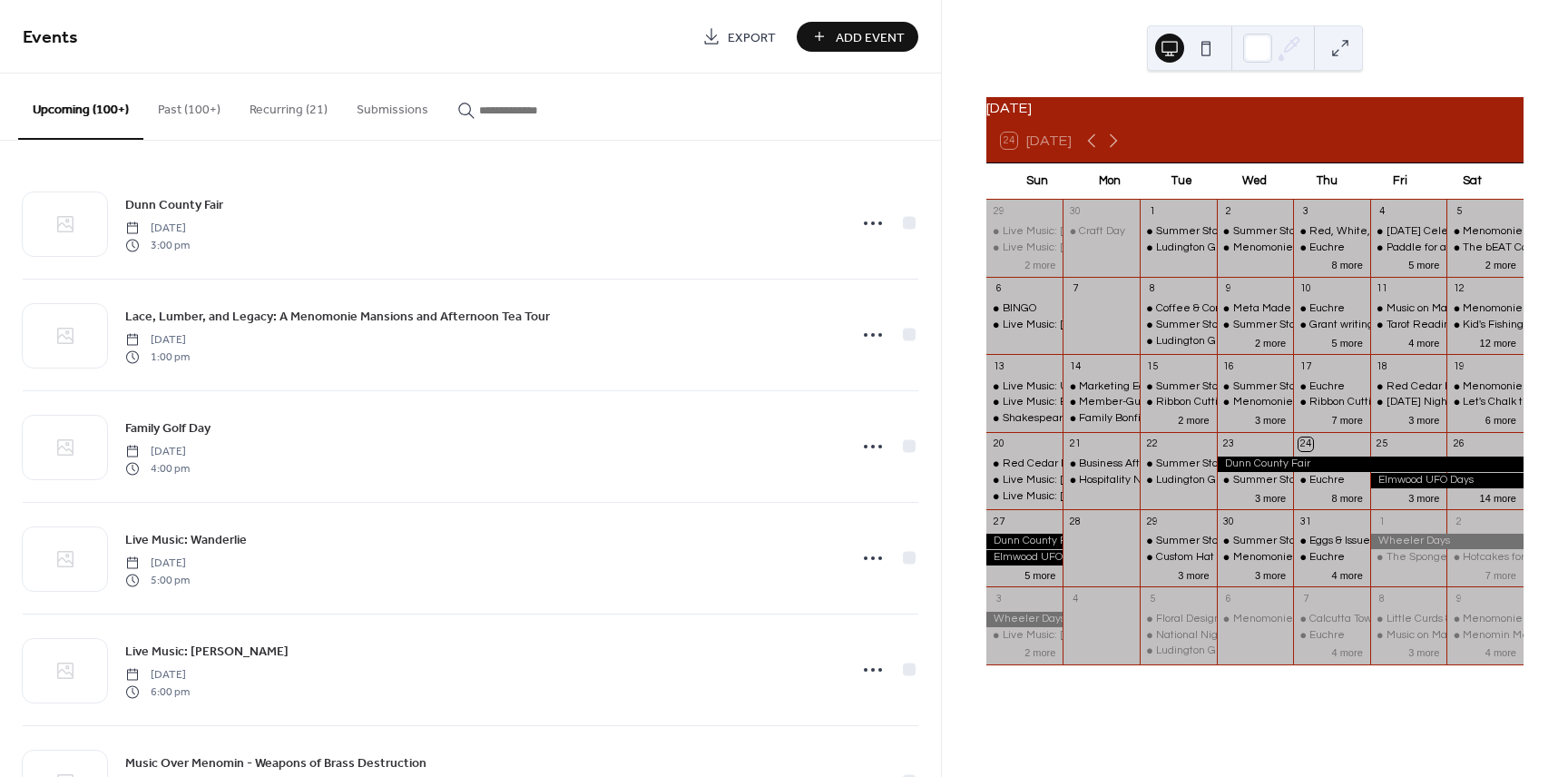 click on "Add Event" at bounding box center [870, 37] 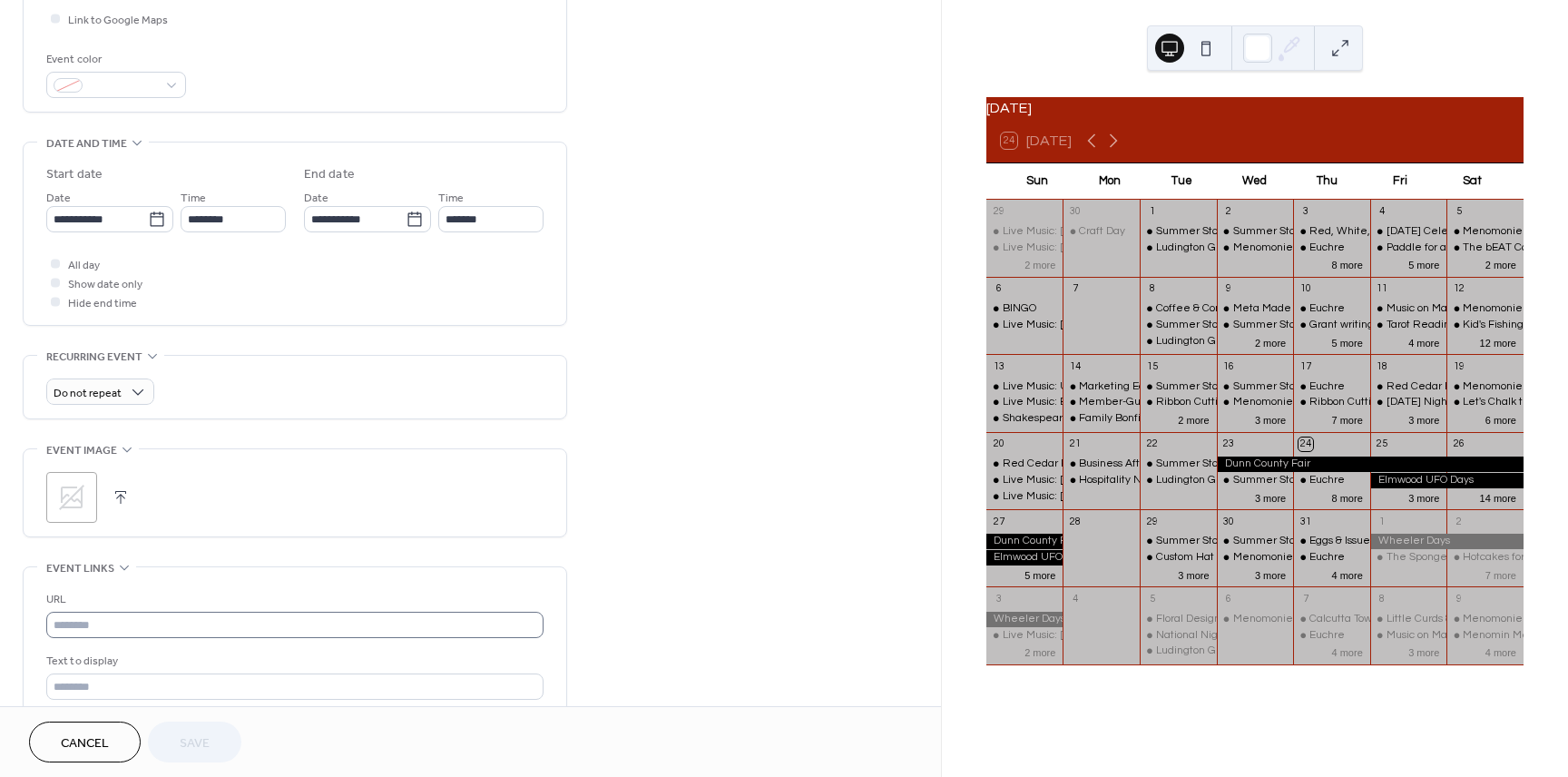 scroll, scrollTop: 458, scrollLeft: 0, axis: vertical 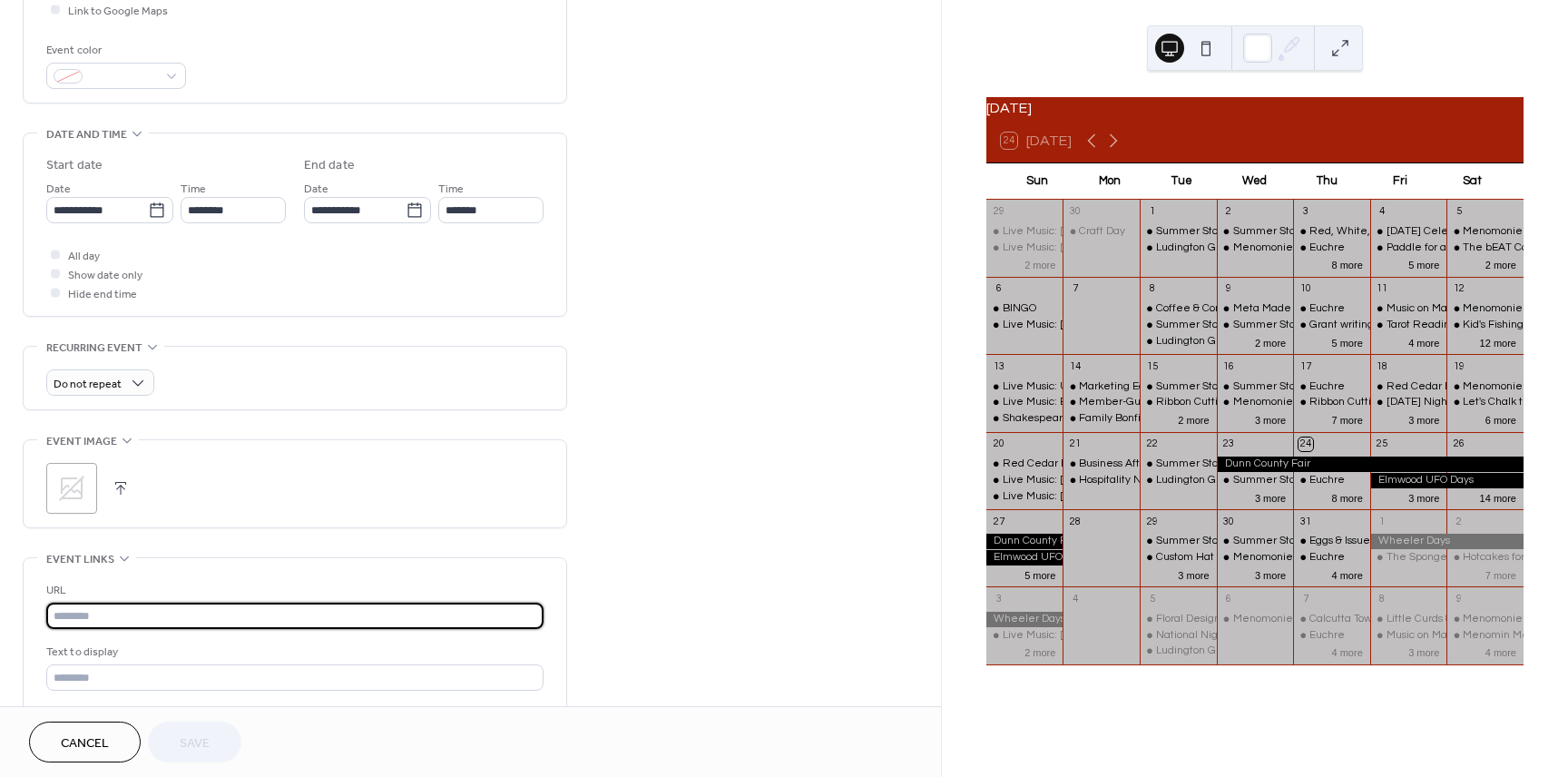 paste on "**********" 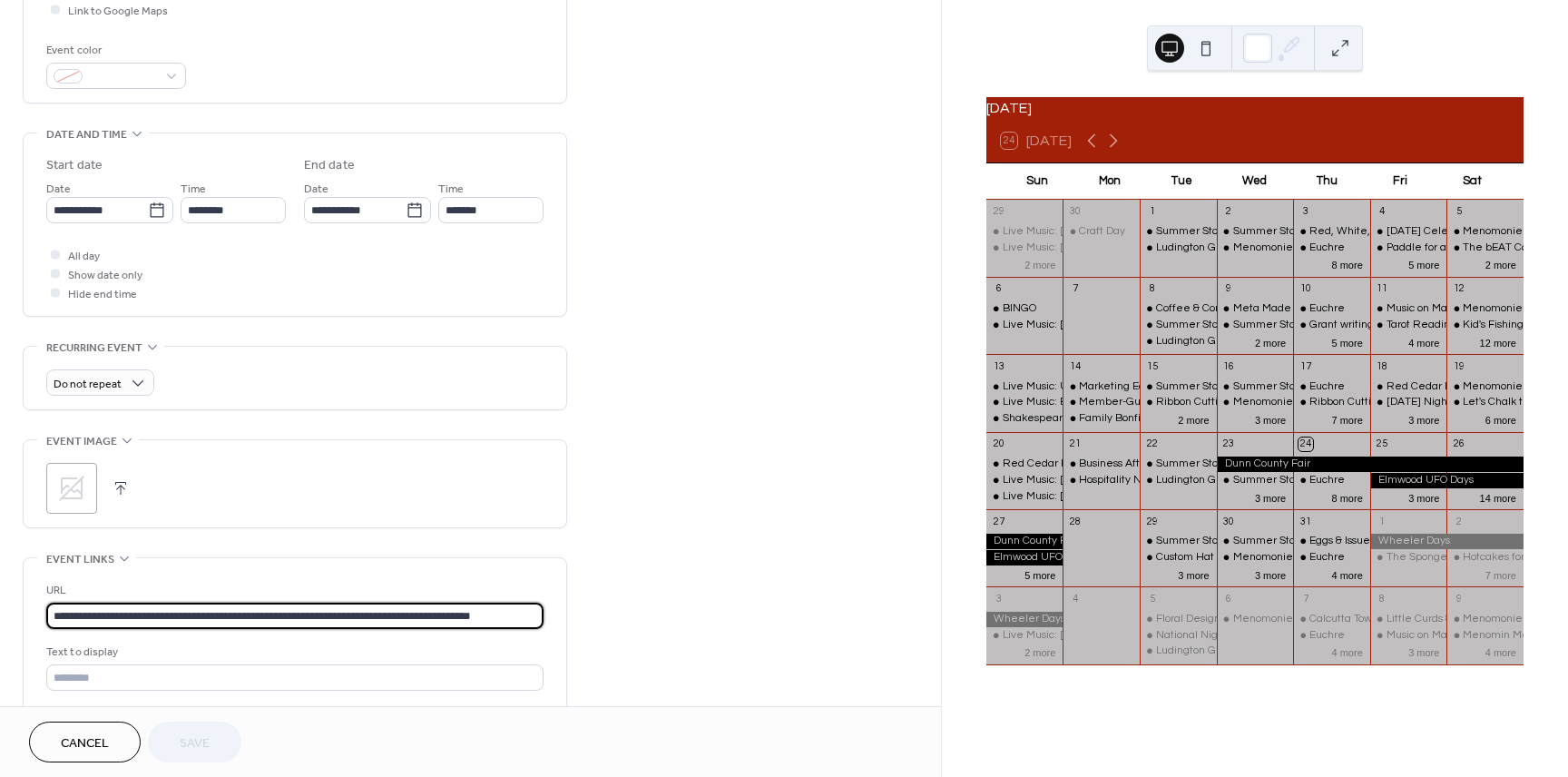 scroll, scrollTop: 0, scrollLeft: 15, axis: horizontal 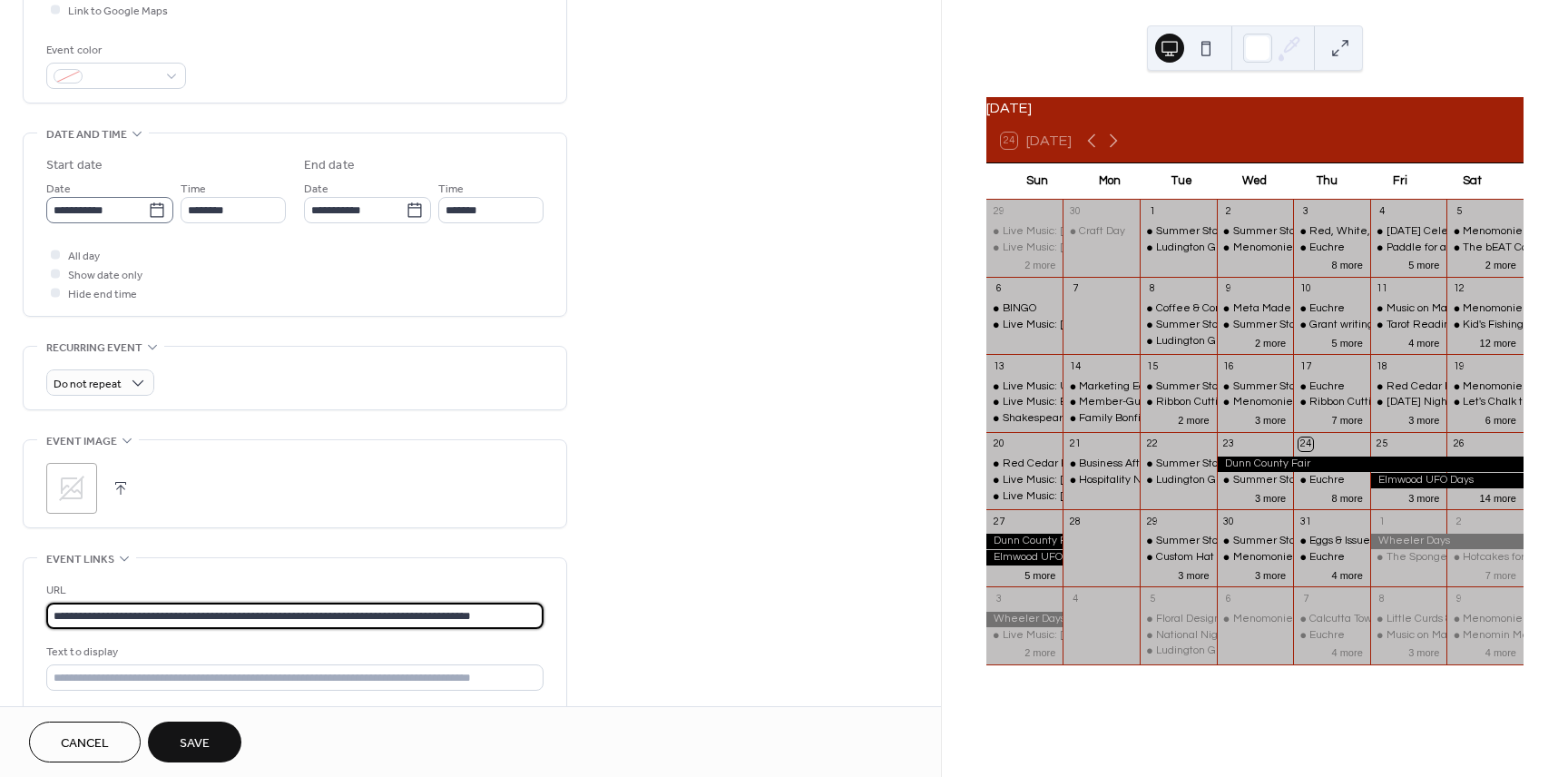 type on "**********" 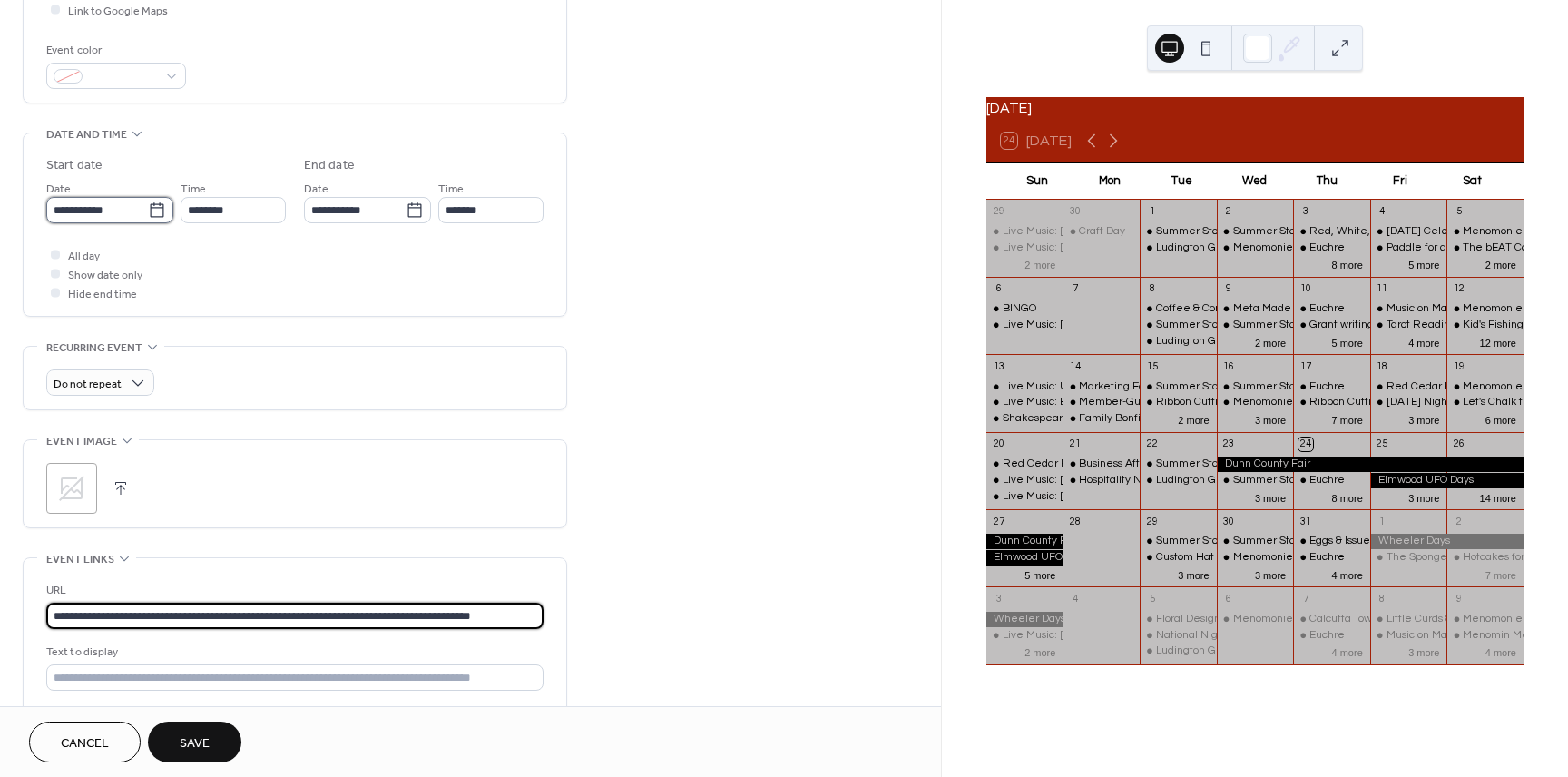 click on "**********" at bounding box center (97, 210) 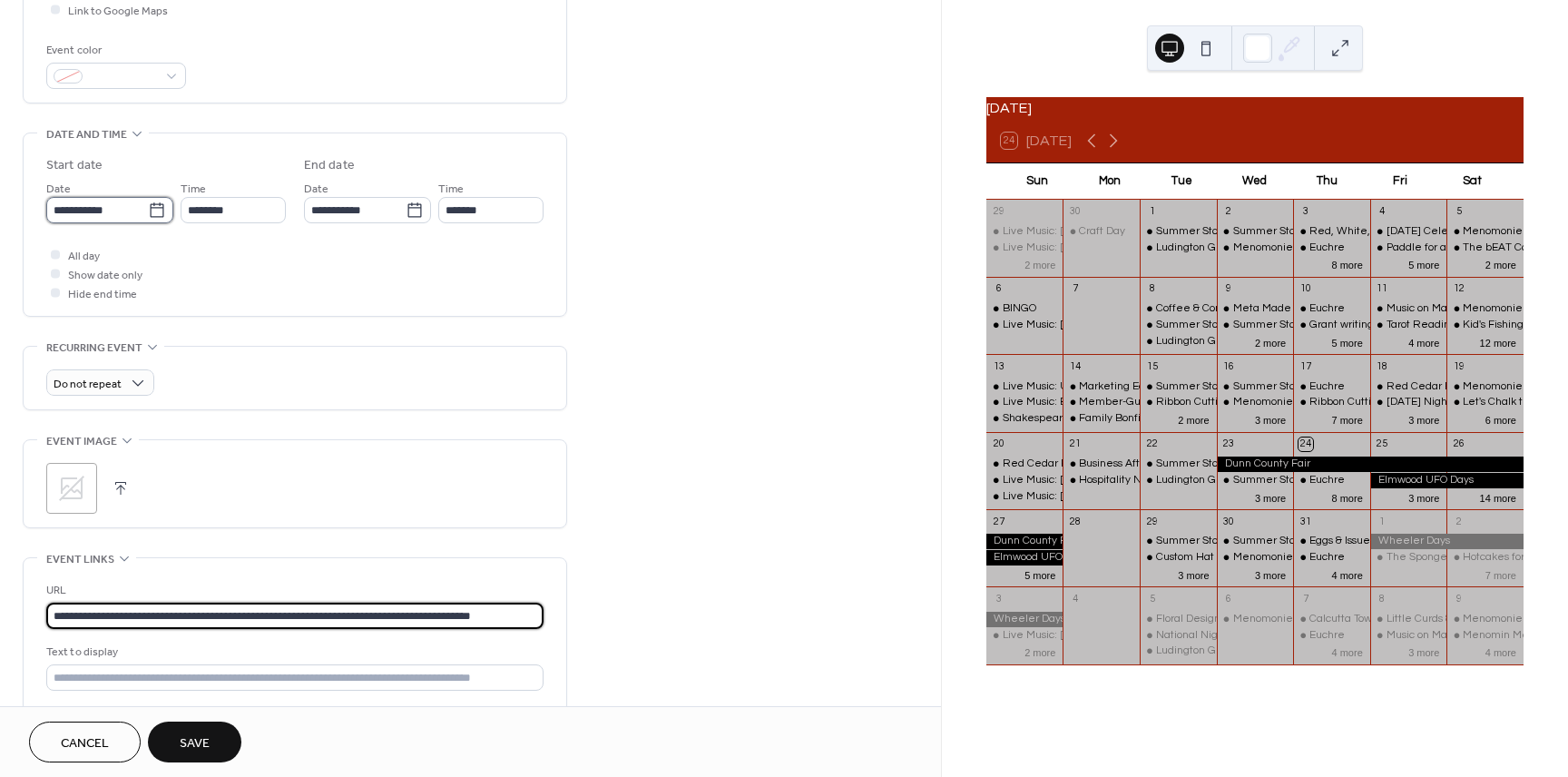 scroll, scrollTop: 0, scrollLeft: 0, axis: both 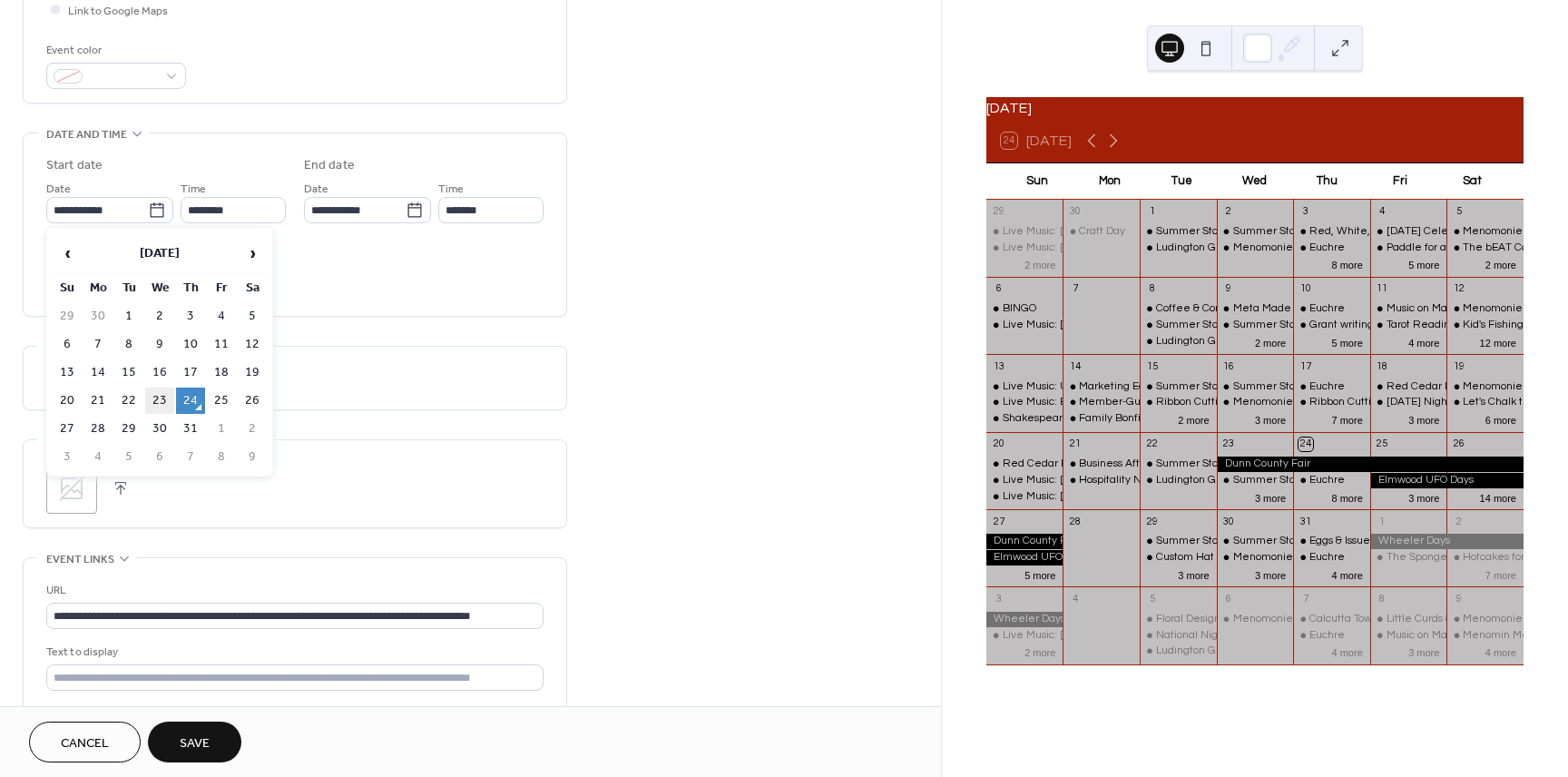click on "23" at bounding box center [160, 400] 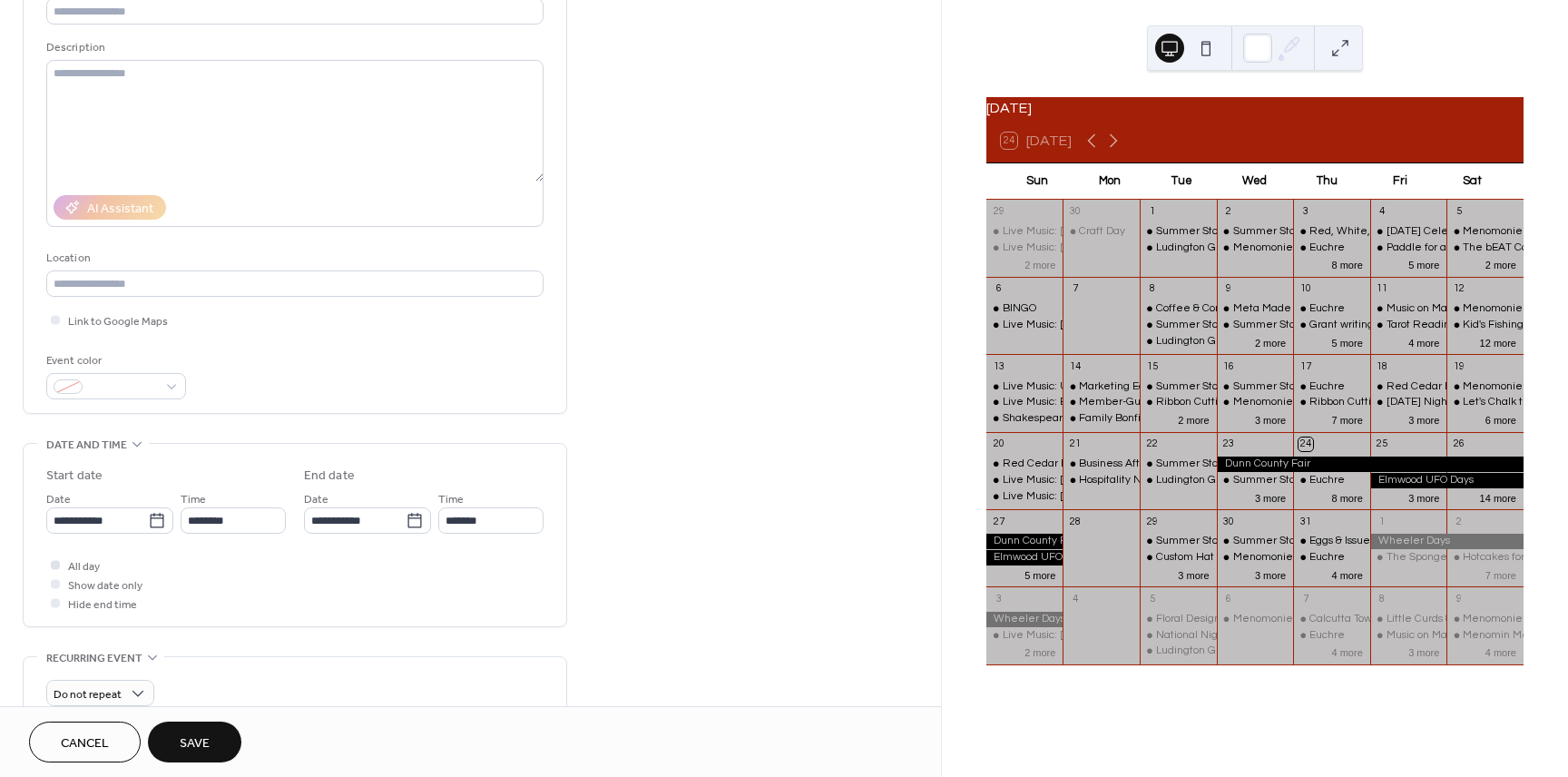 scroll, scrollTop: 0, scrollLeft: 0, axis: both 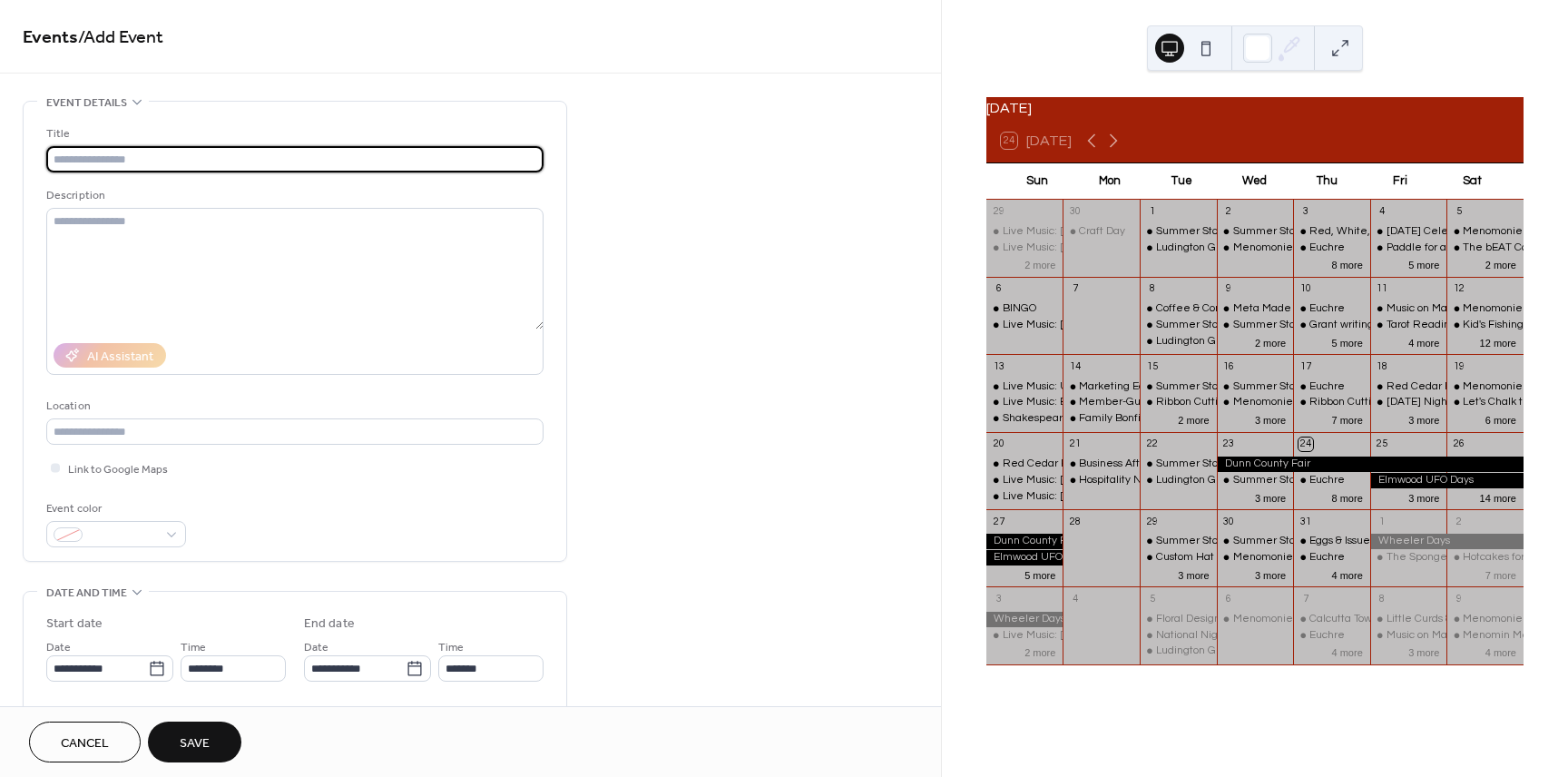 paste on "**********" 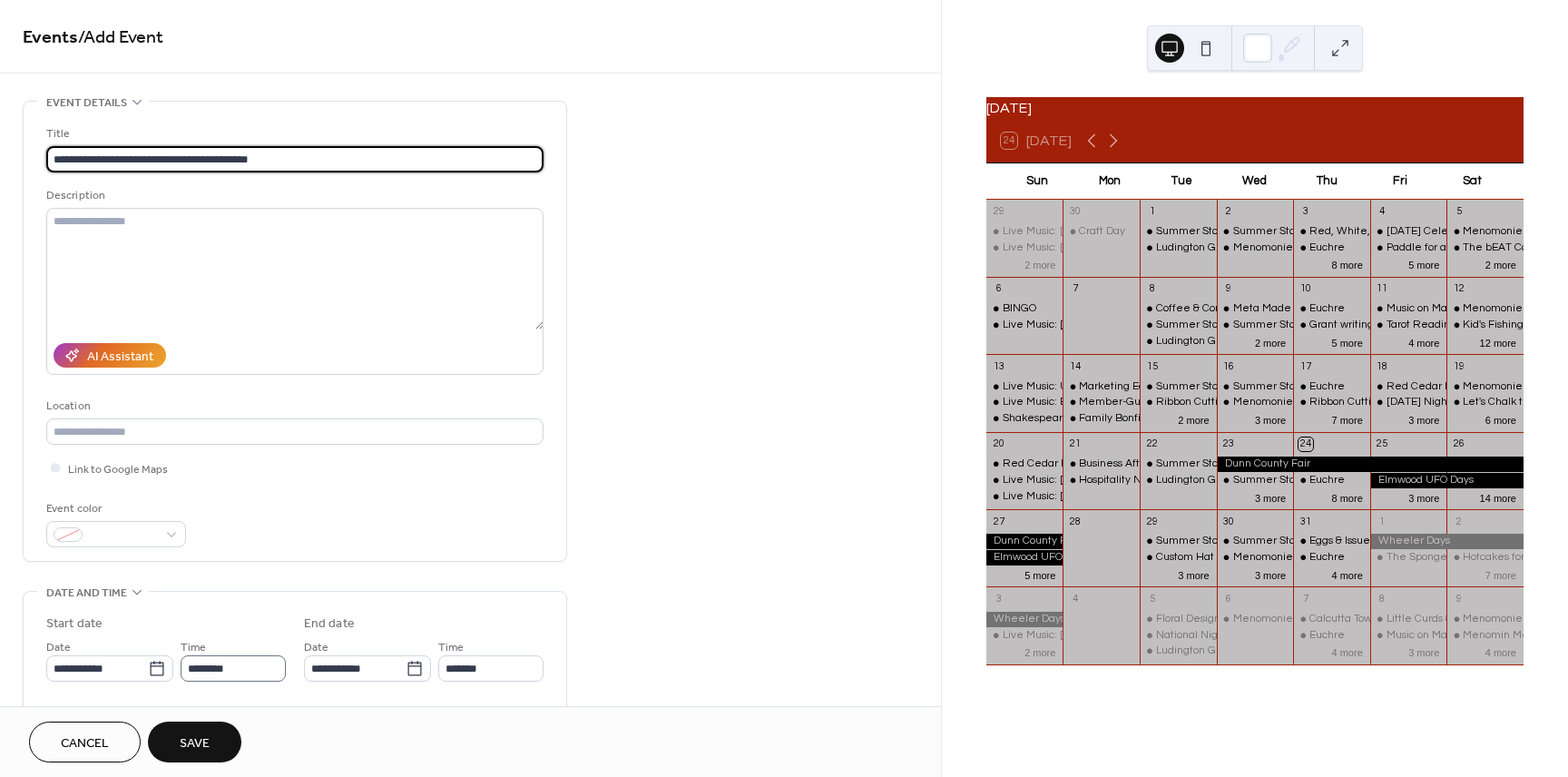 type on "**********" 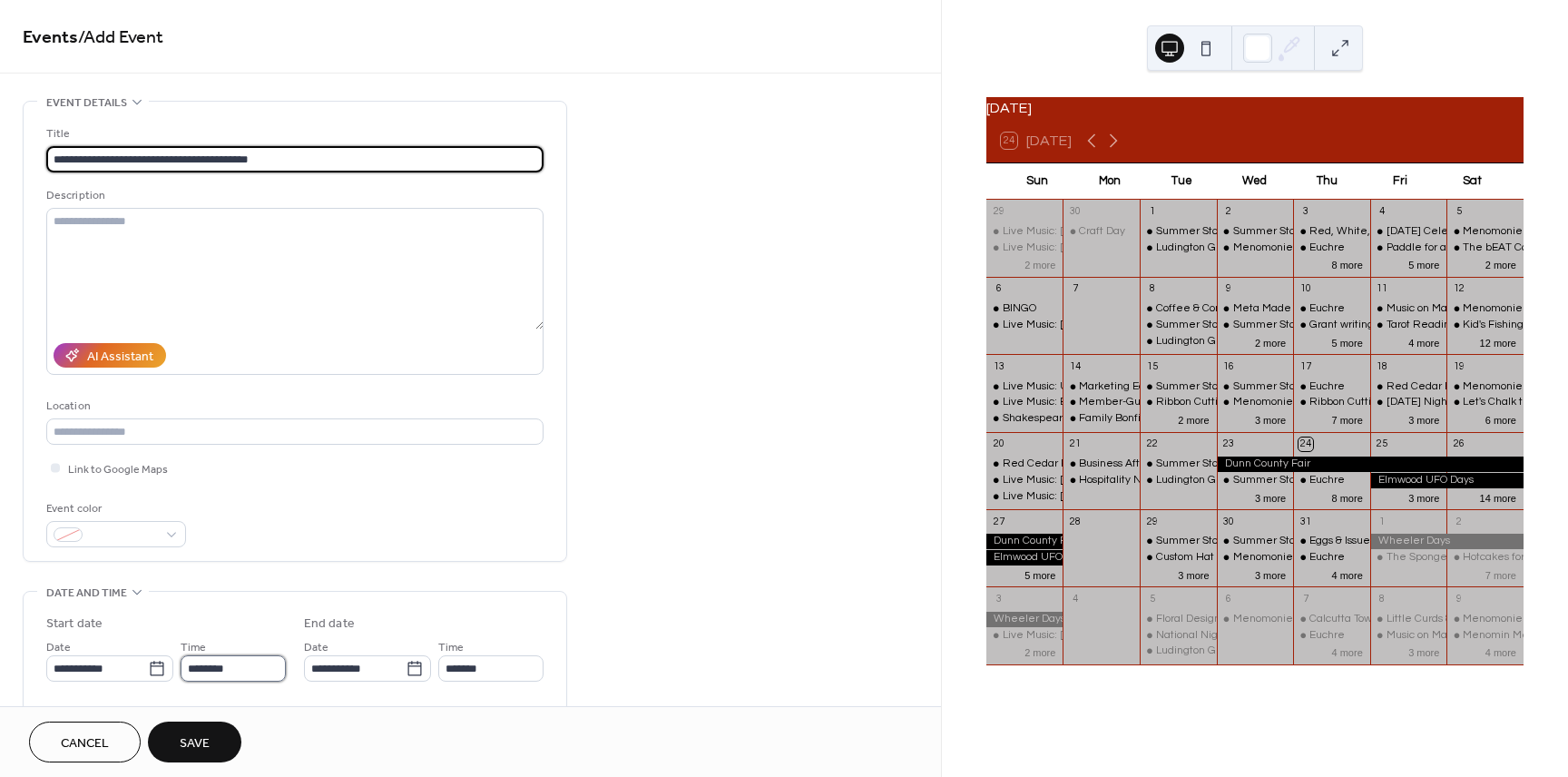 click on "********" at bounding box center [233, 668] 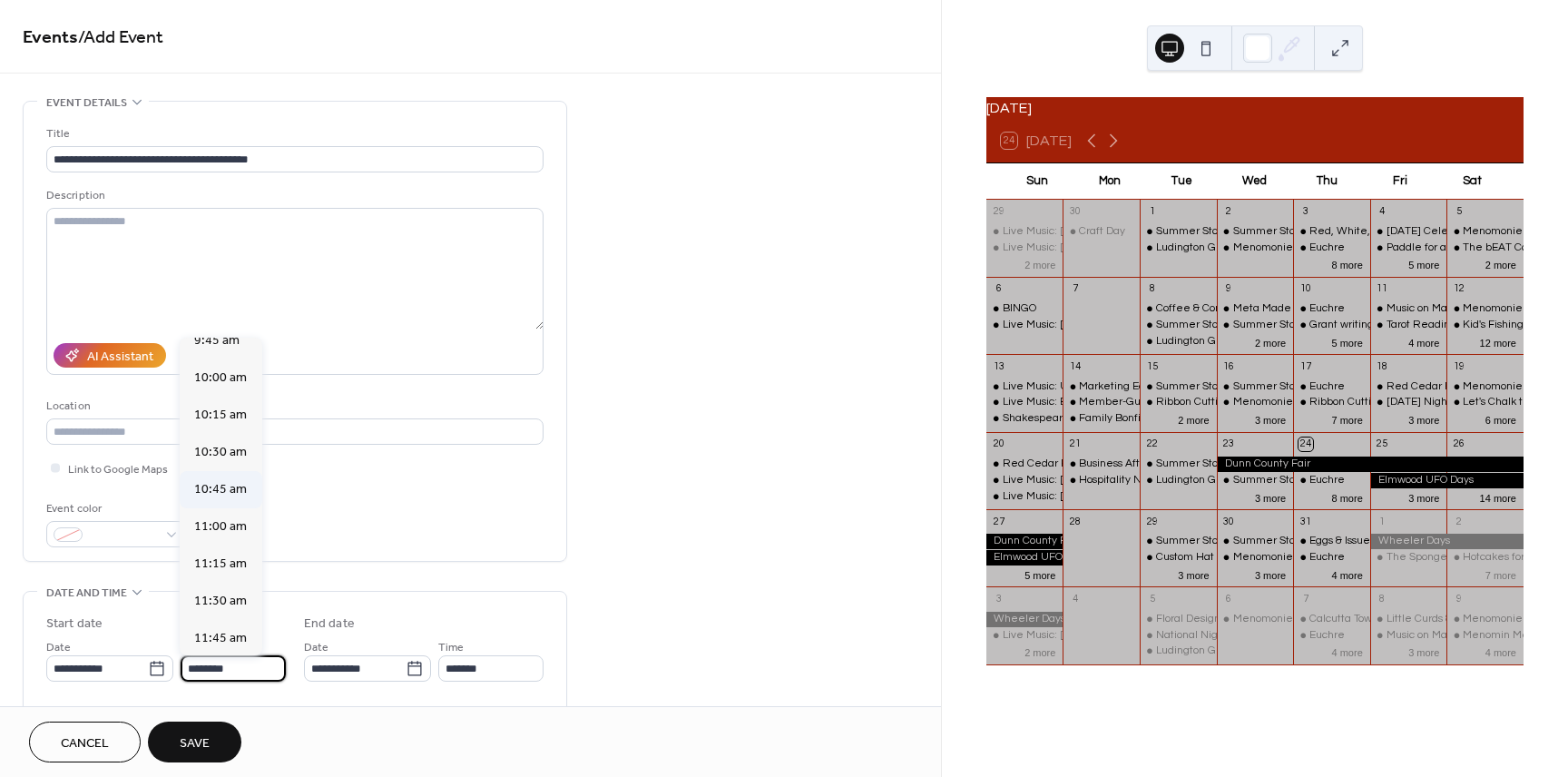 scroll, scrollTop: 1444, scrollLeft: 0, axis: vertical 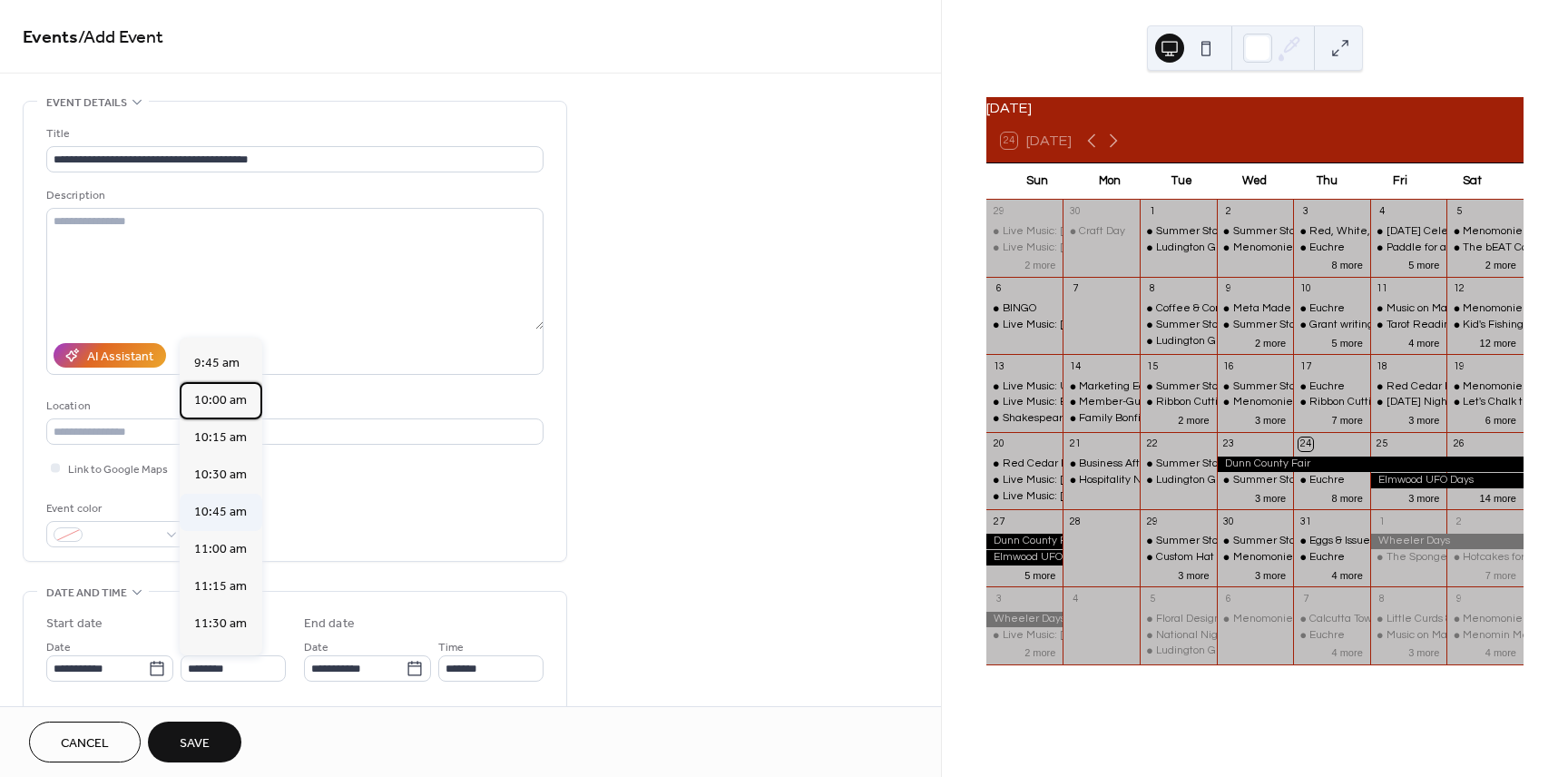 click on "10:00 am" at bounding box center [220, 400] 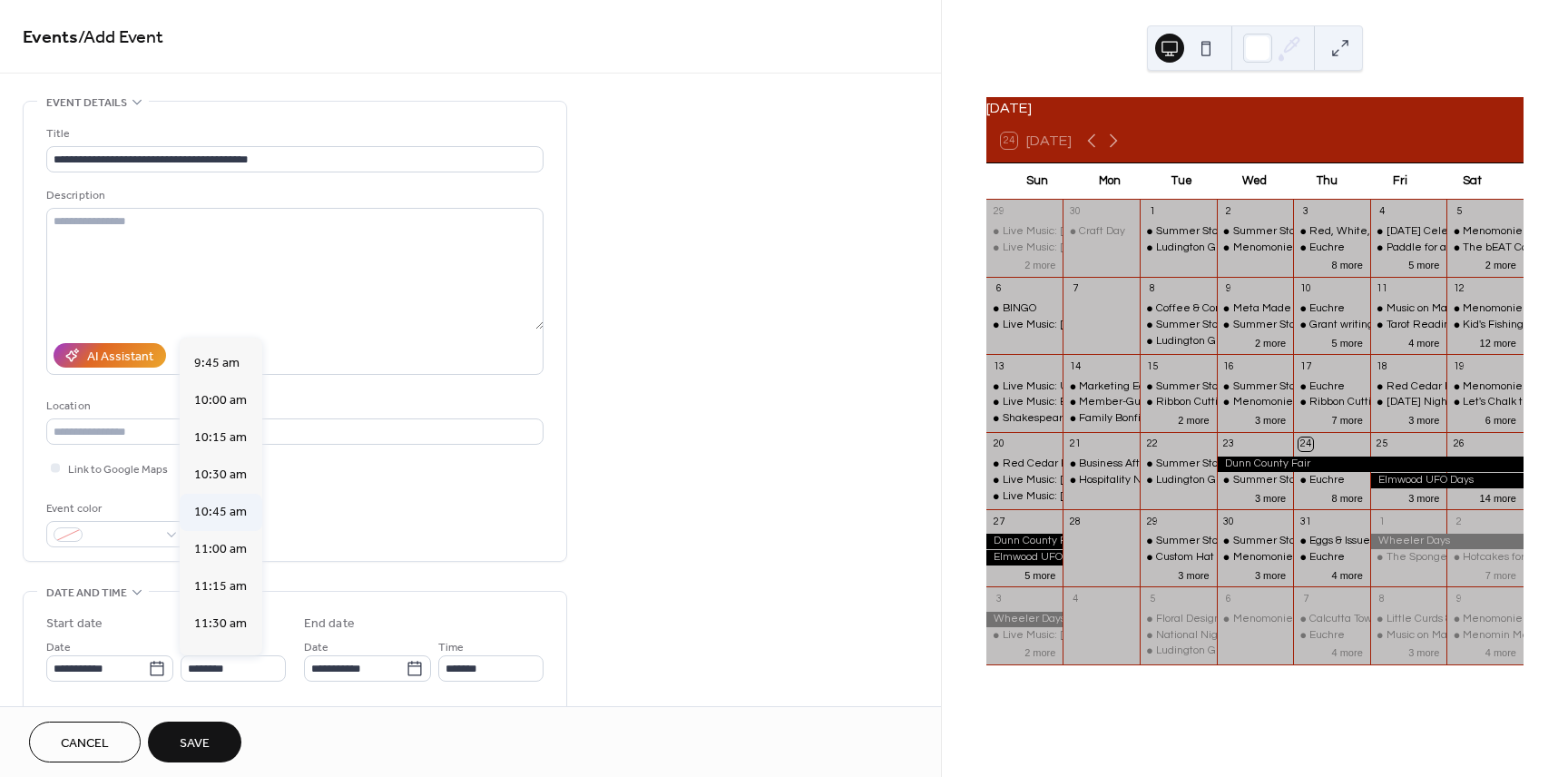 type on "********" 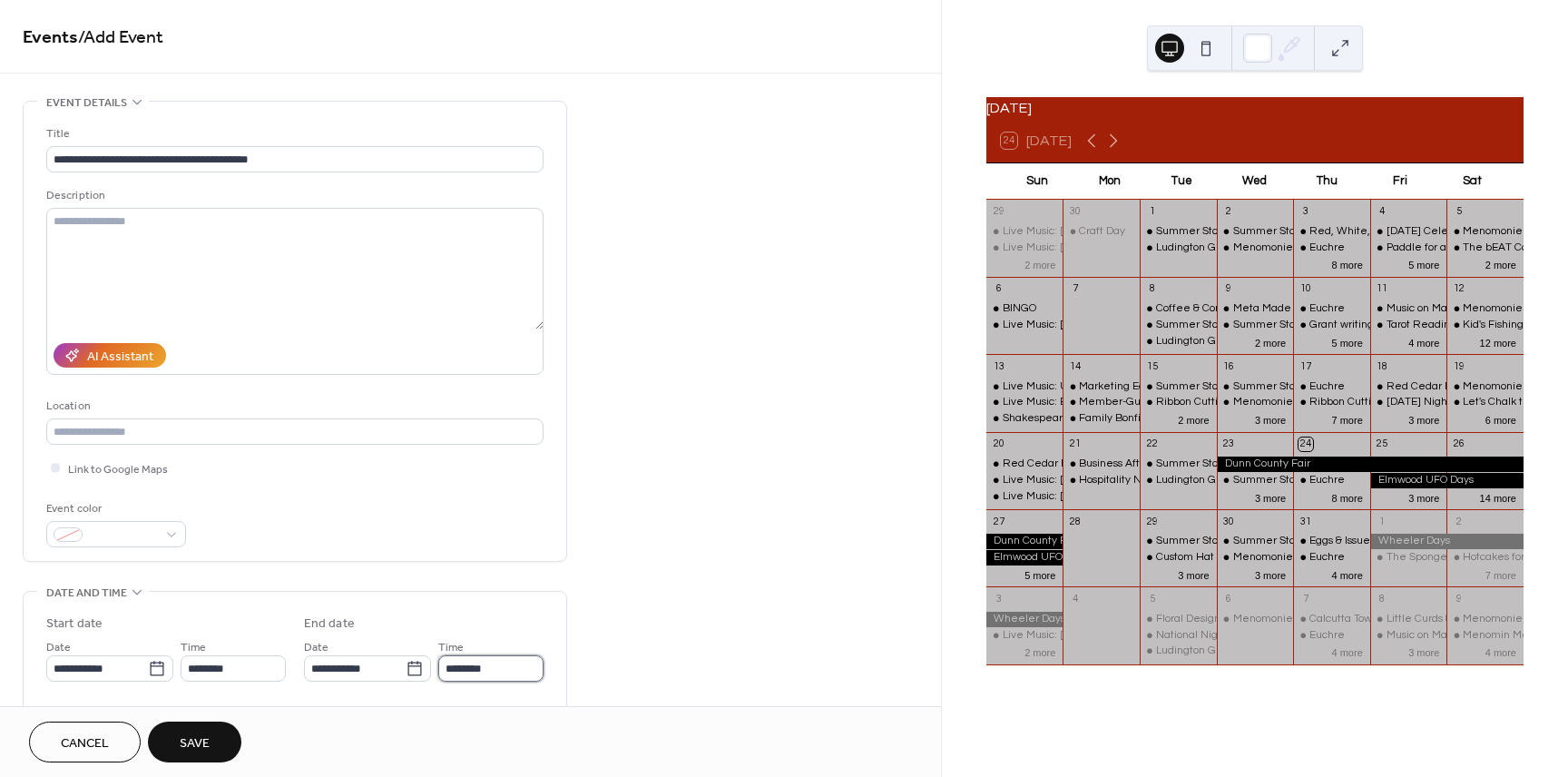 click on "********" at bounding box center (491, 668) 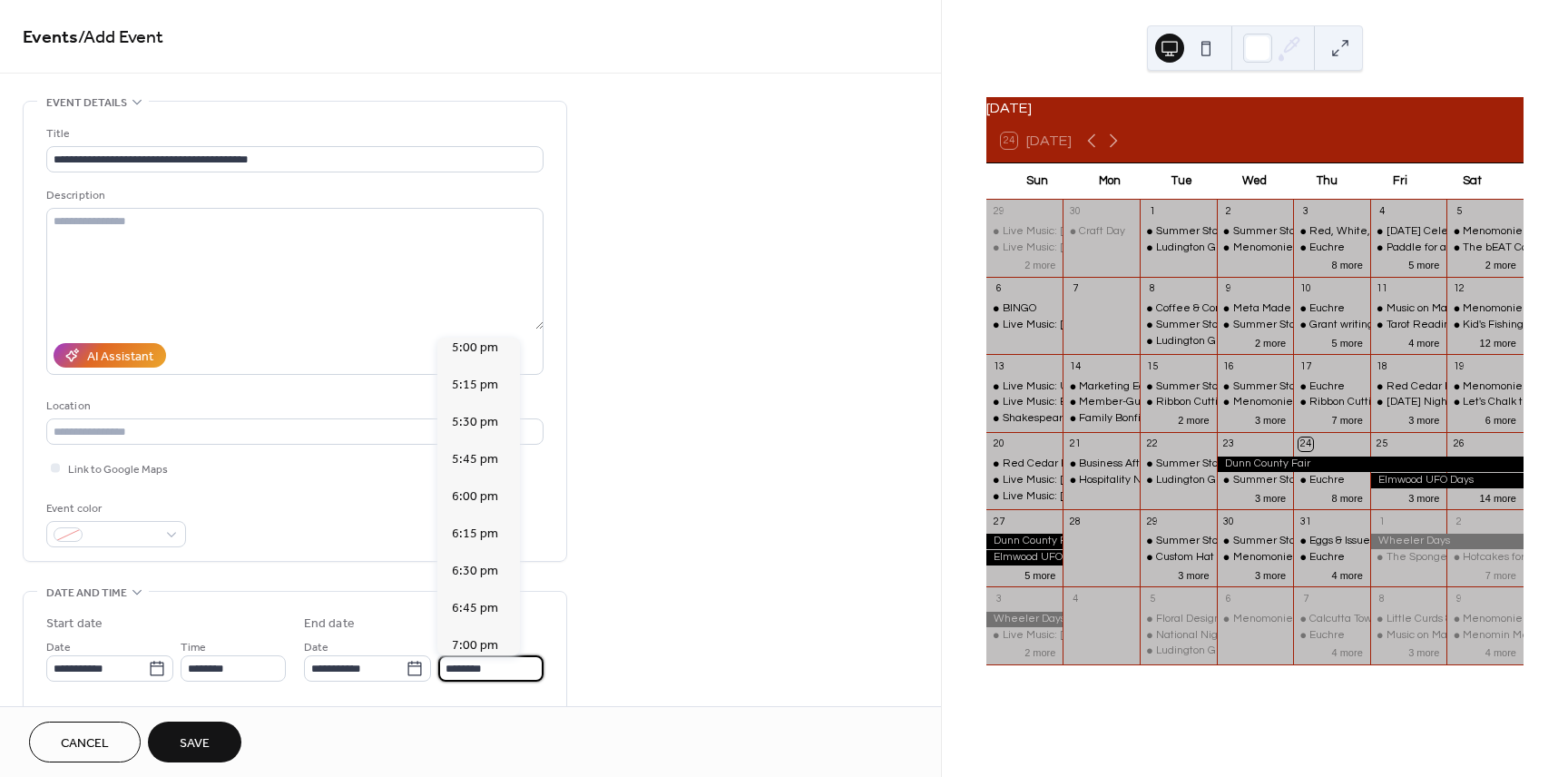 scroll, scrollTop: 1015, scrollLeft: 0, axis: vertical 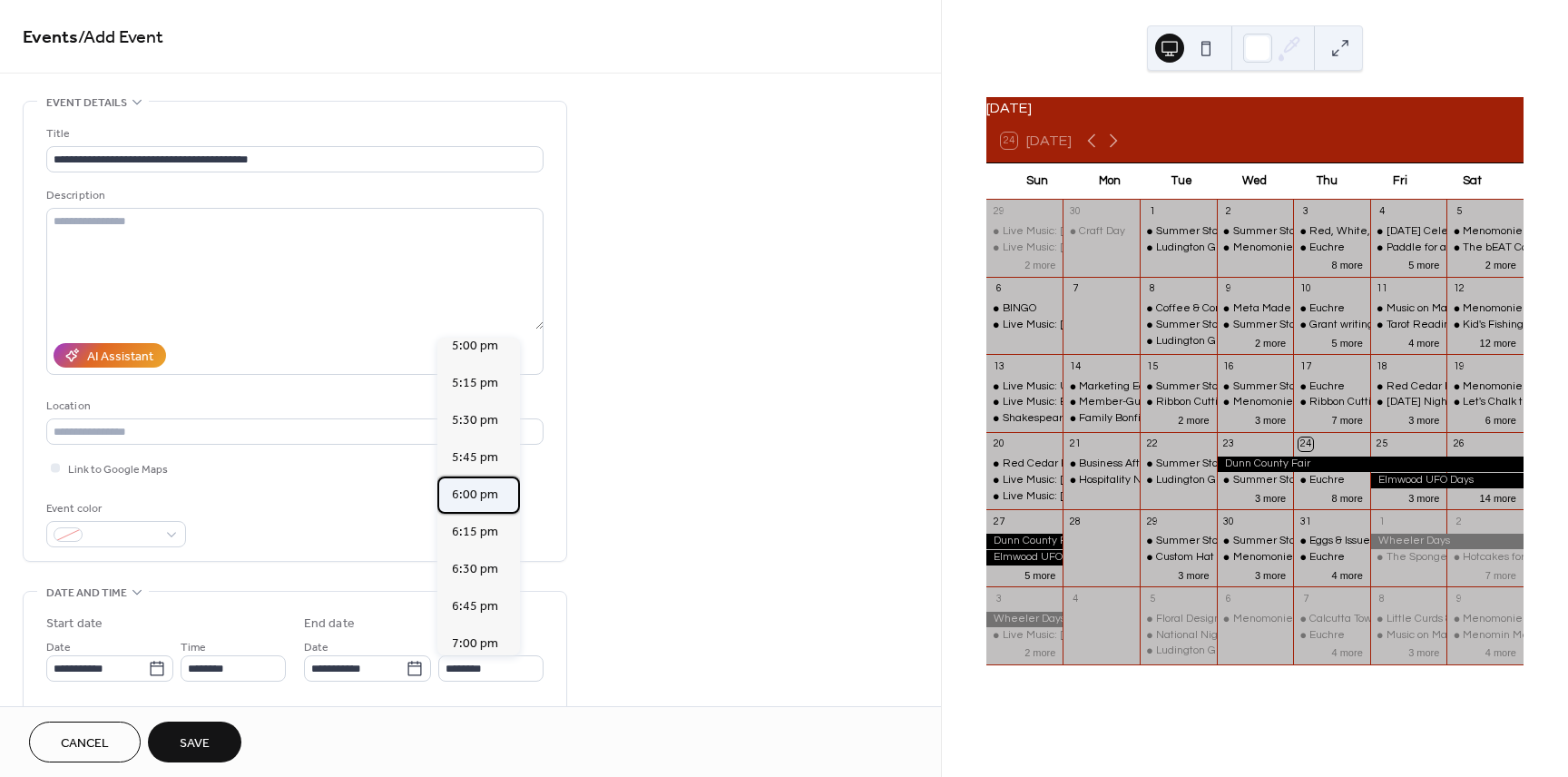 click on "6:00 pm" at bounding box center (475, 495) 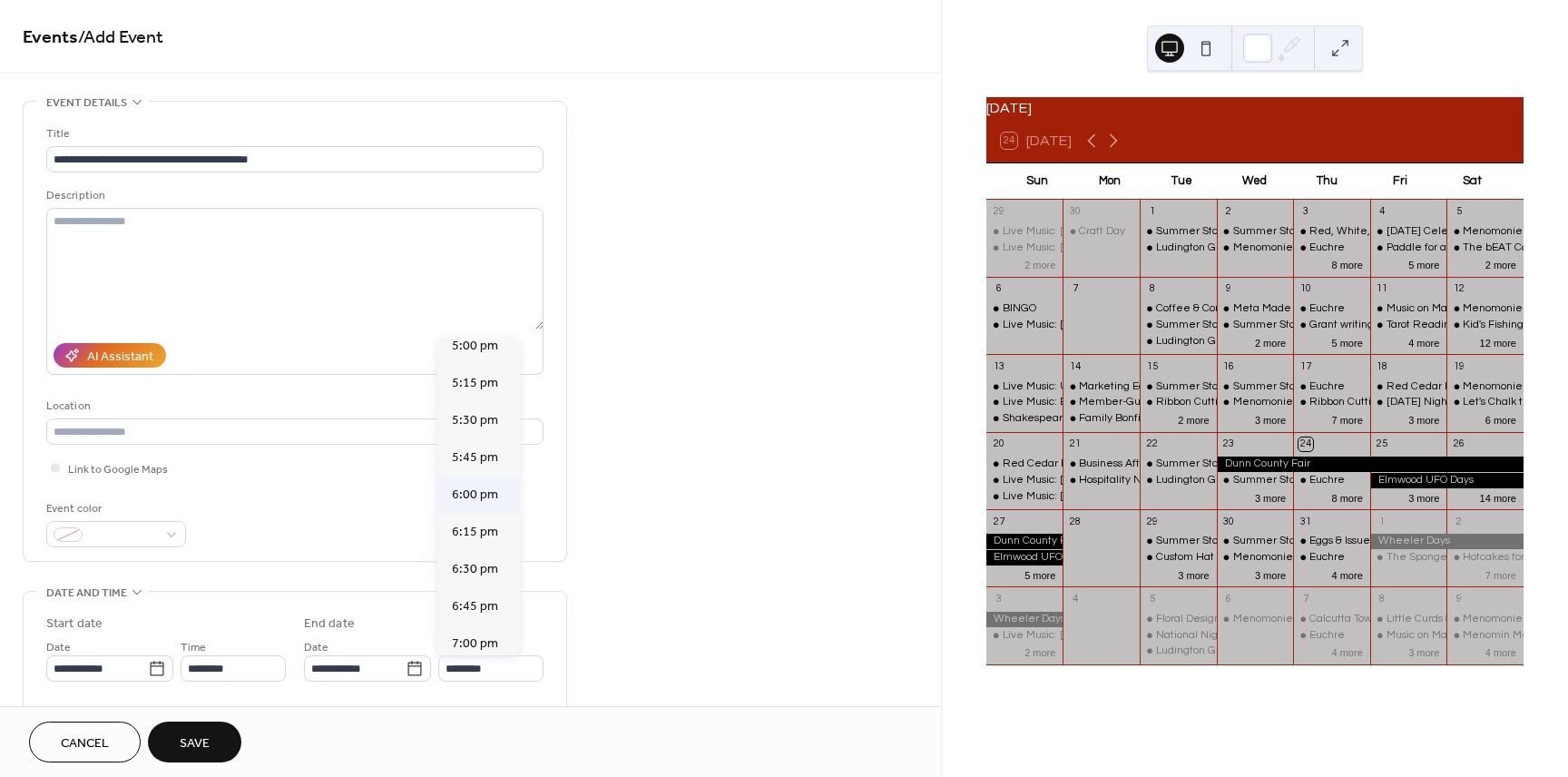 type on "*******" 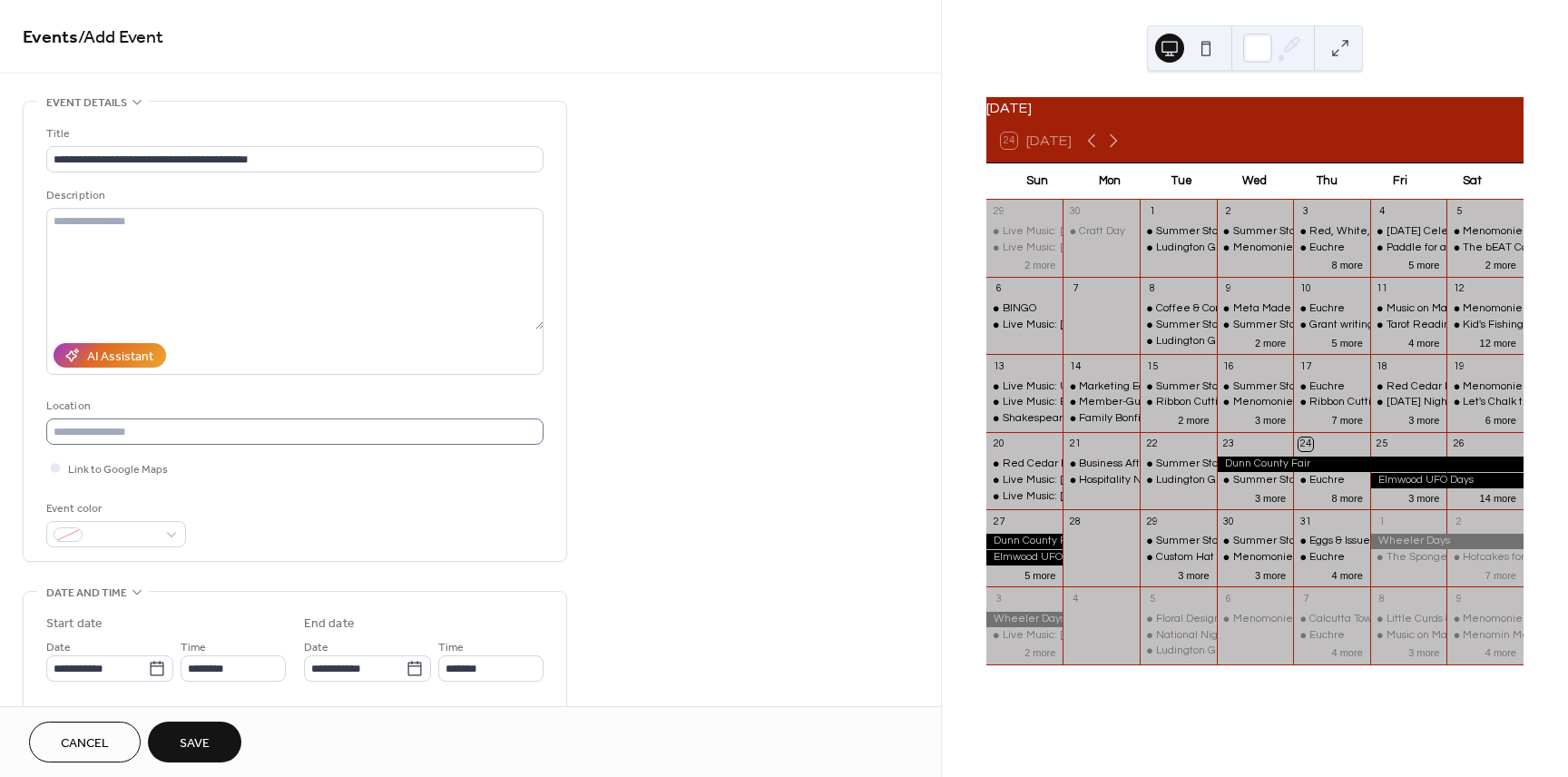 click on "**********" at bounding box center (295, 336) 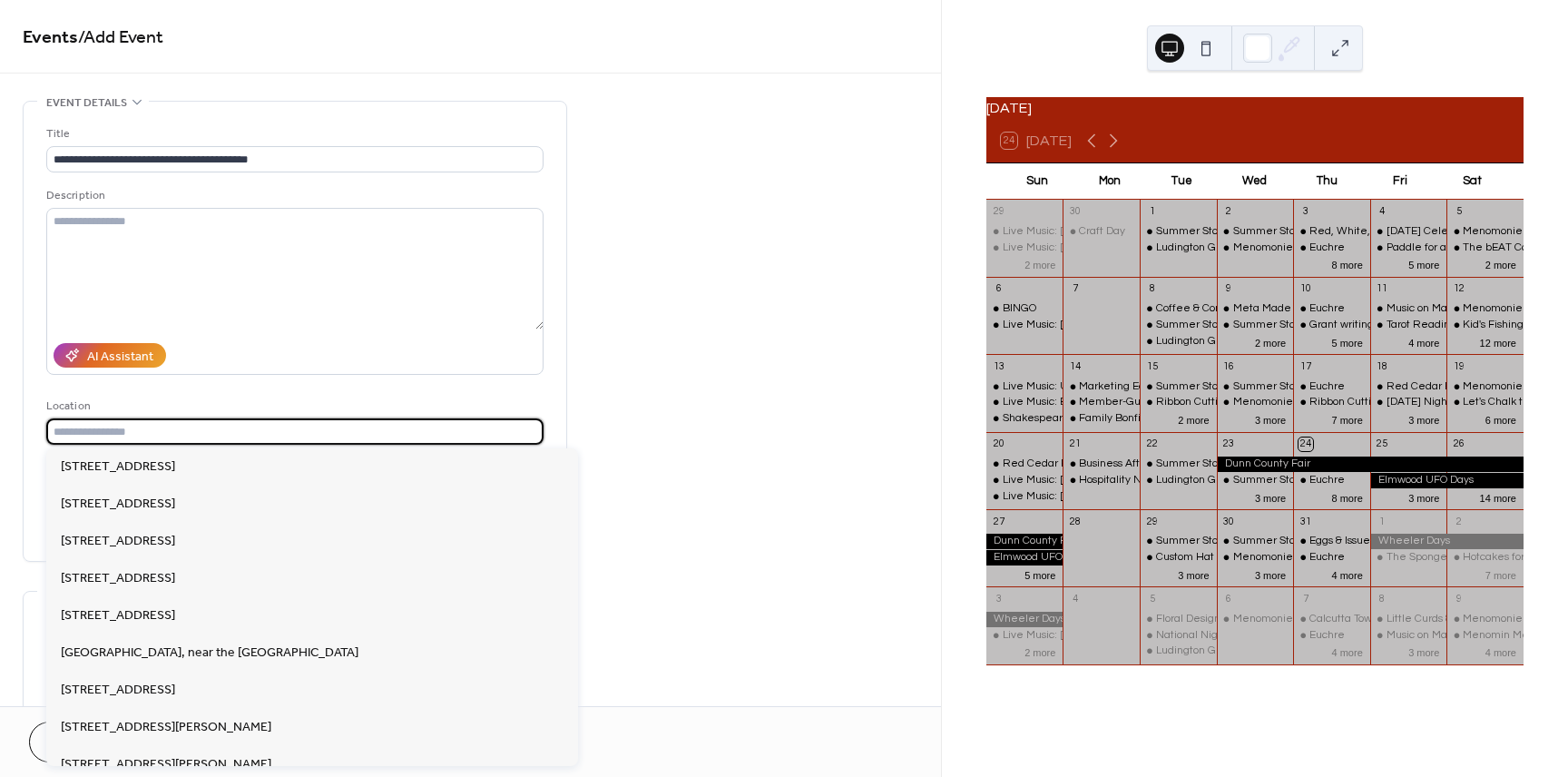 click at bounding box center (295, 431) 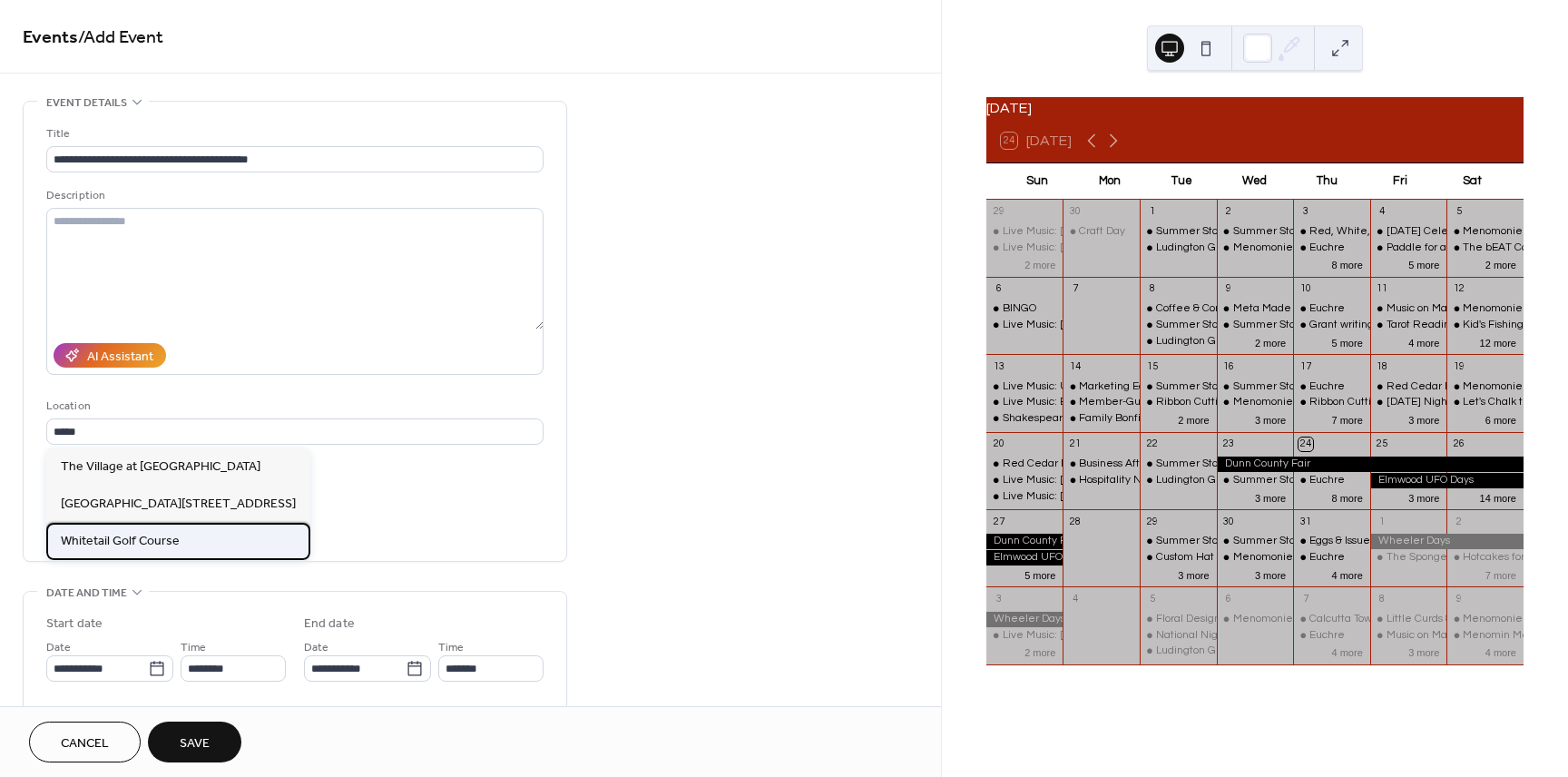click on "Whitetail Golf Course" at bounding box center [120, 541] 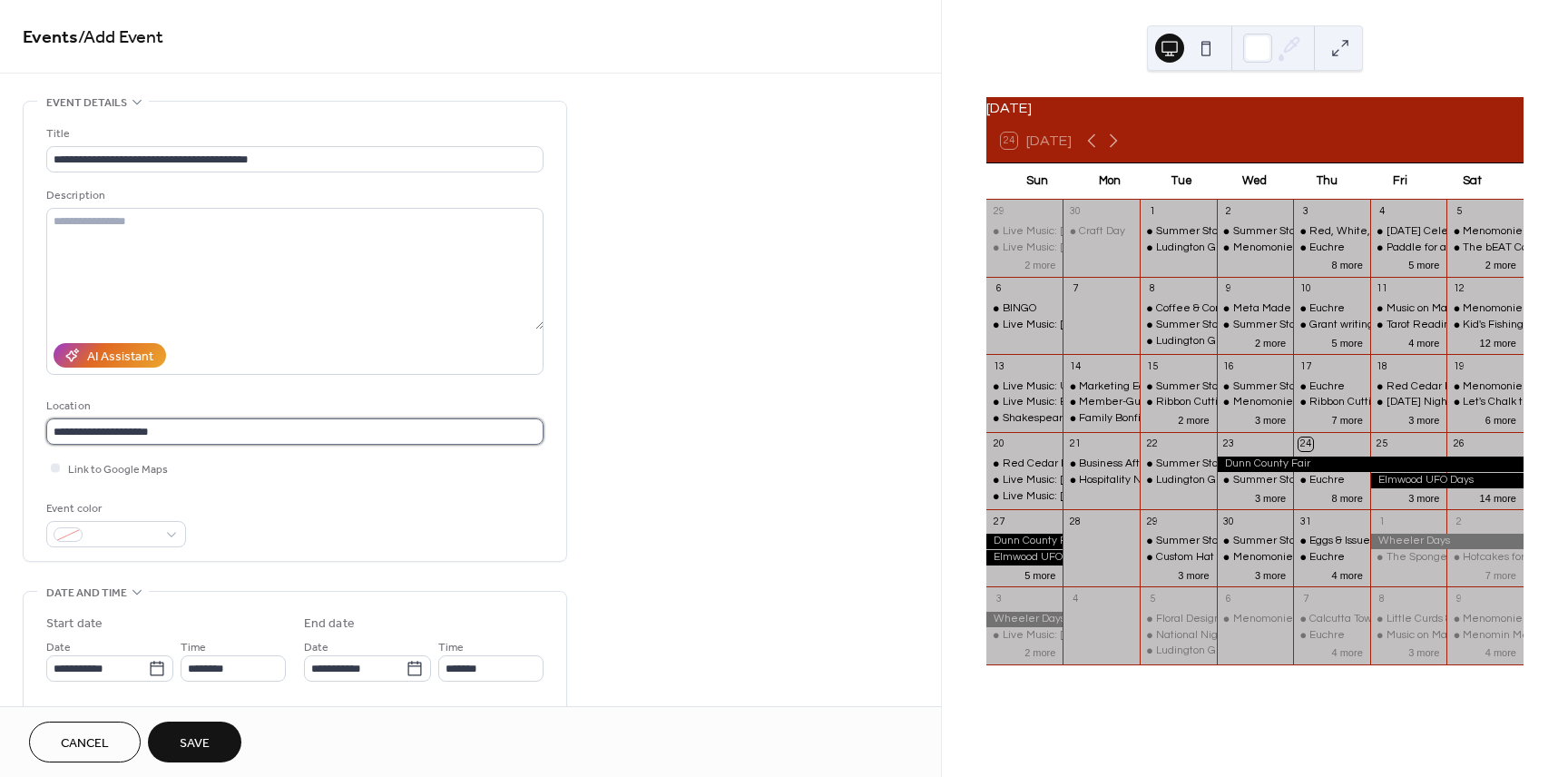 click on "**********" at bounding box center (295, 431) 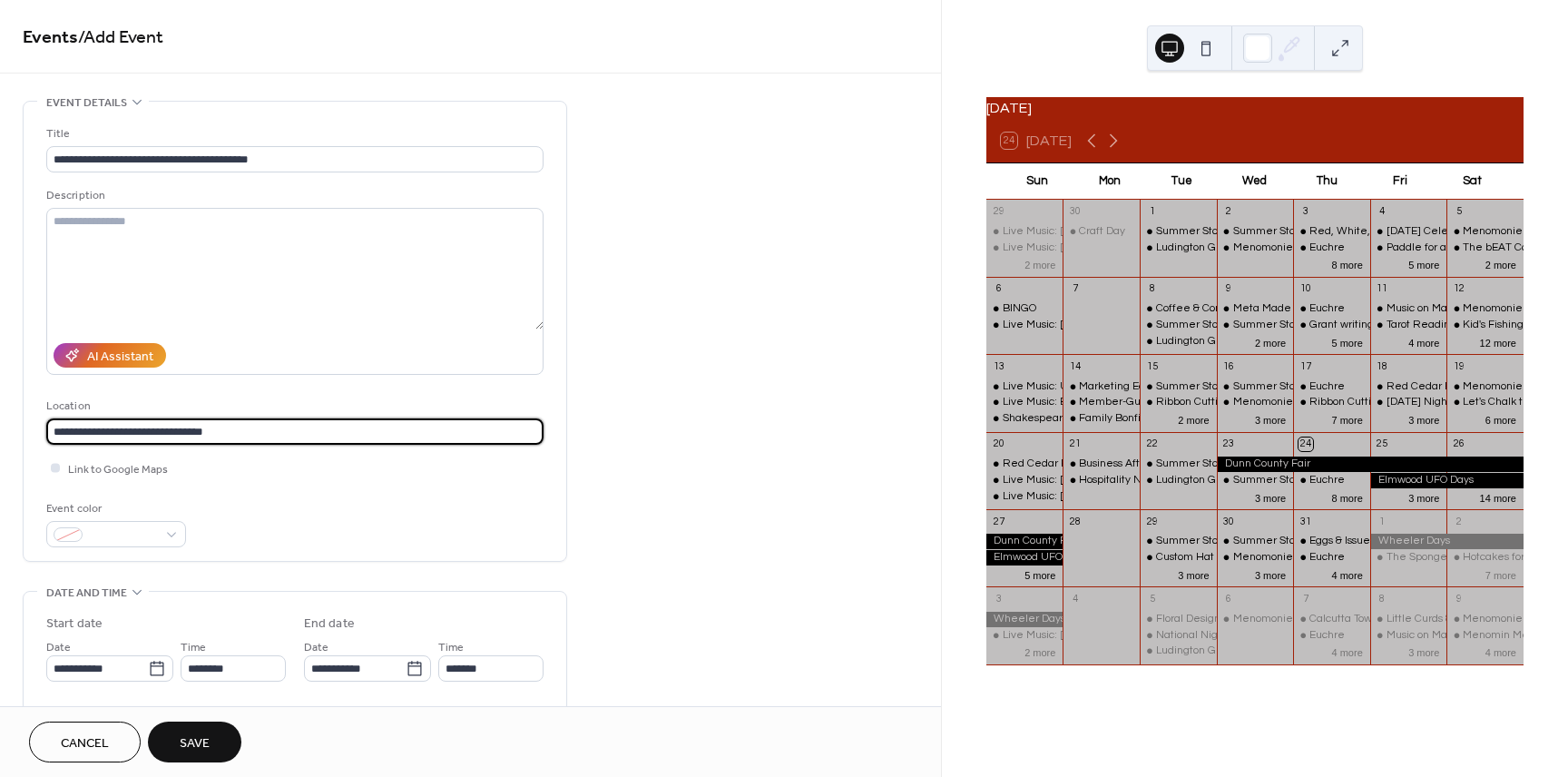 type on "**********" 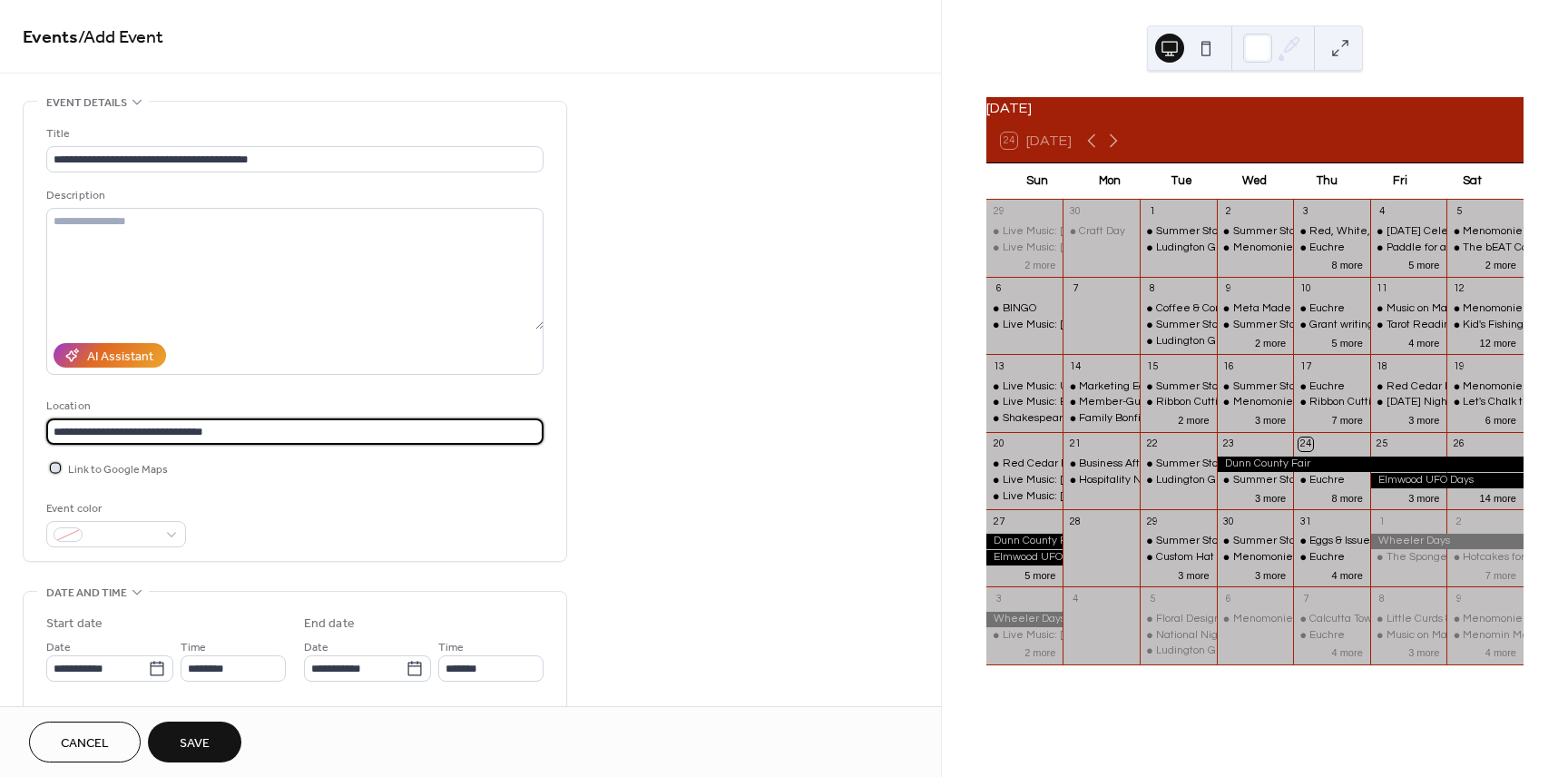 click on "Link to Google Maps" at bounding box center (118, 469) 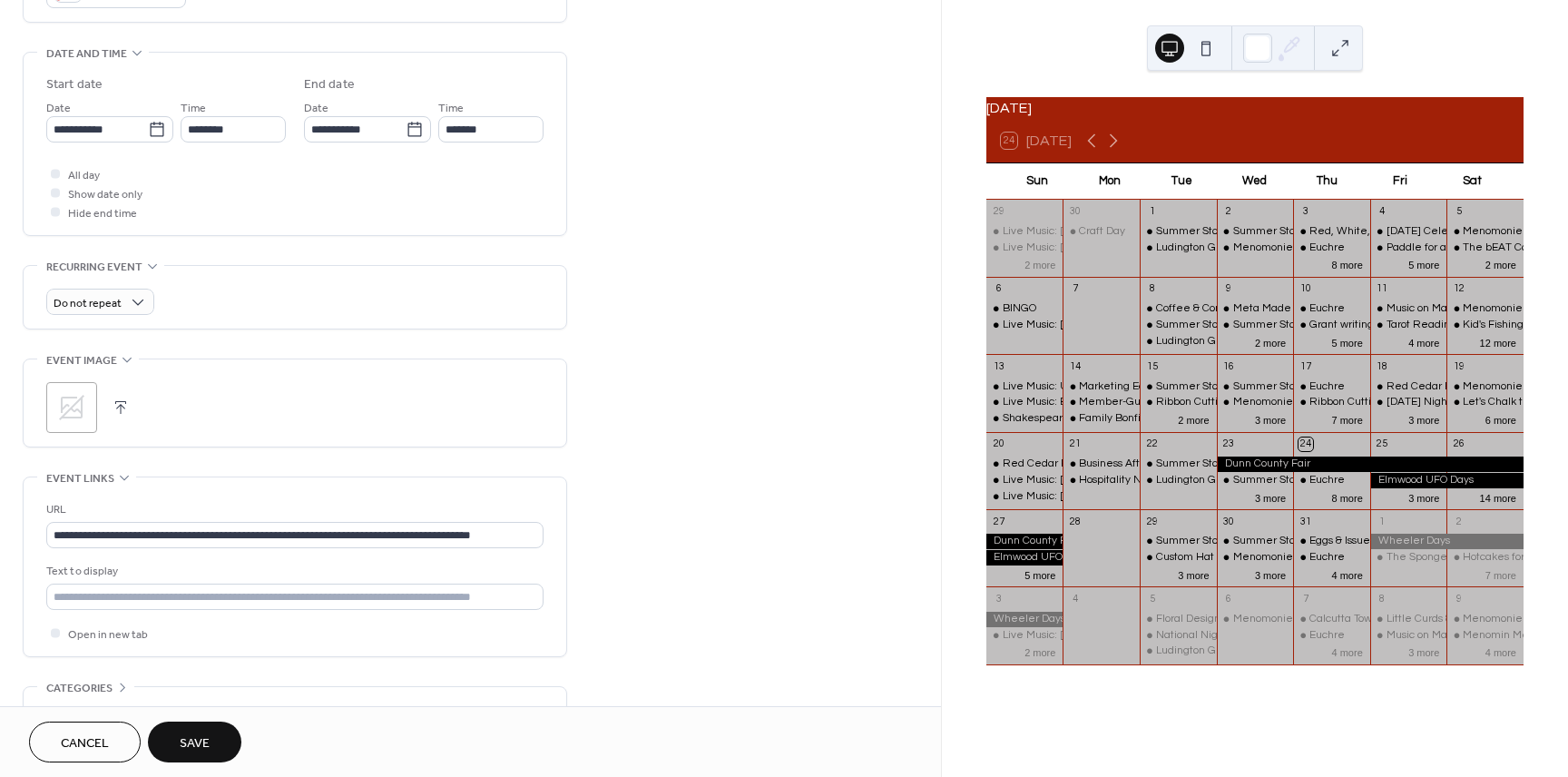 scroll, scrollTop: 587, scrollLeft: 0, axis: vertical 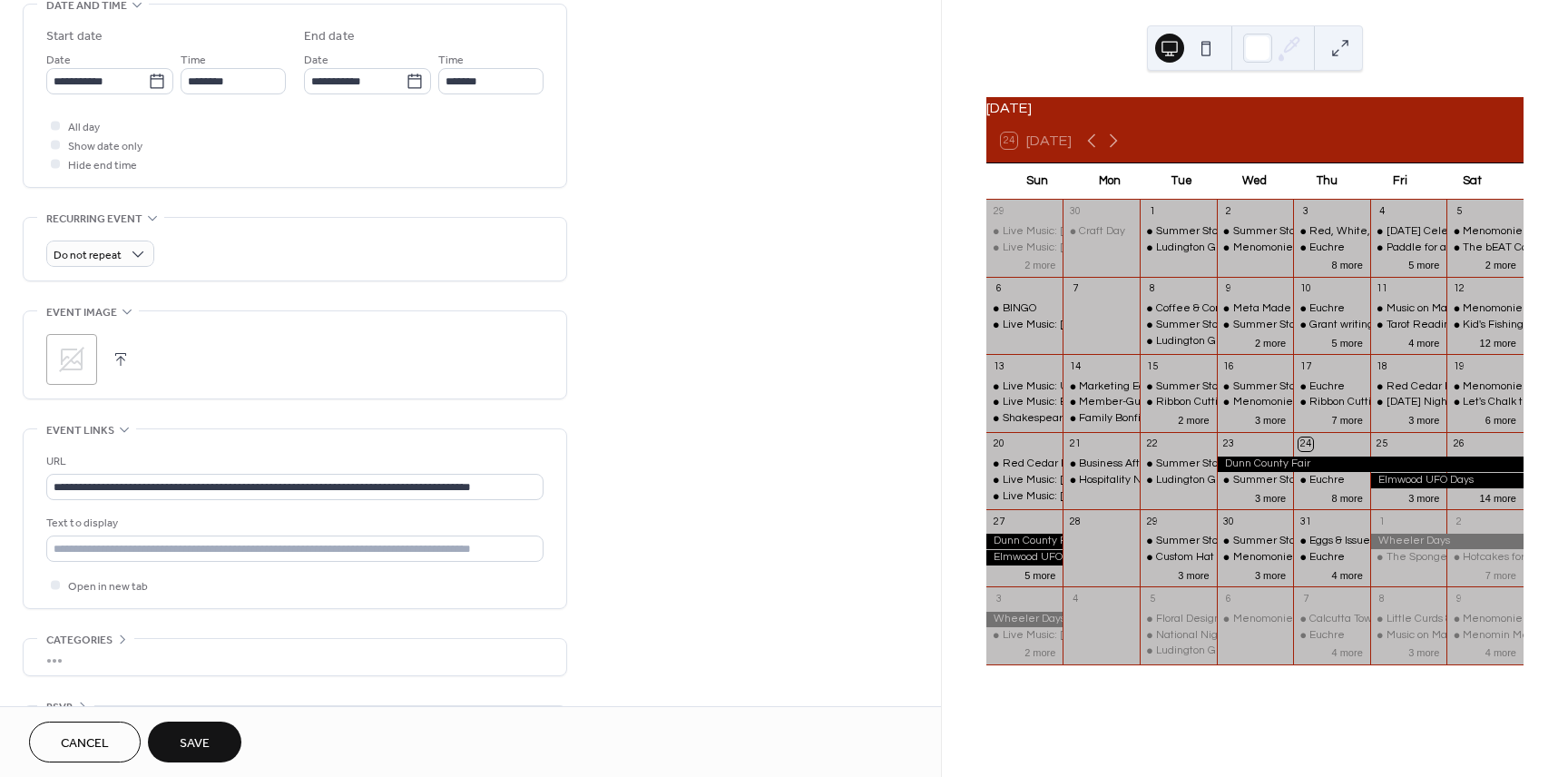 click on "Save" at bounding box center (194, 743) 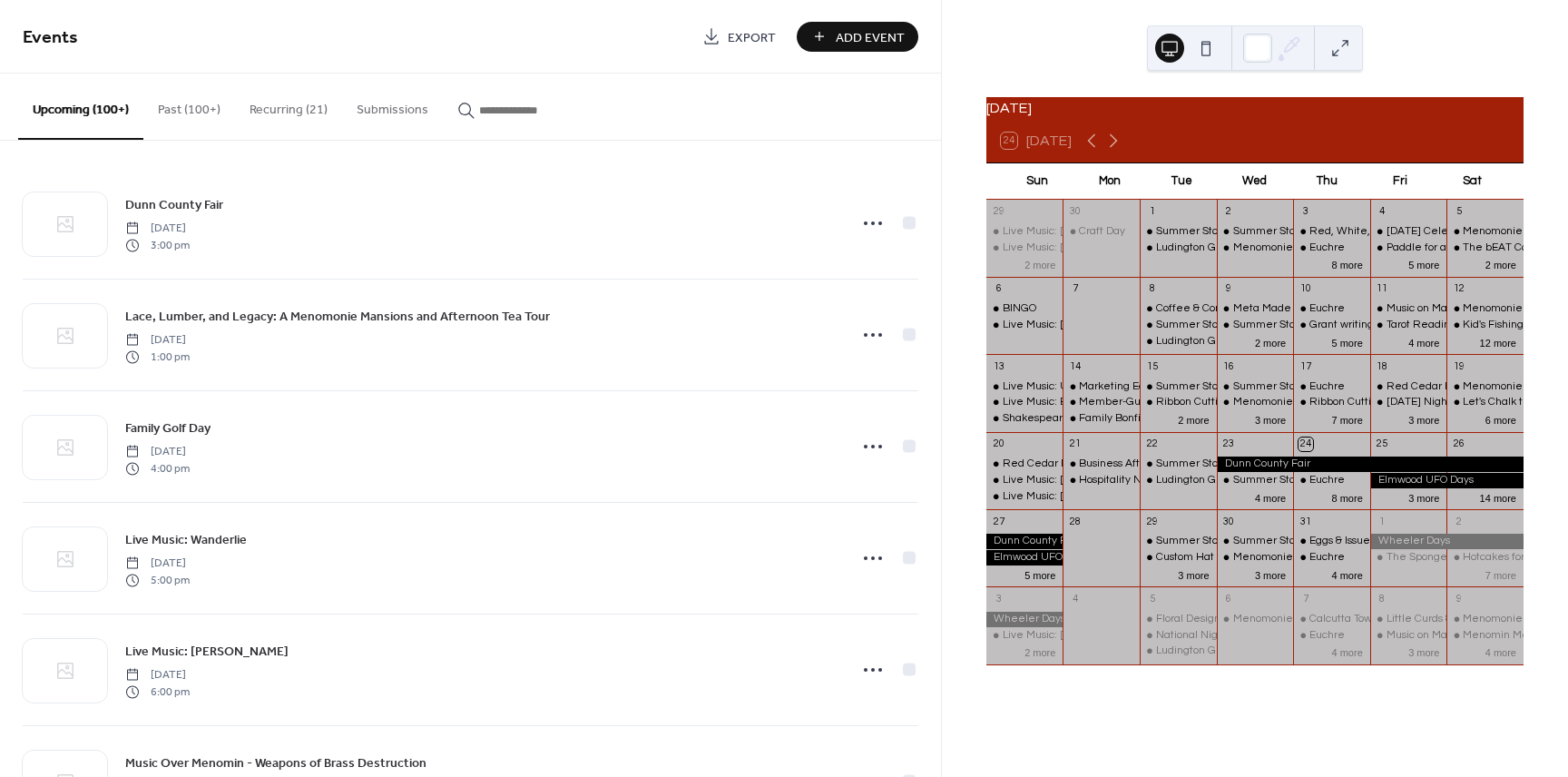 click on "Add Event" at bounding box center (870, 37) 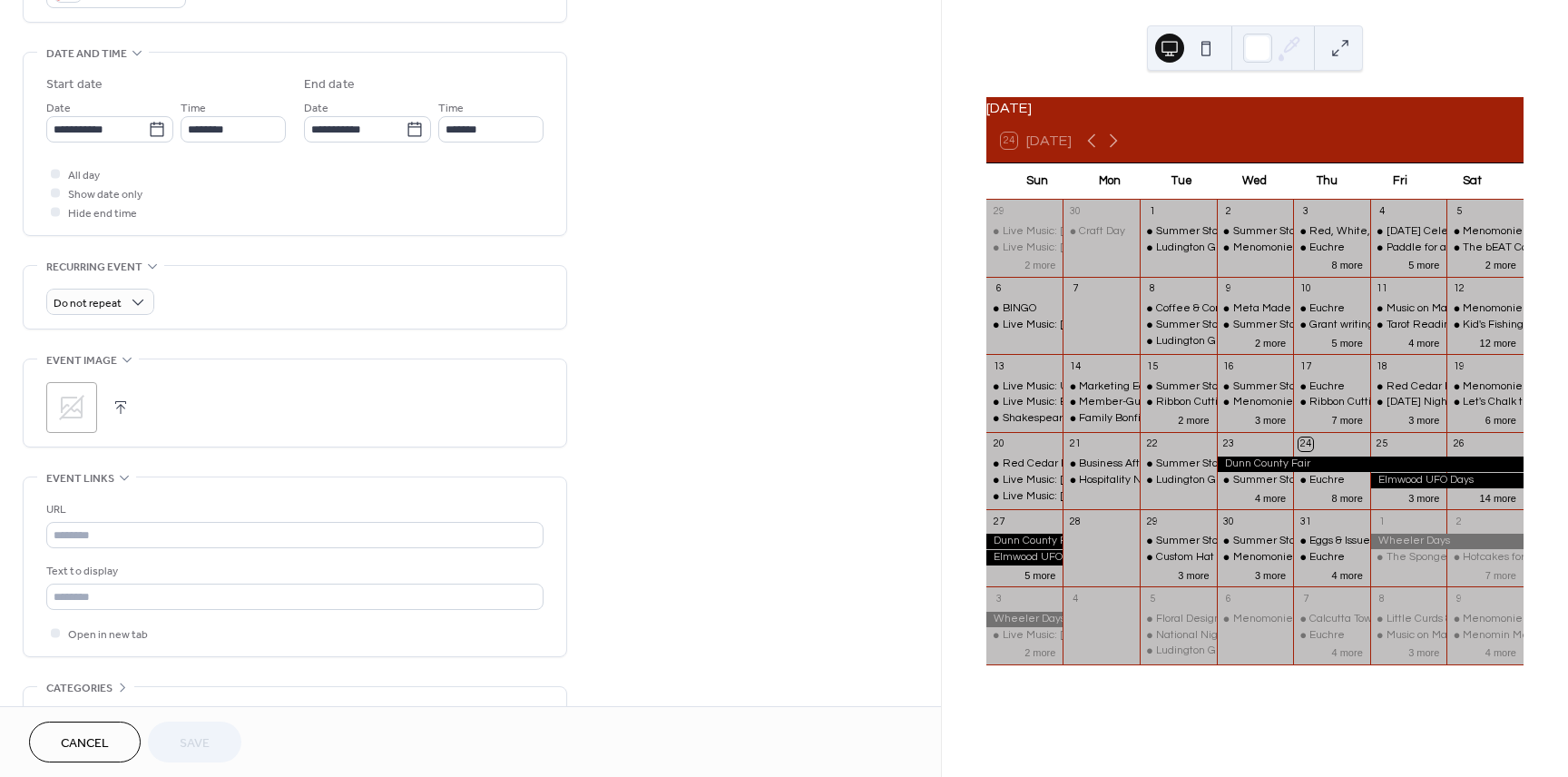 scroll, scrollTop: 546, scrollLeft: 0, axis: vertical 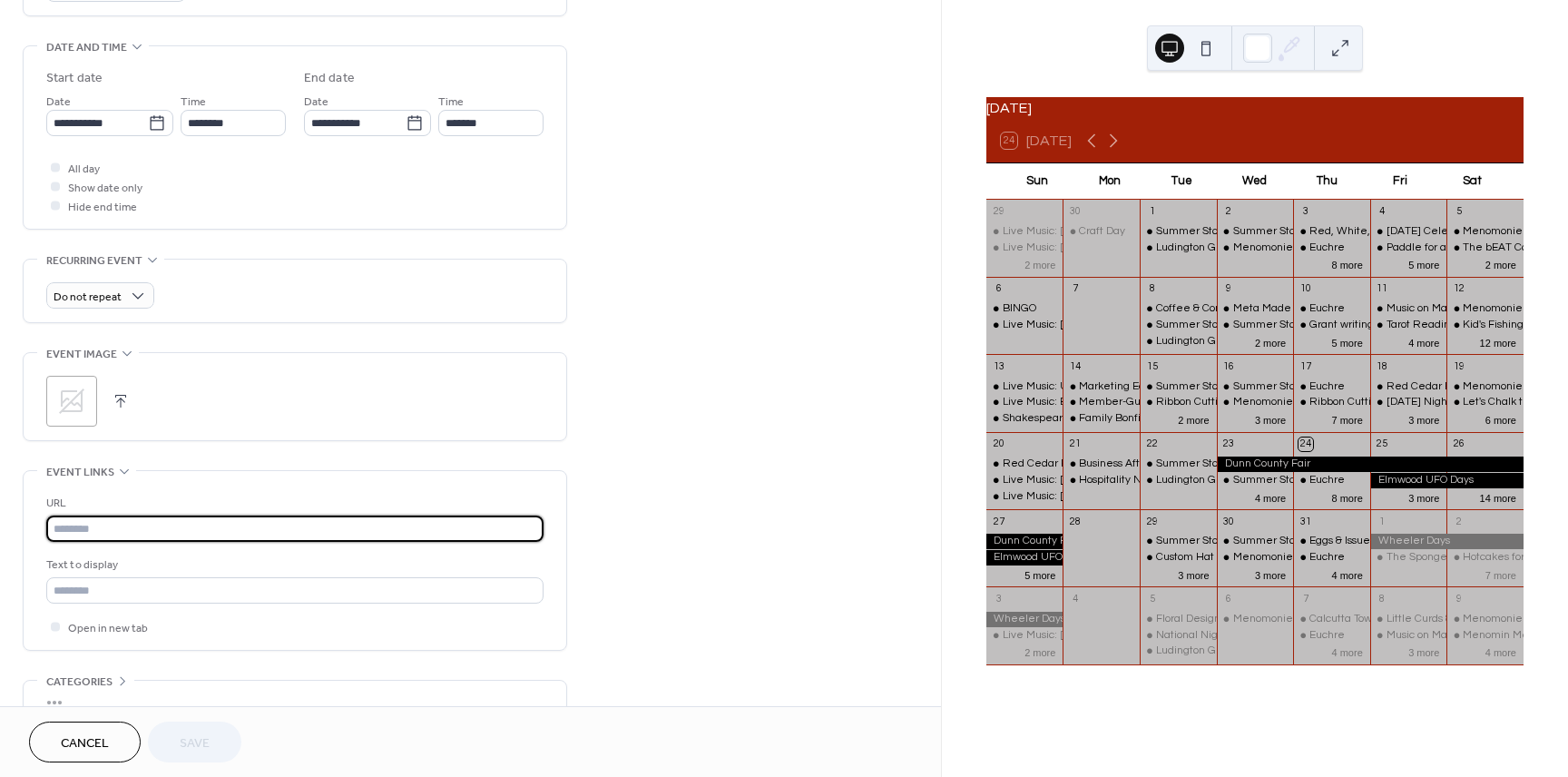 paste on "**********" 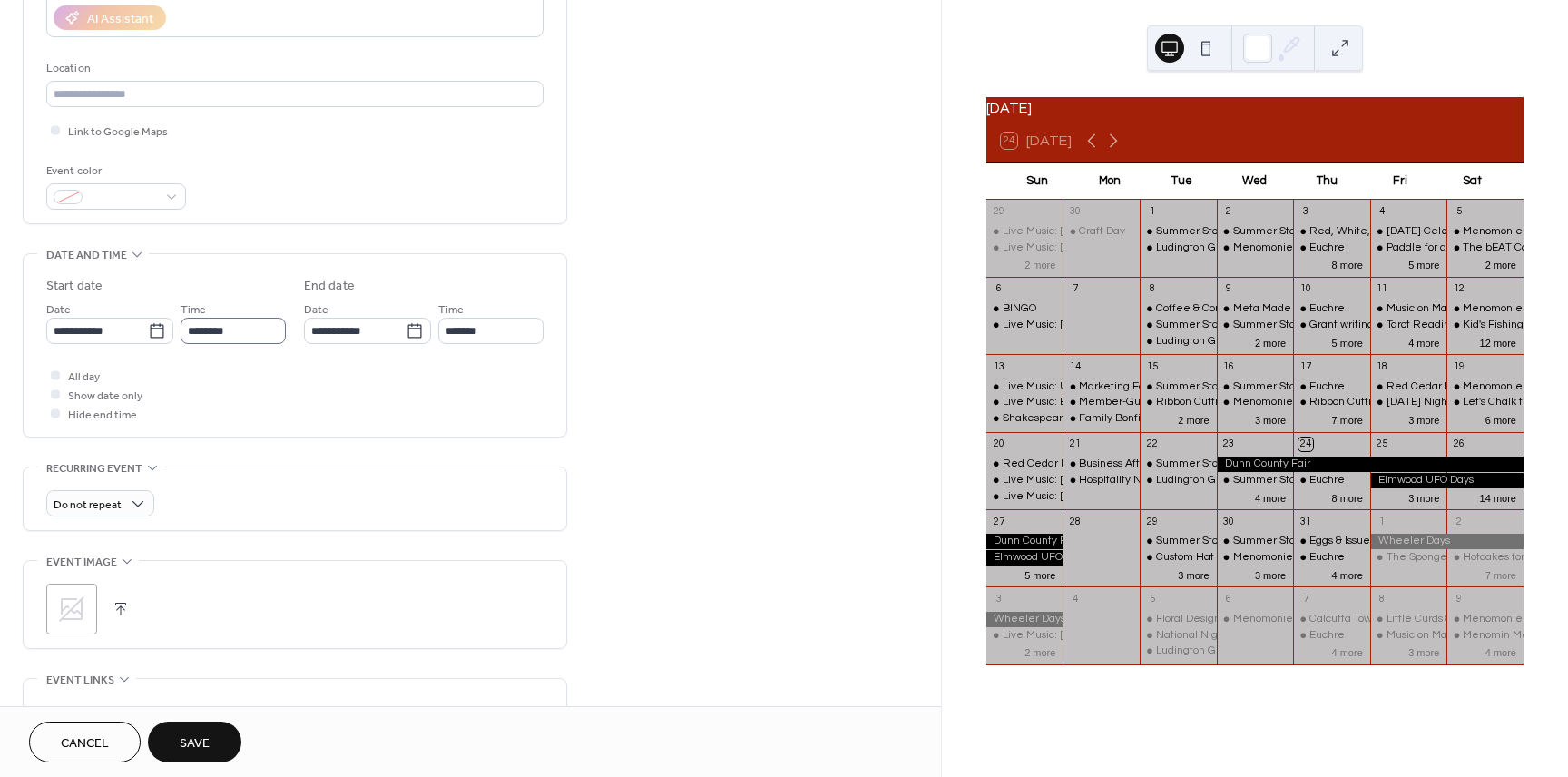 scroll, scrollTop: 275, scrollLeft: 0, axis: vertical 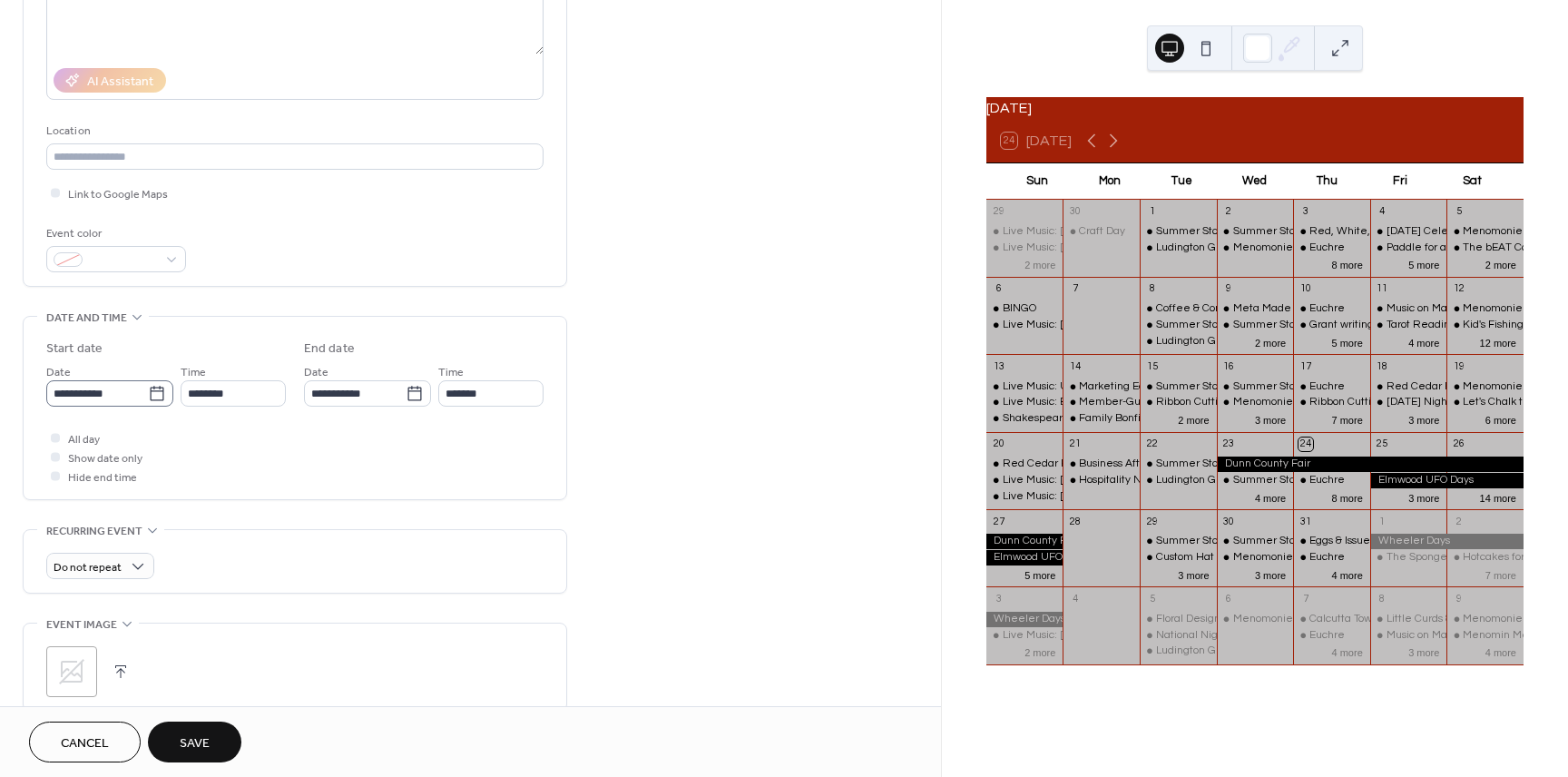 type on "**********" 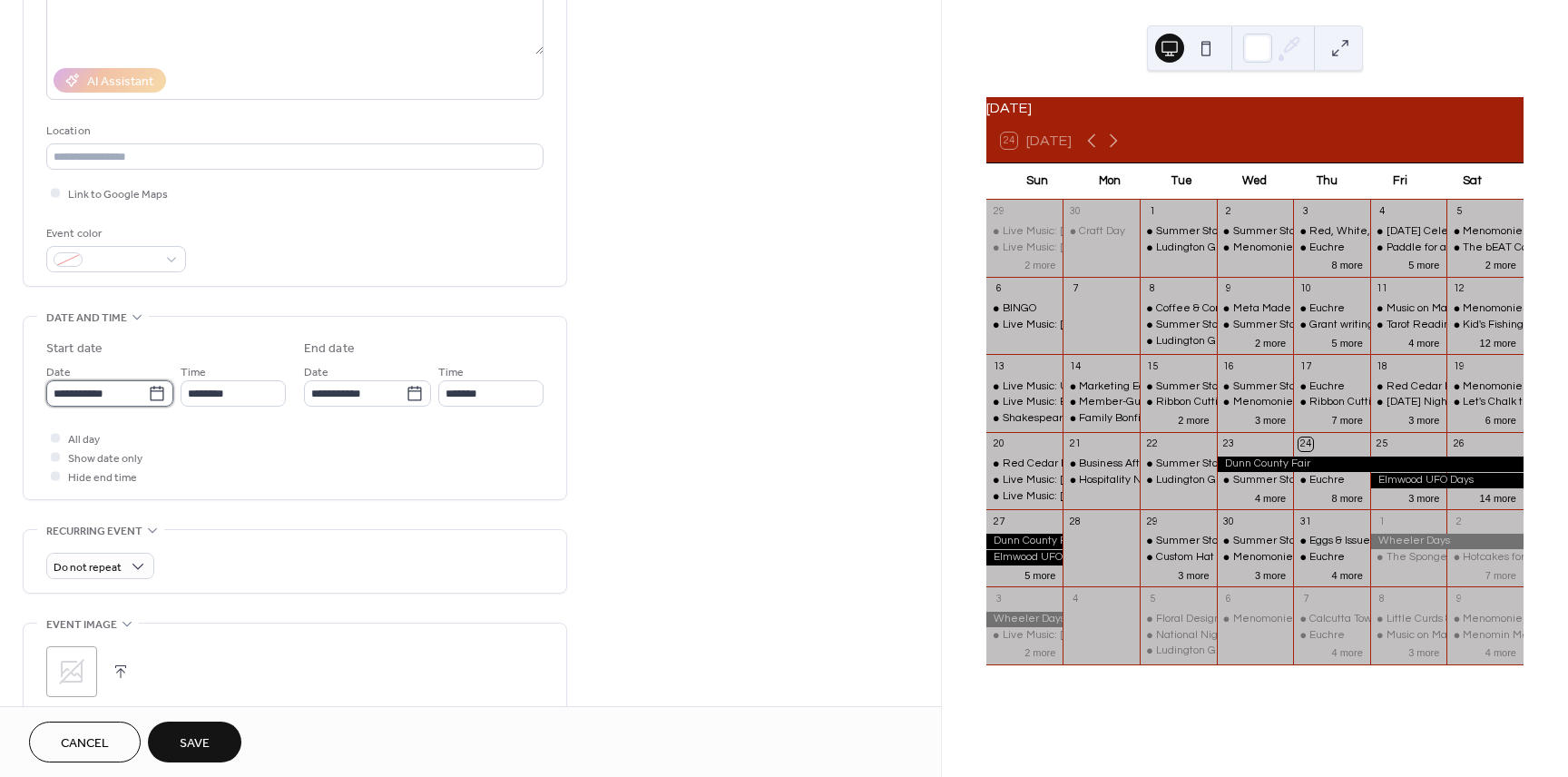 click on "**********" at bounding box center [97, 393] 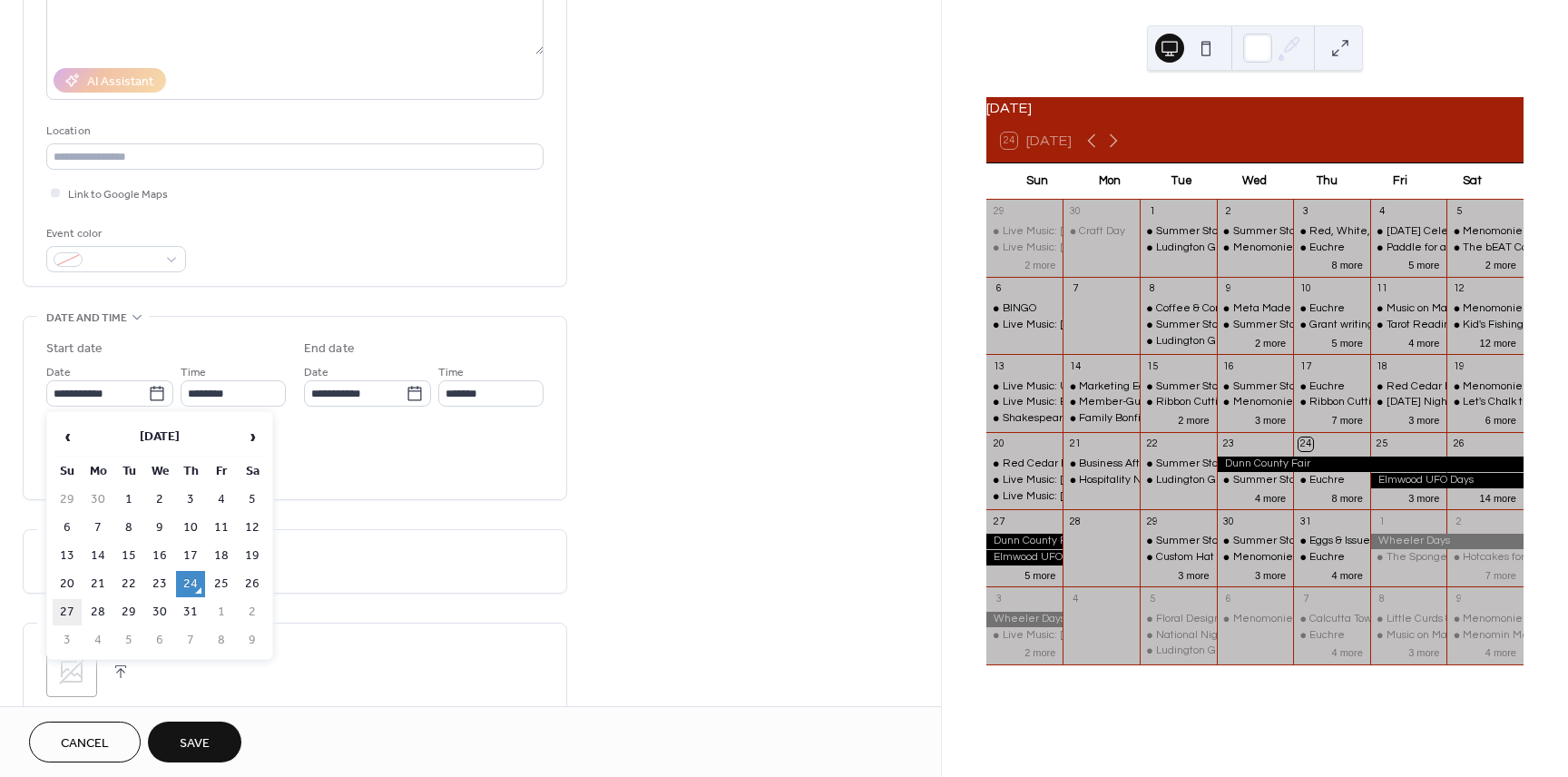 click on "27" at bounding box center [67, 612] 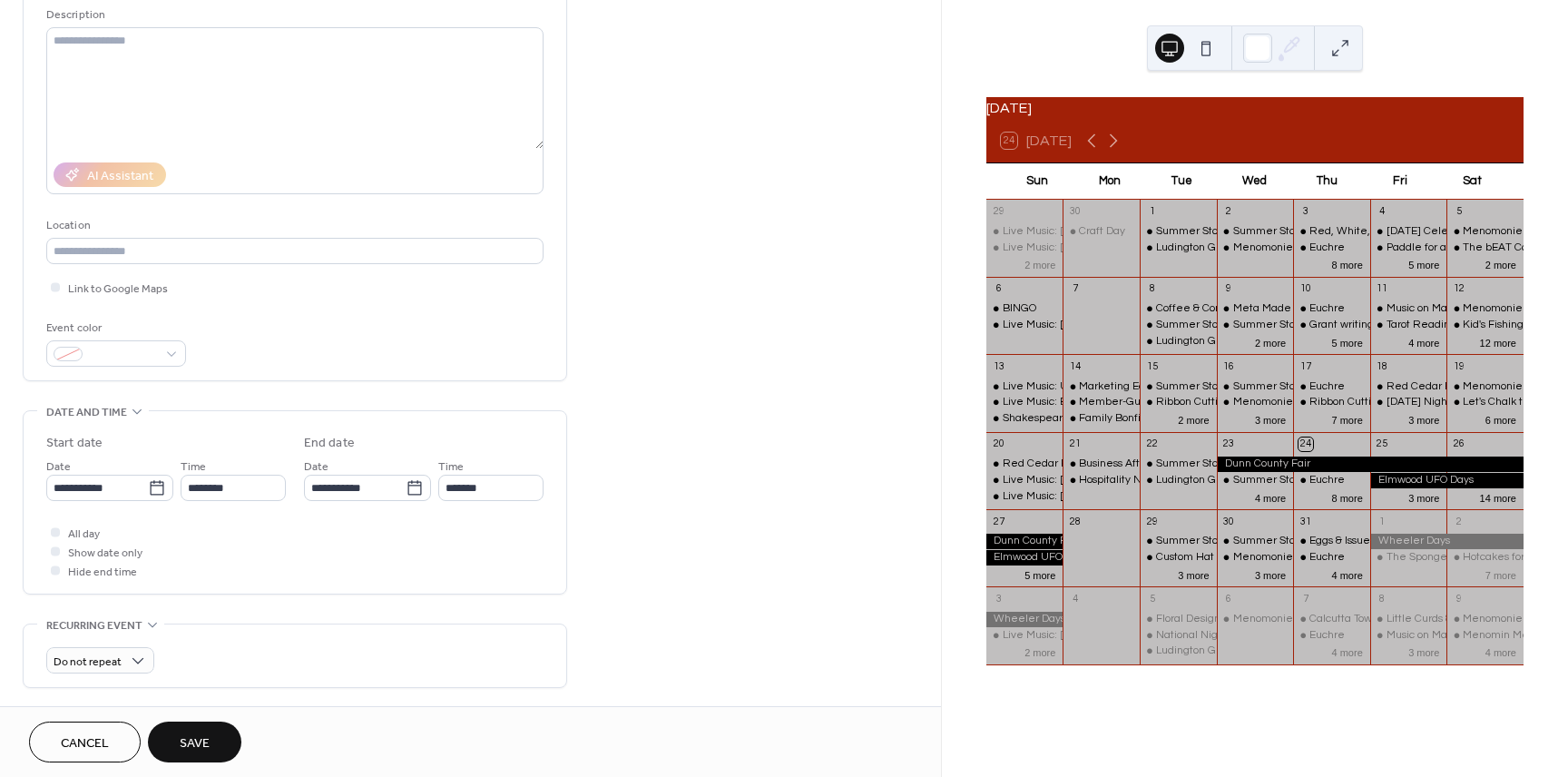 scroll, scrollTop: 180, scrollLeft: 0, axis: vertical 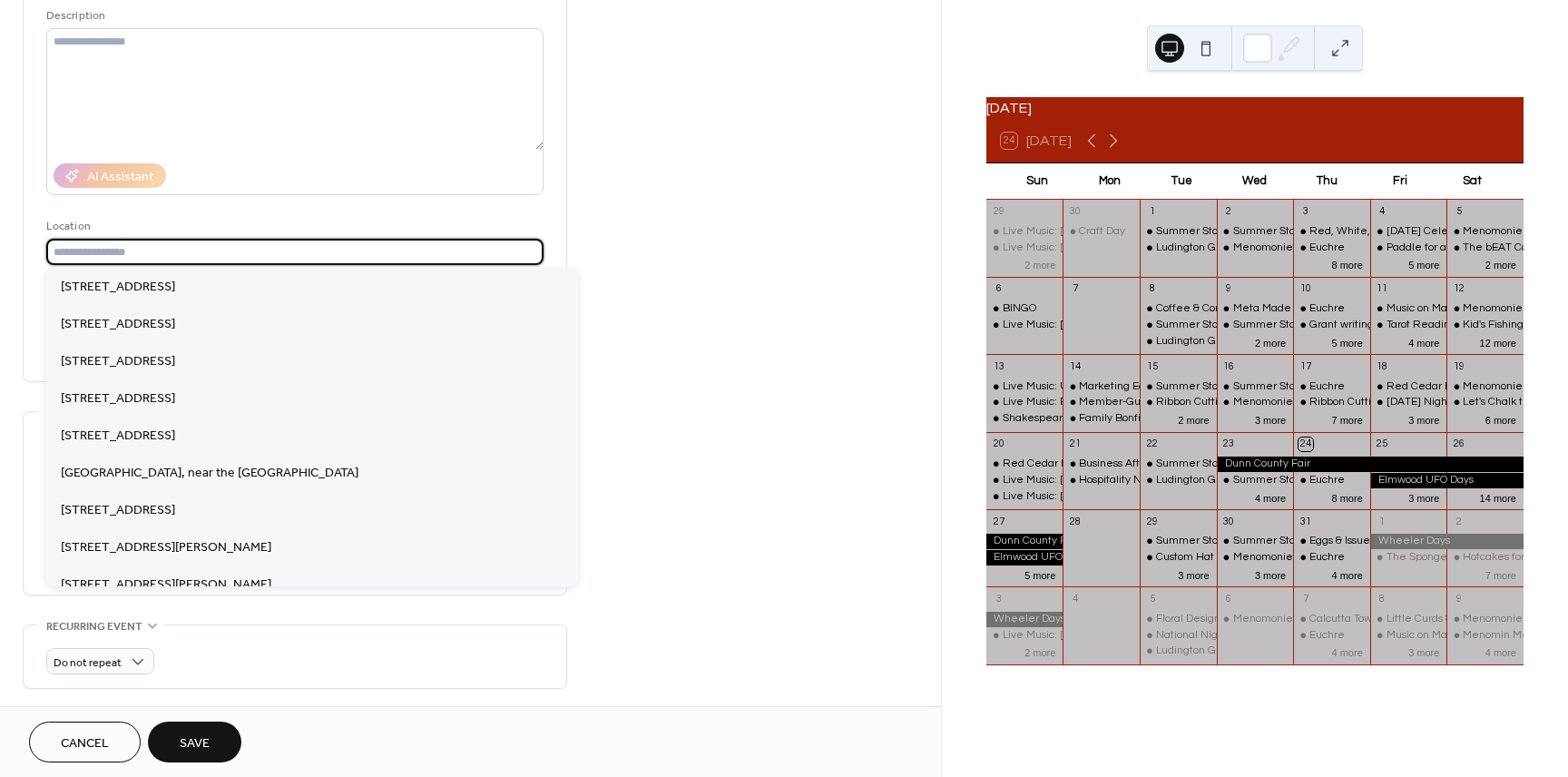 click at bounding box center [295, 251] 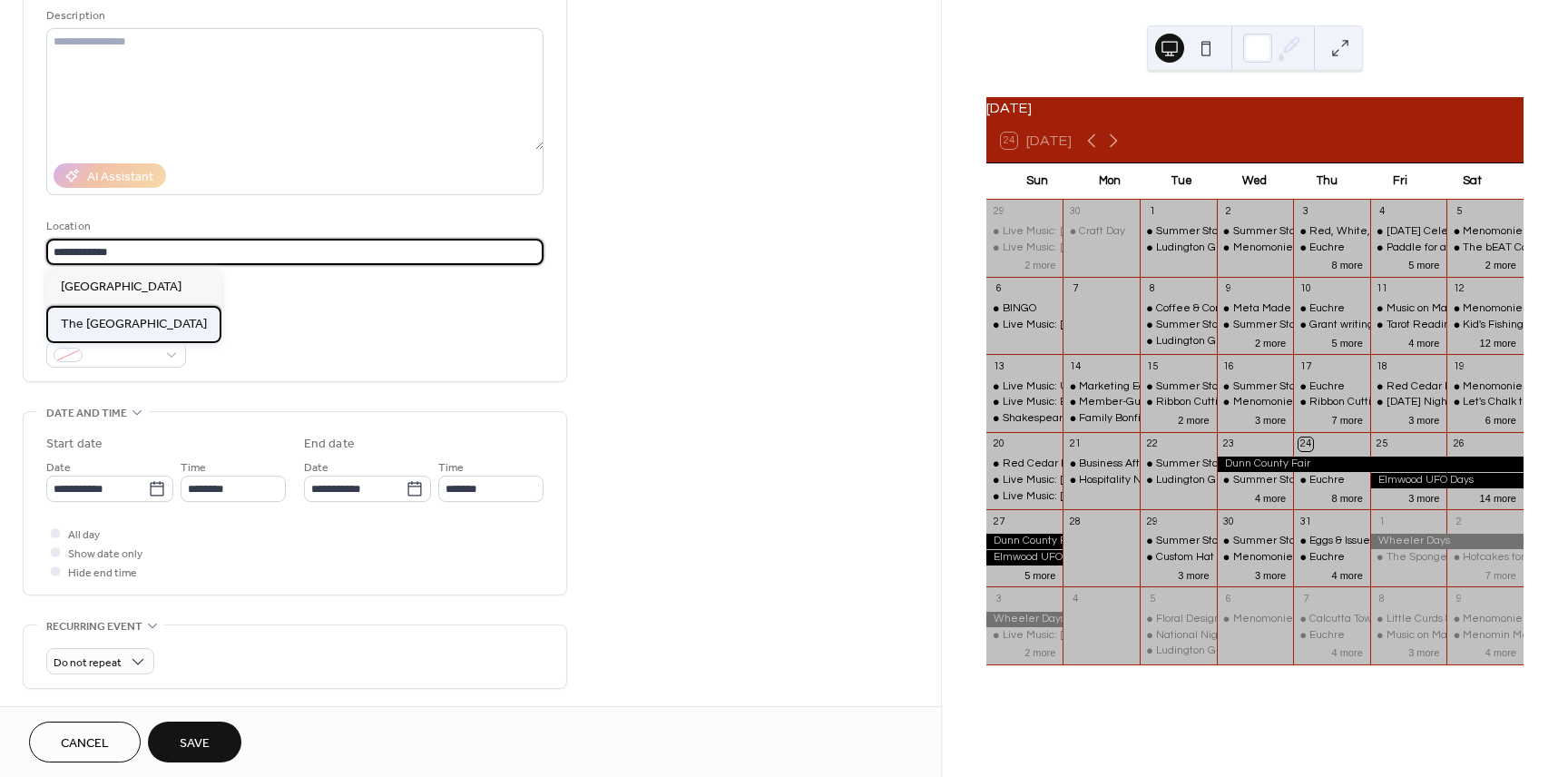 click on "The [GEOGRAPHIC_DATA]" at bounding box center (133, 324) 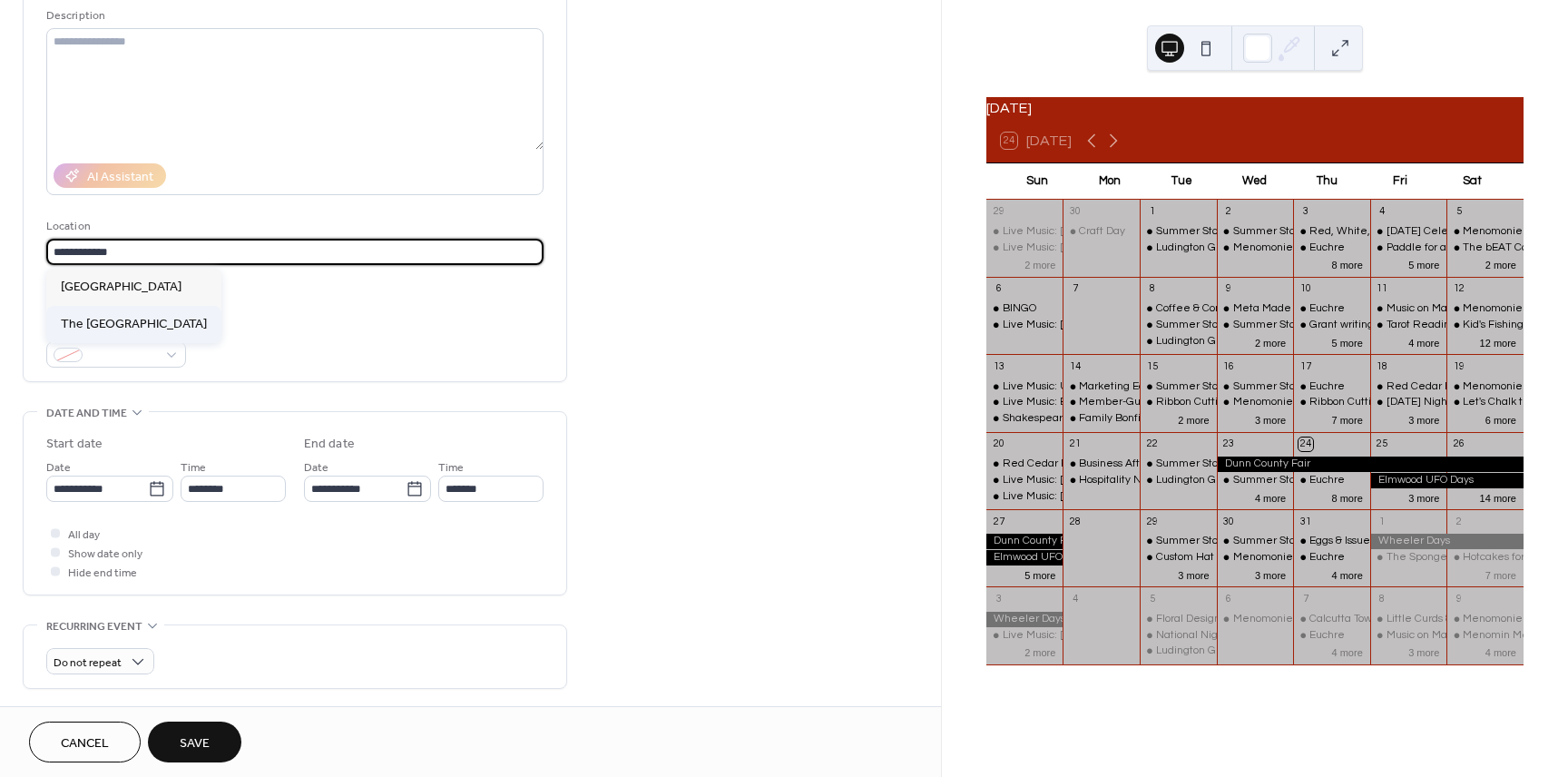 type on "**********" 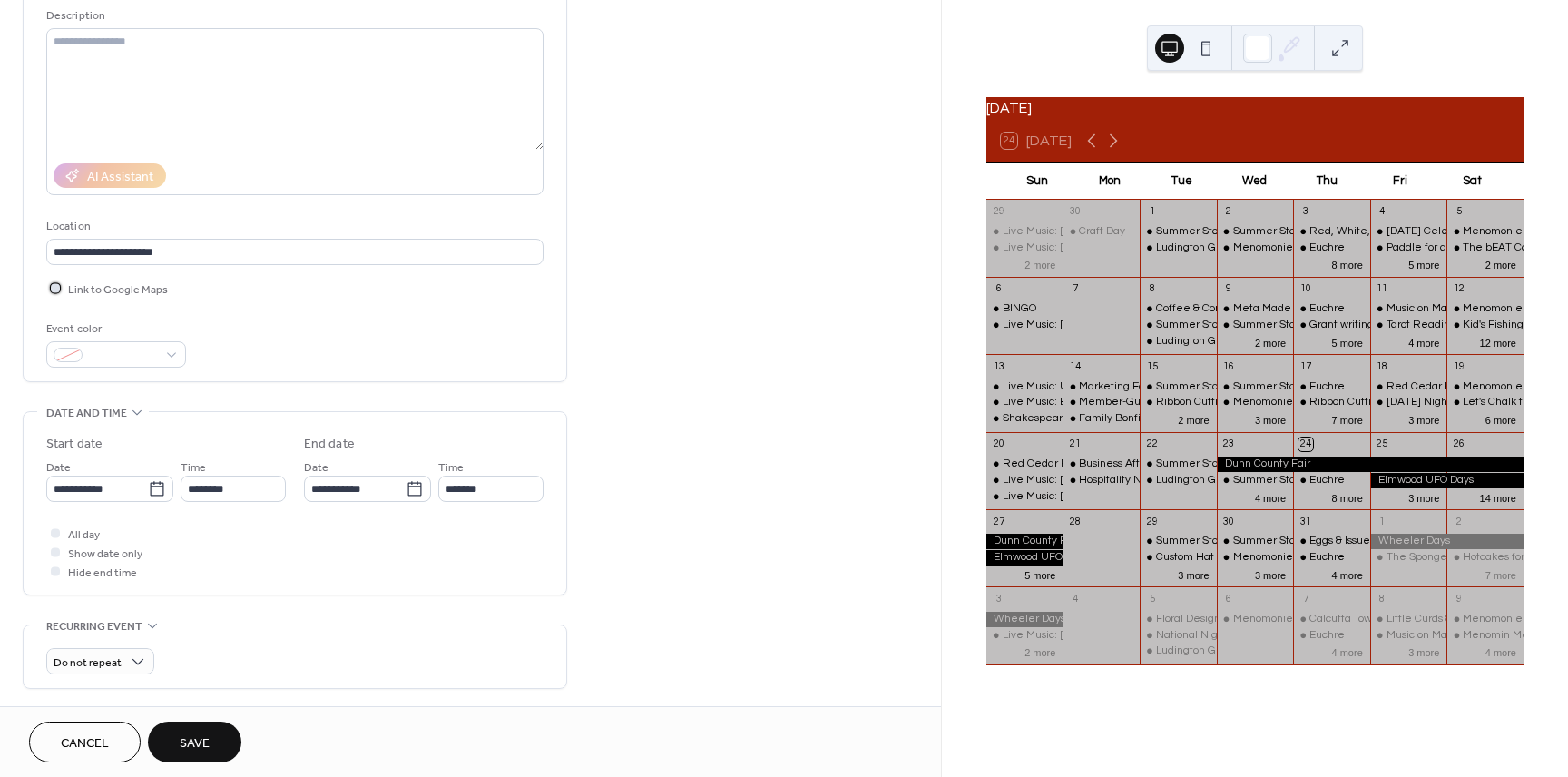 click at bounding box center (55, 288) 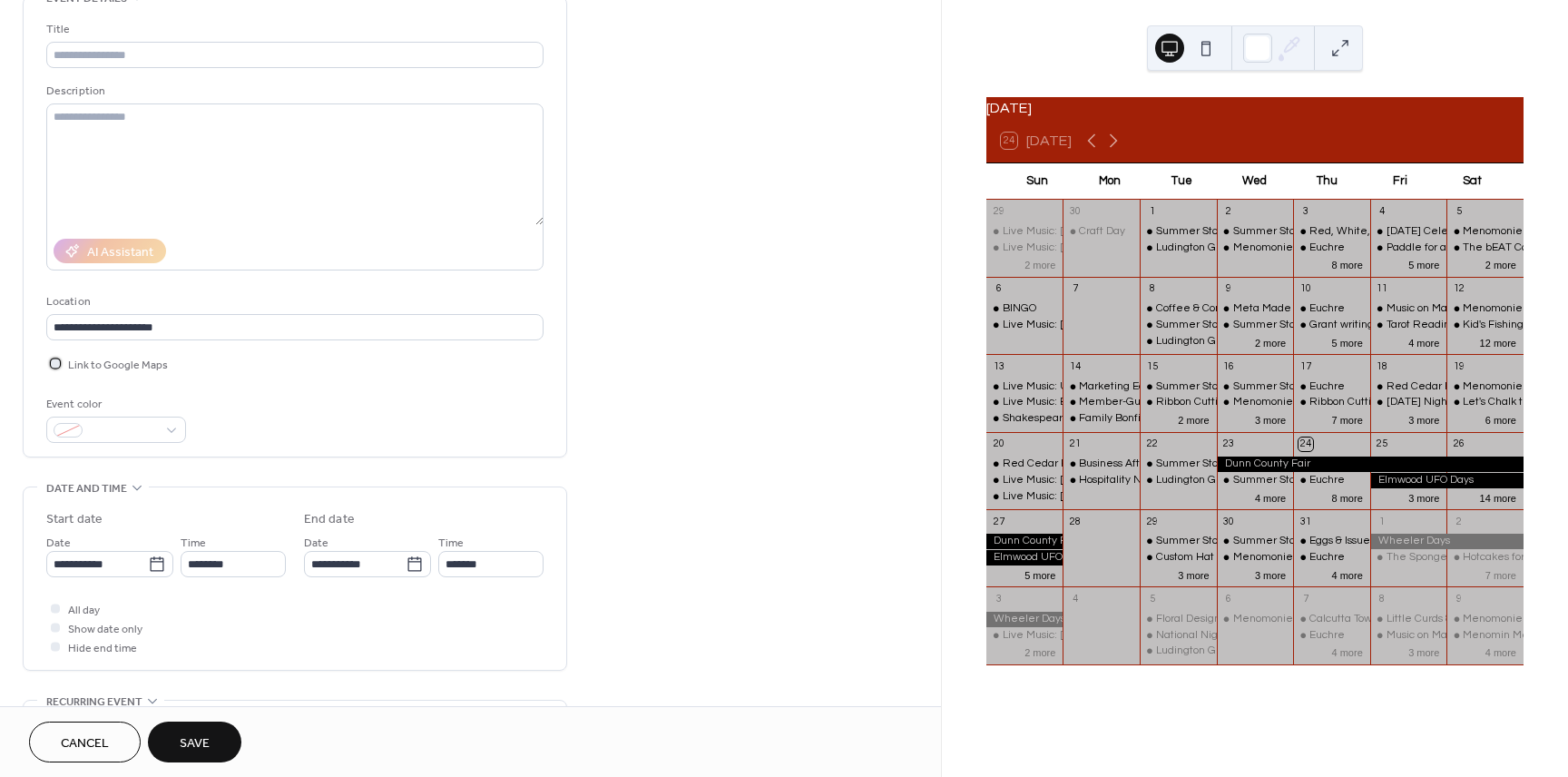 scroll, scrollTop: 0, scrollLeft: 0, axis: both 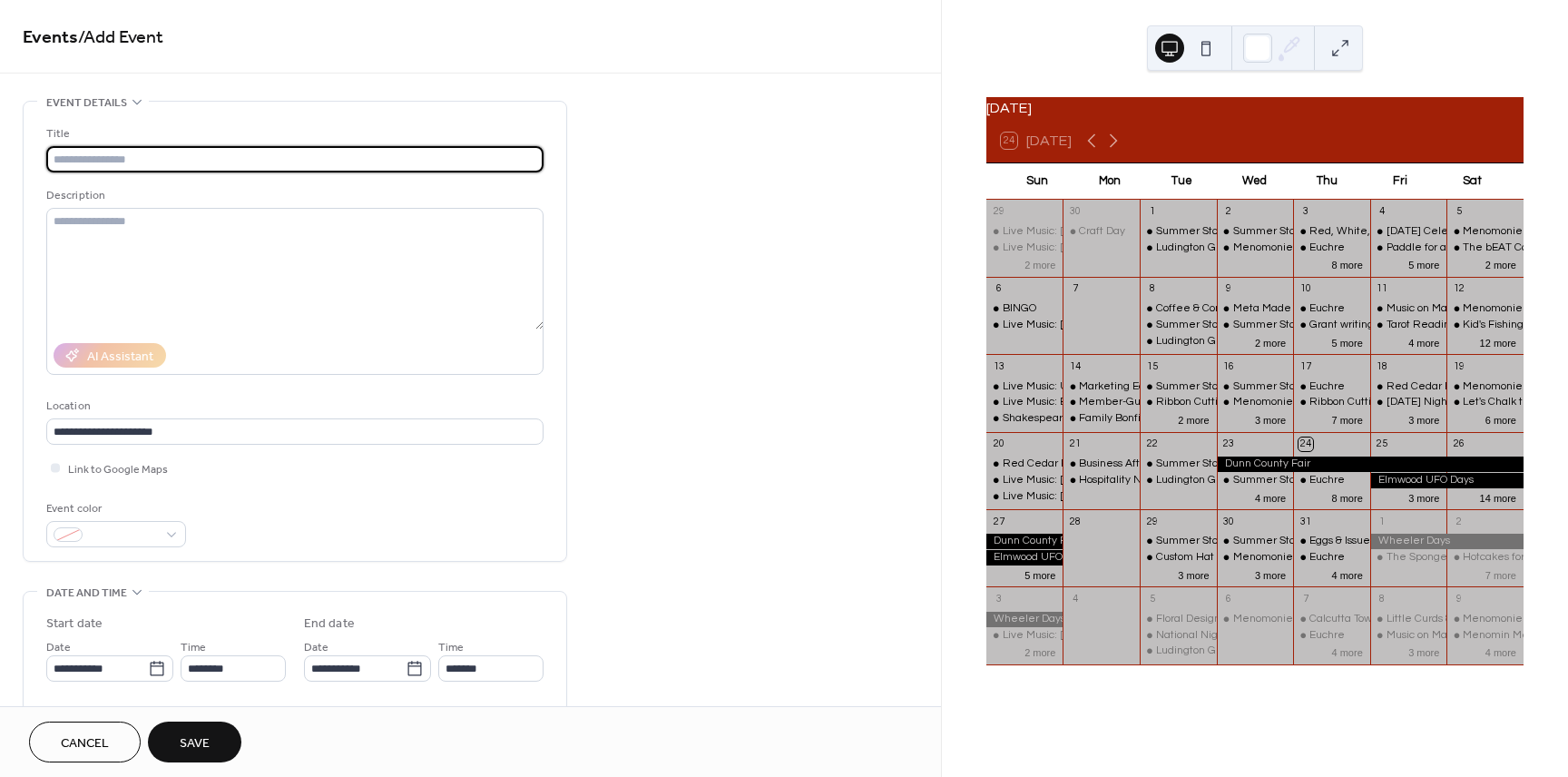 paste on "**********" 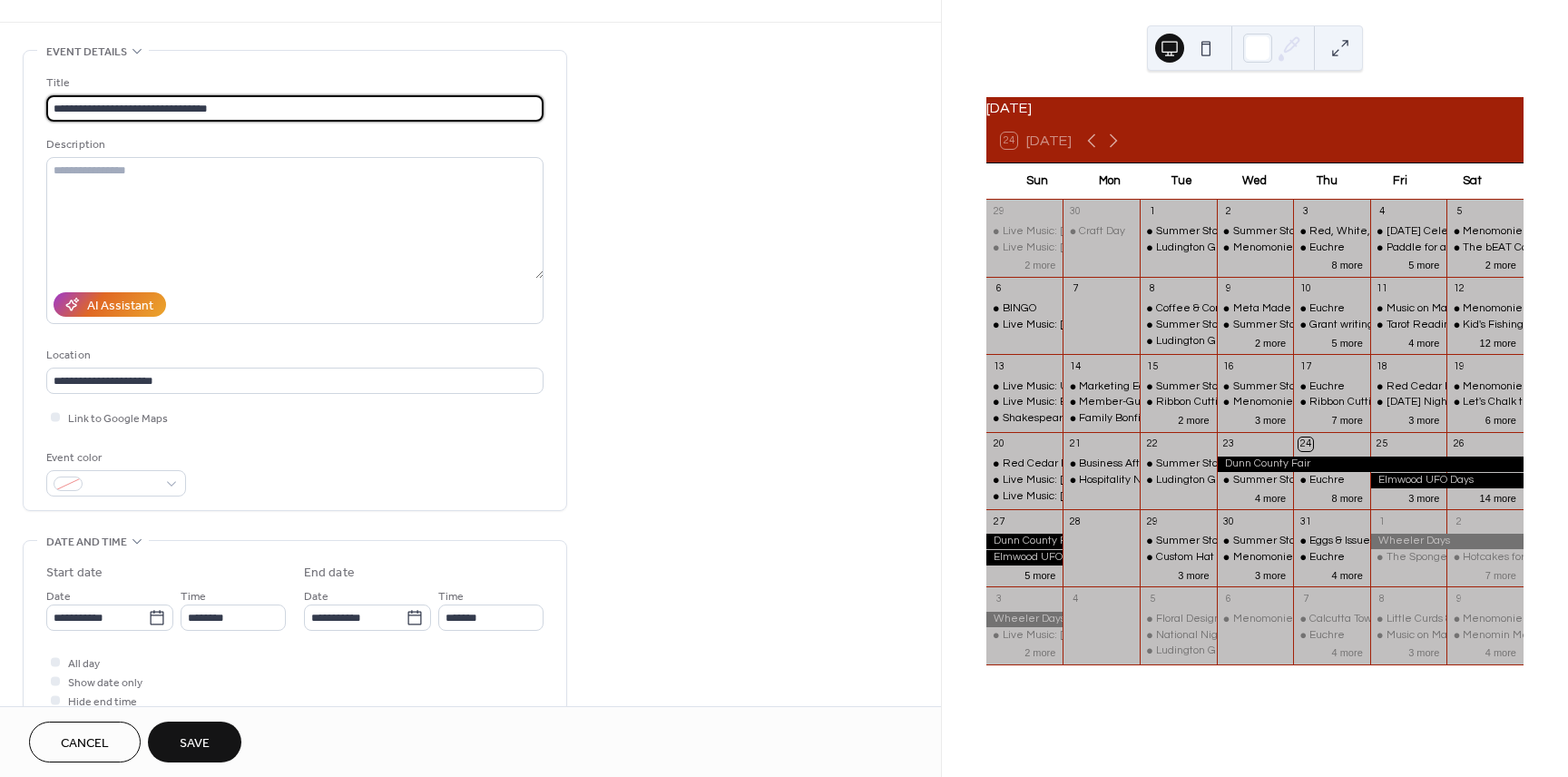 scroll, scrollTop: 54, scrollLeft: 0, axis: vertical 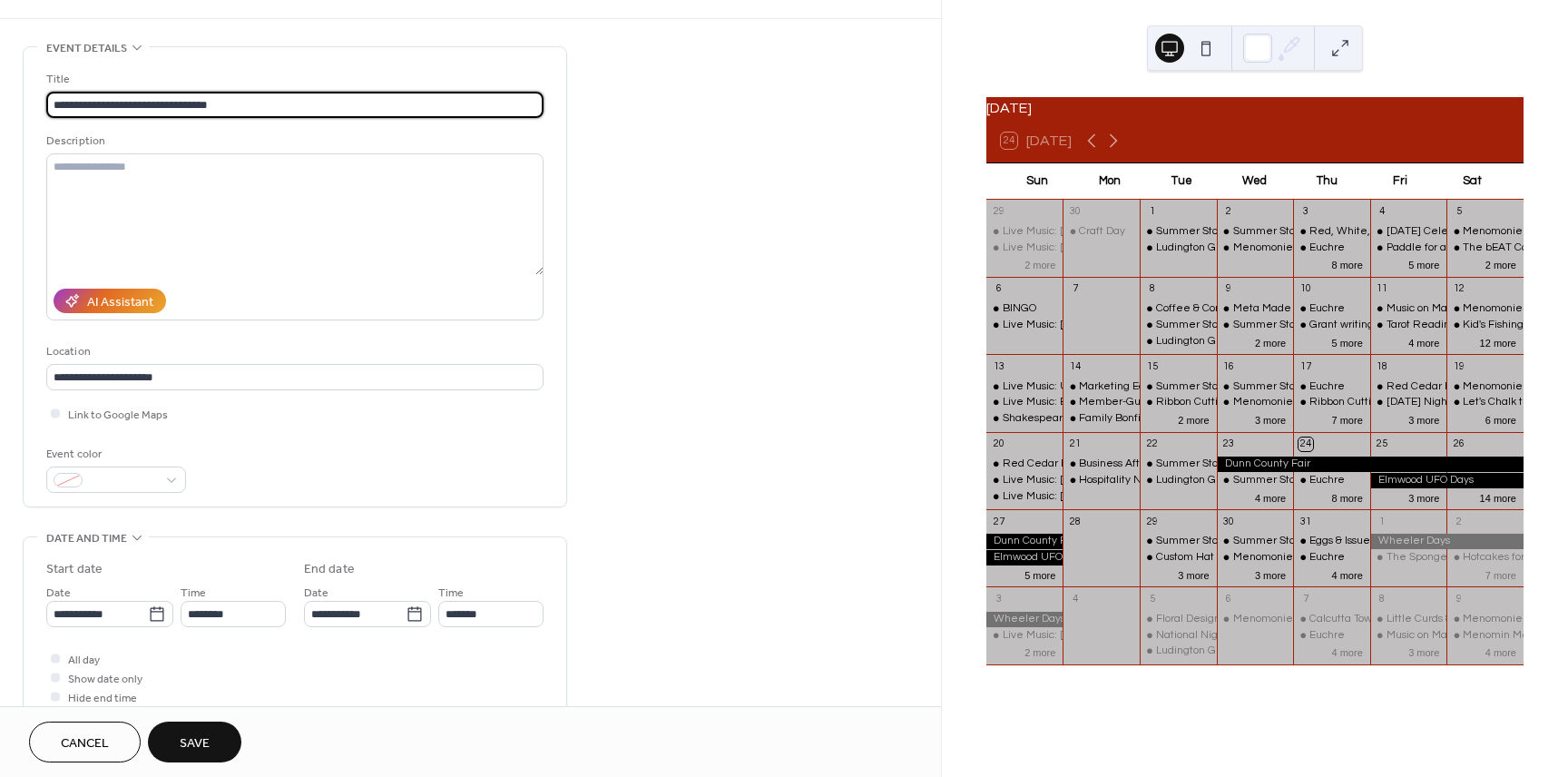 type on "**********" 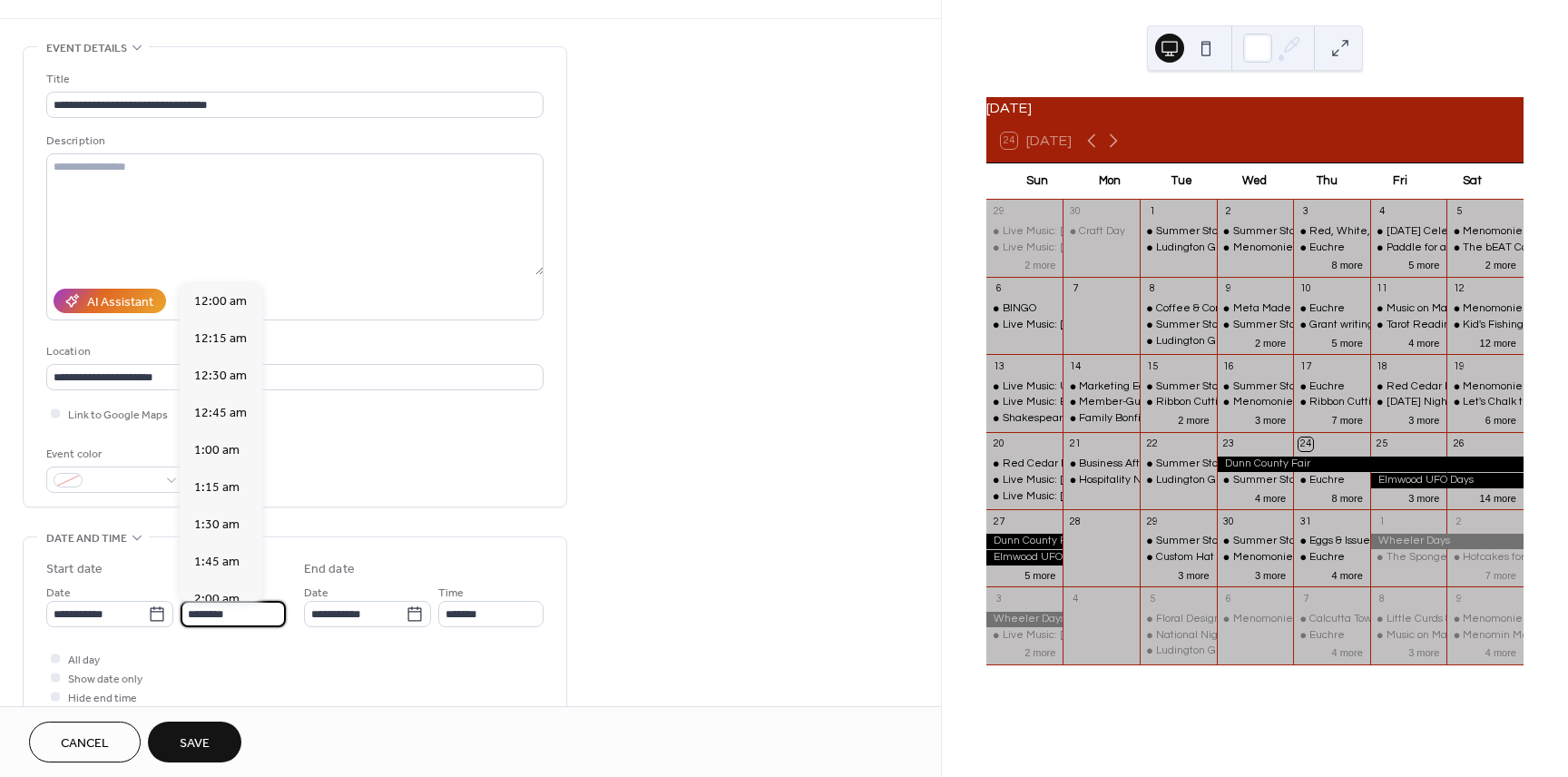click on "********" at bounding box center (233, 614) 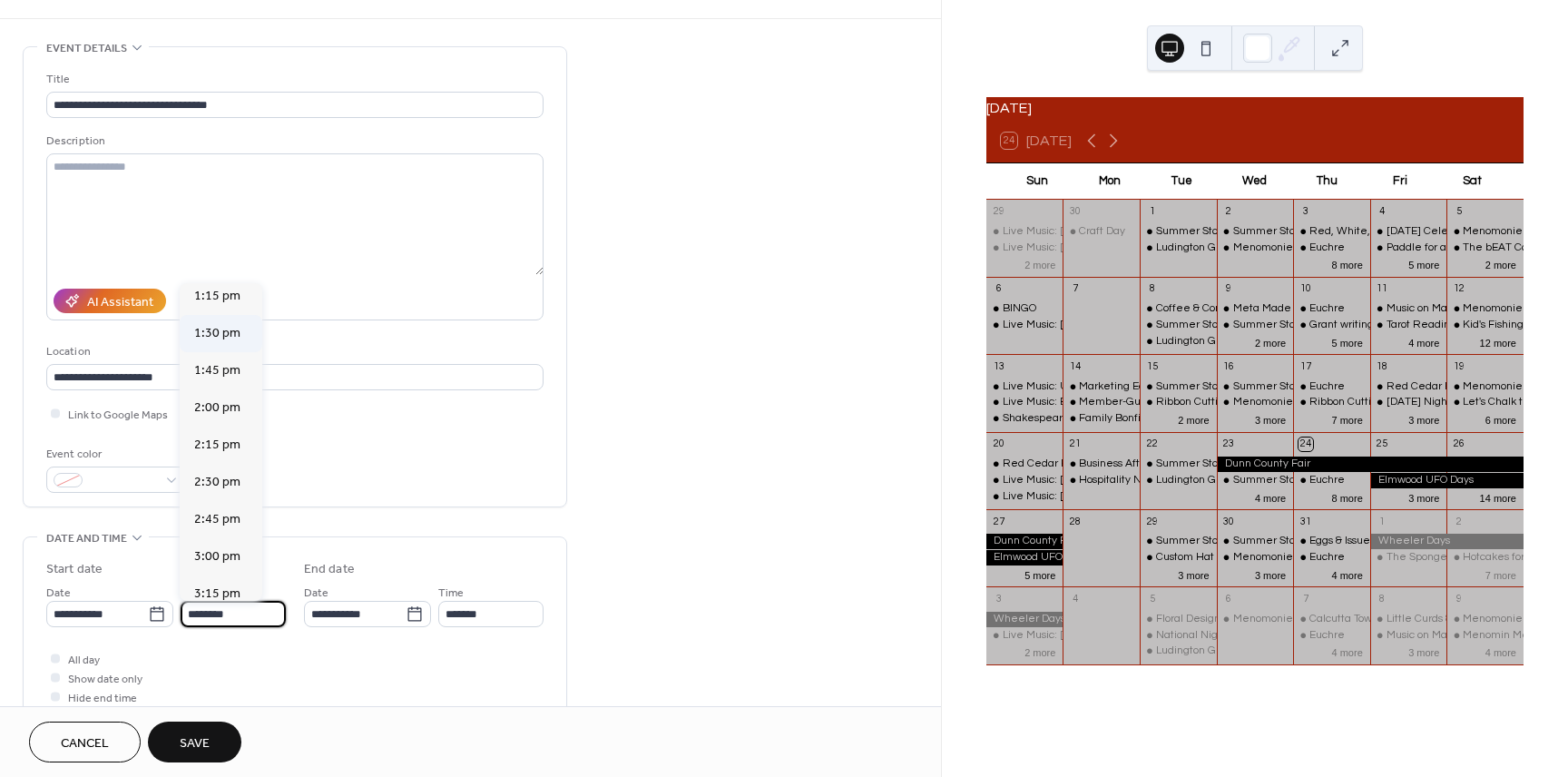 scroll, scrollTop: 1982, scrollLeft: 0, axis: vertical 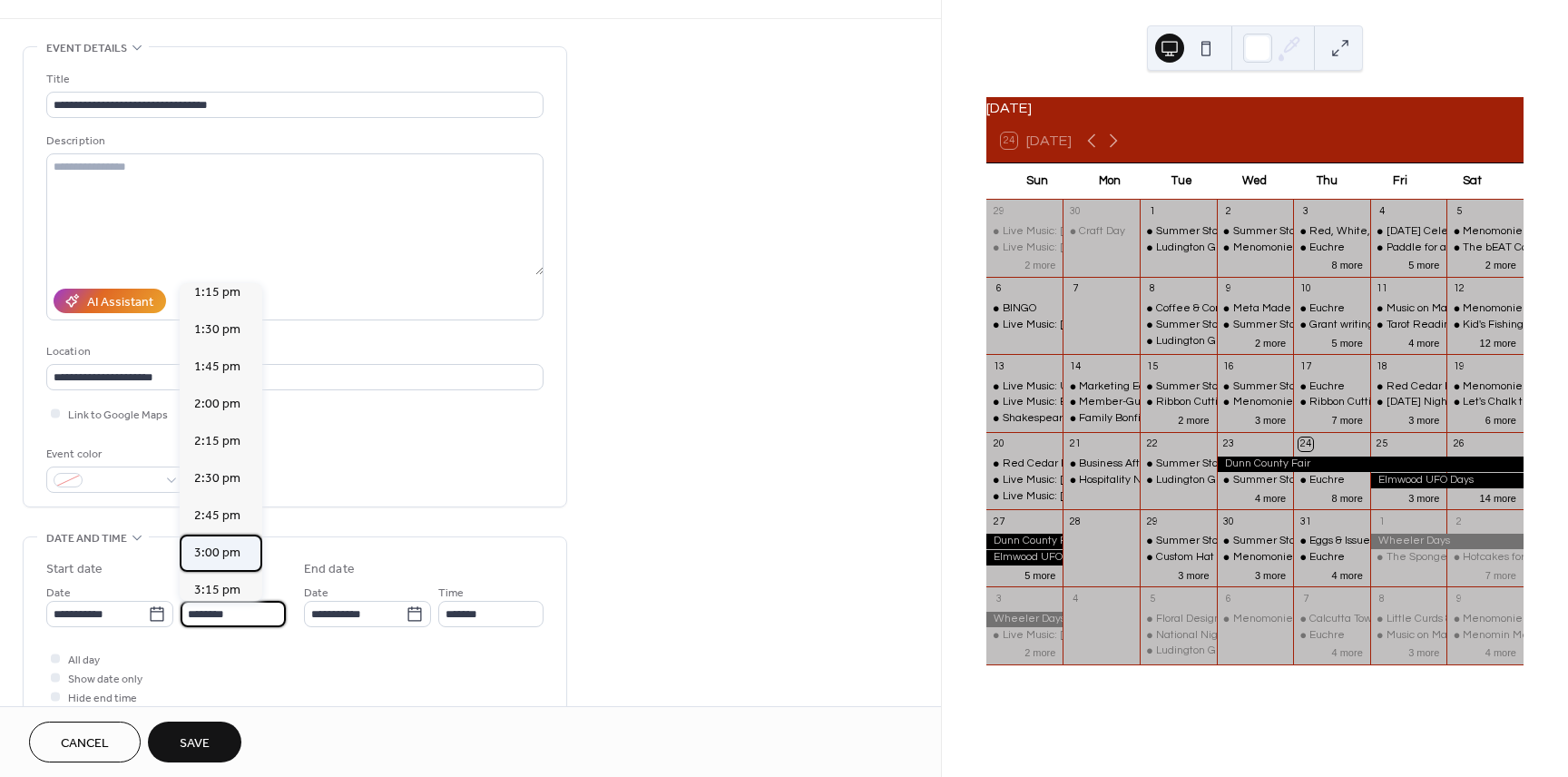click on "3:00 pm" at bounding box center [217, 553] 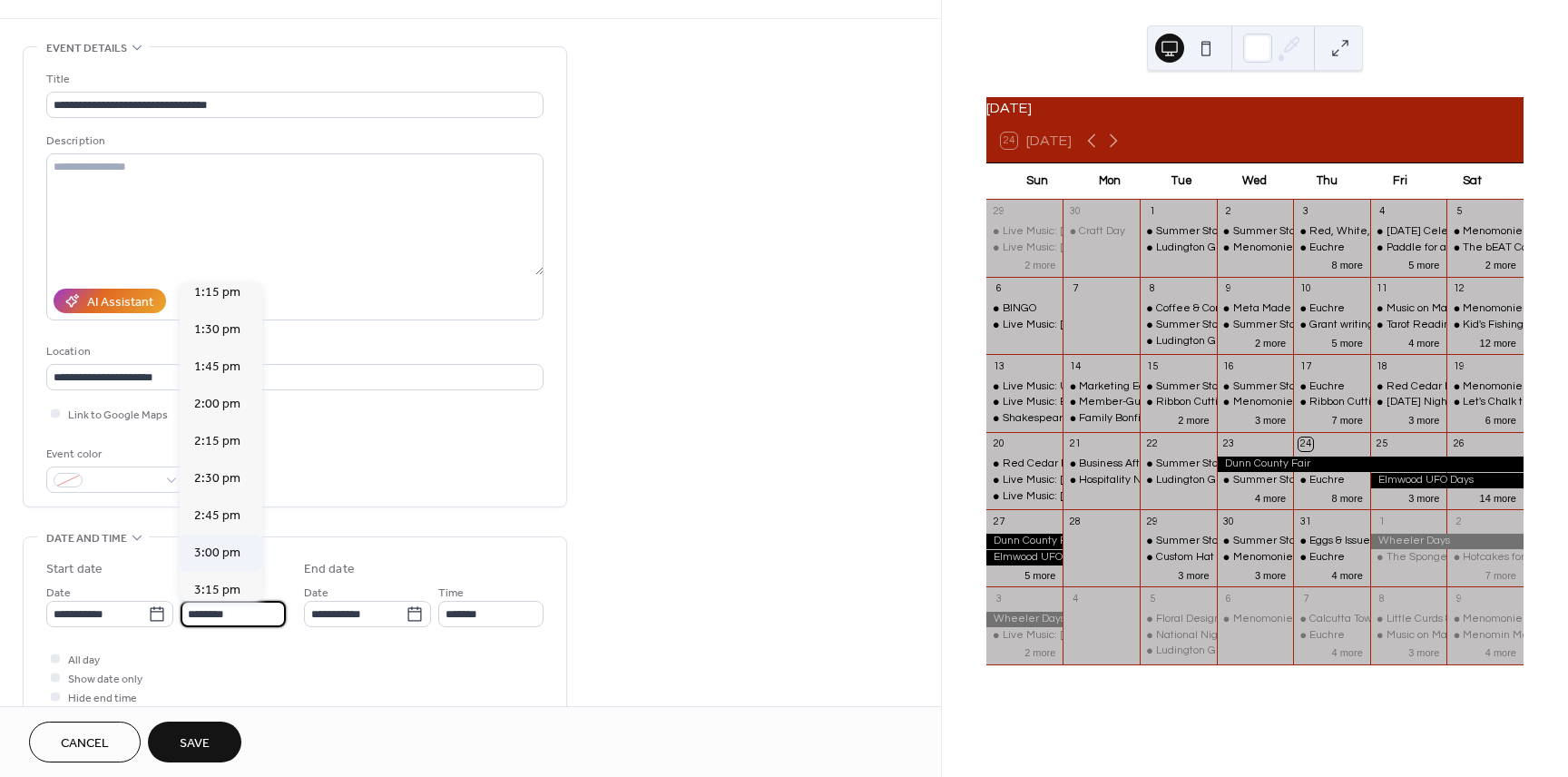 type on "*******" 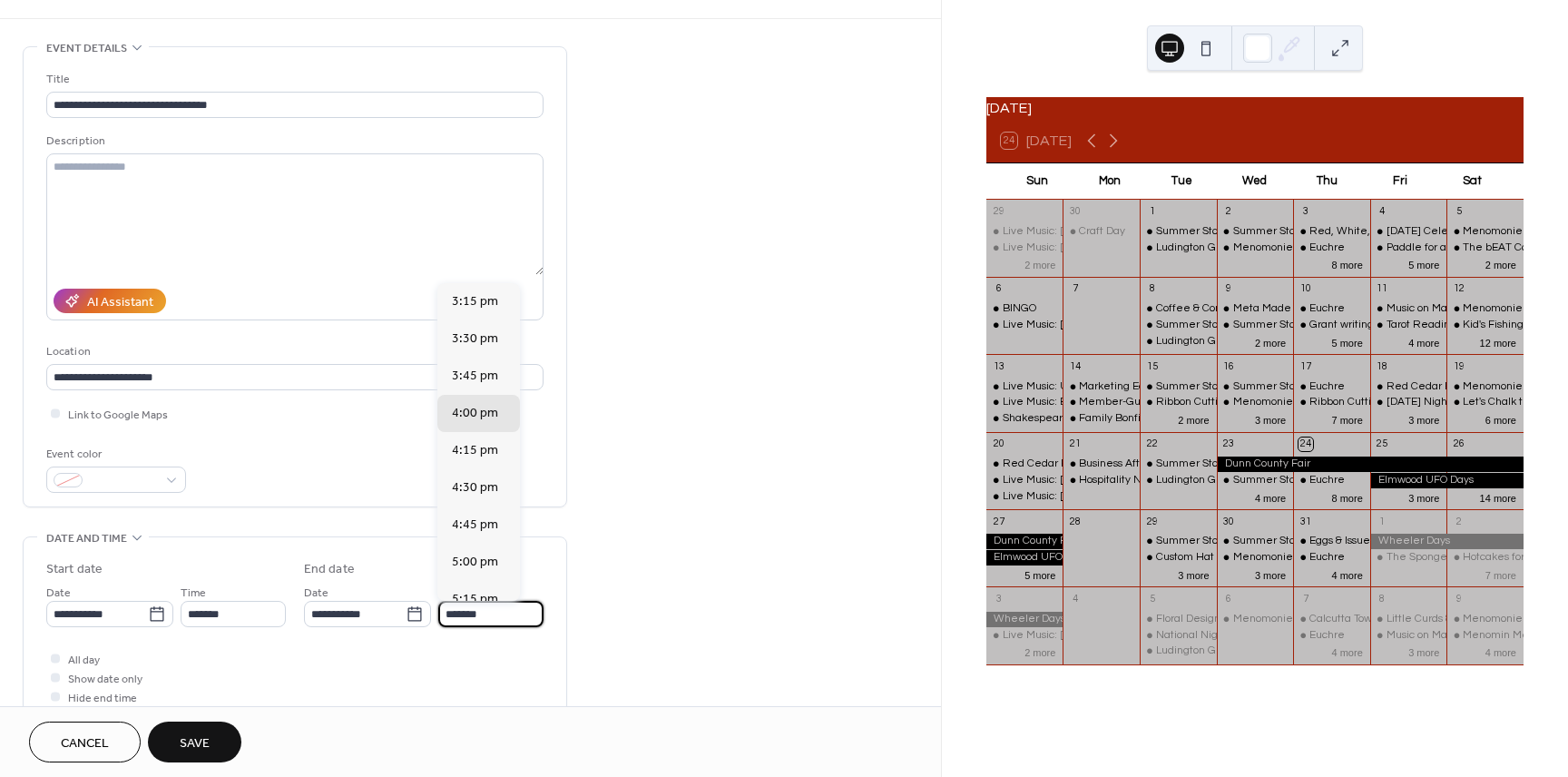 click on "*******" at bounding box center [491, 614] 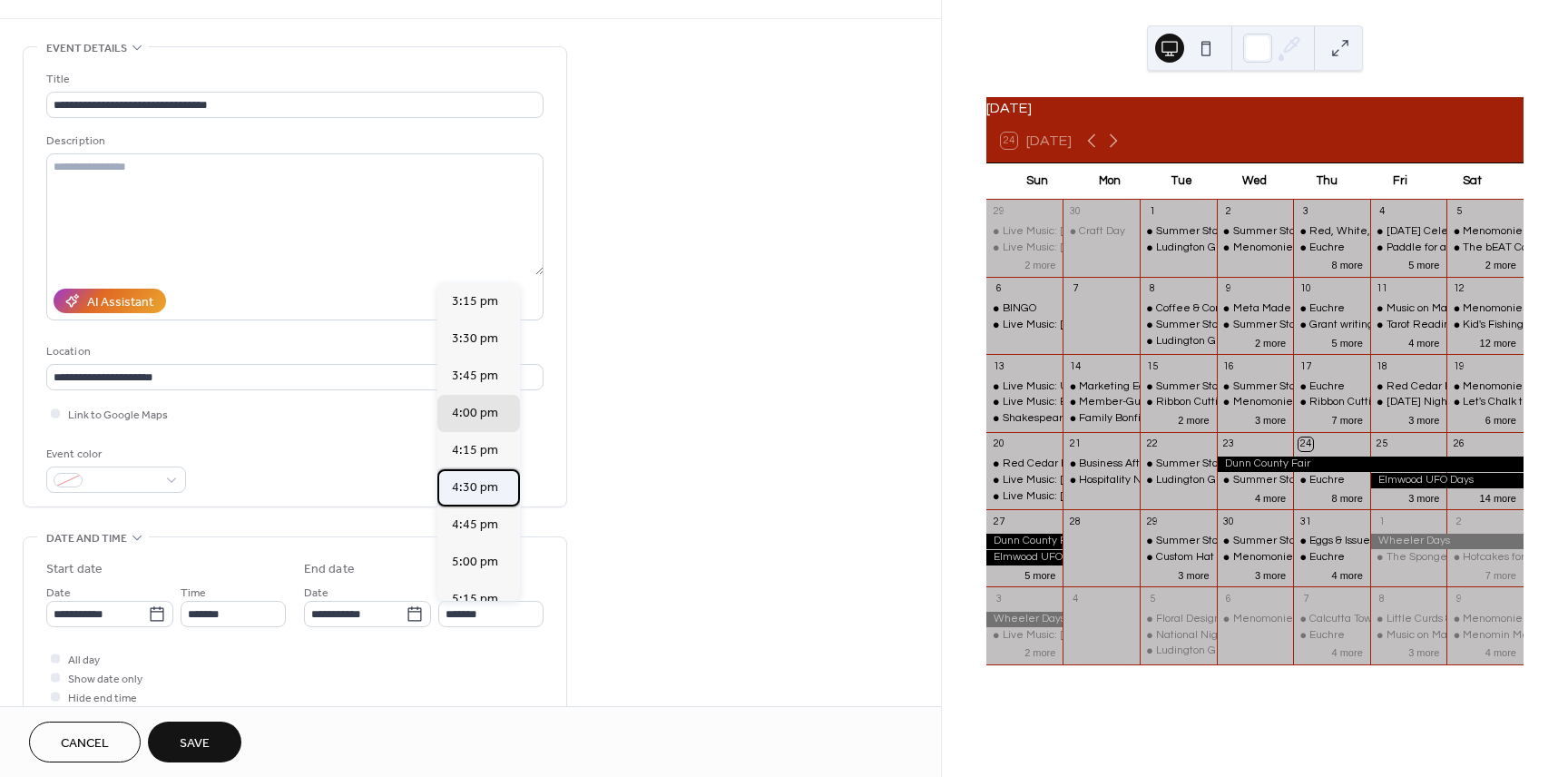 click on "4:30 pm" at bounding box center (475, 487) 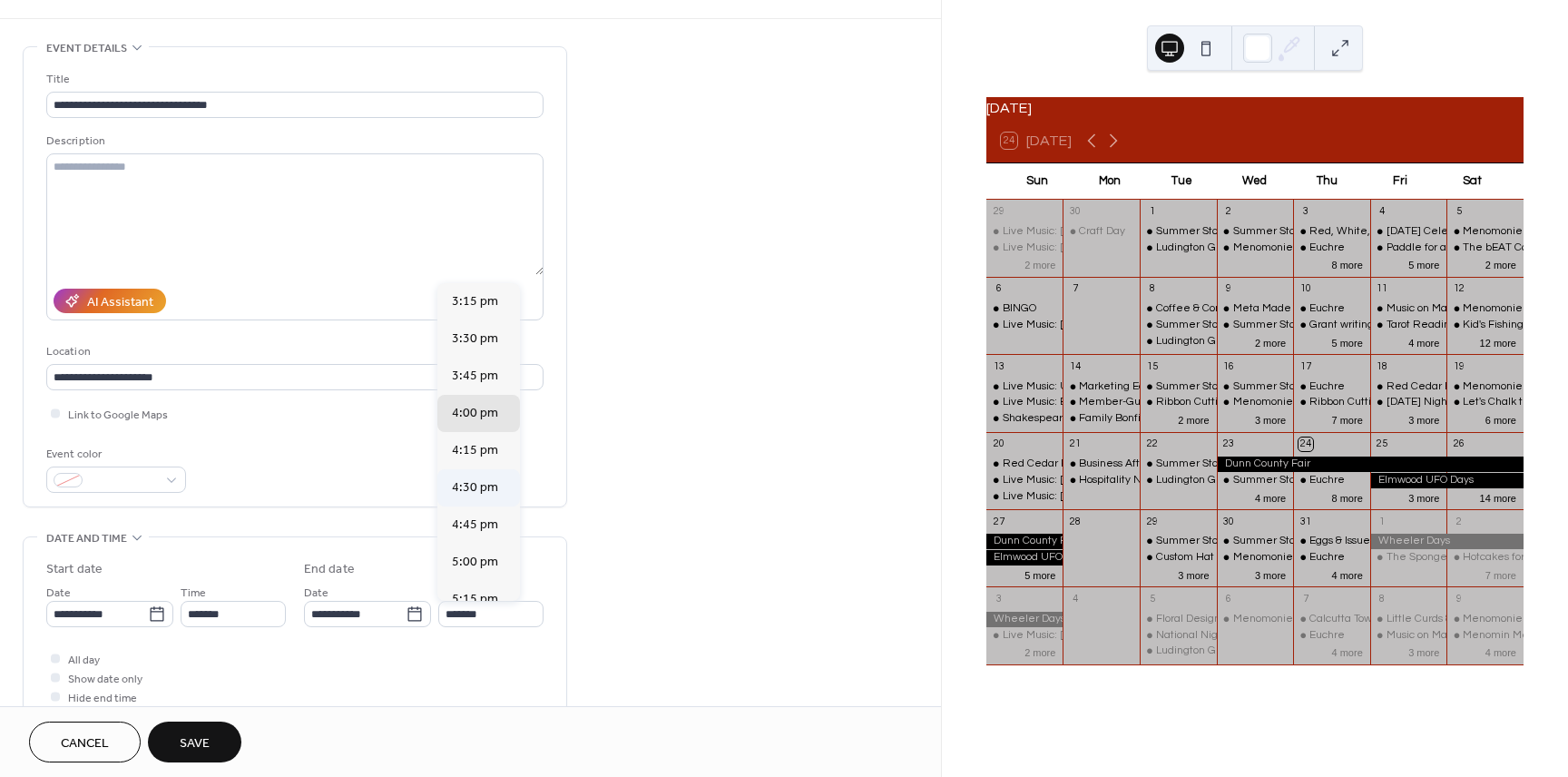 type on "*******" 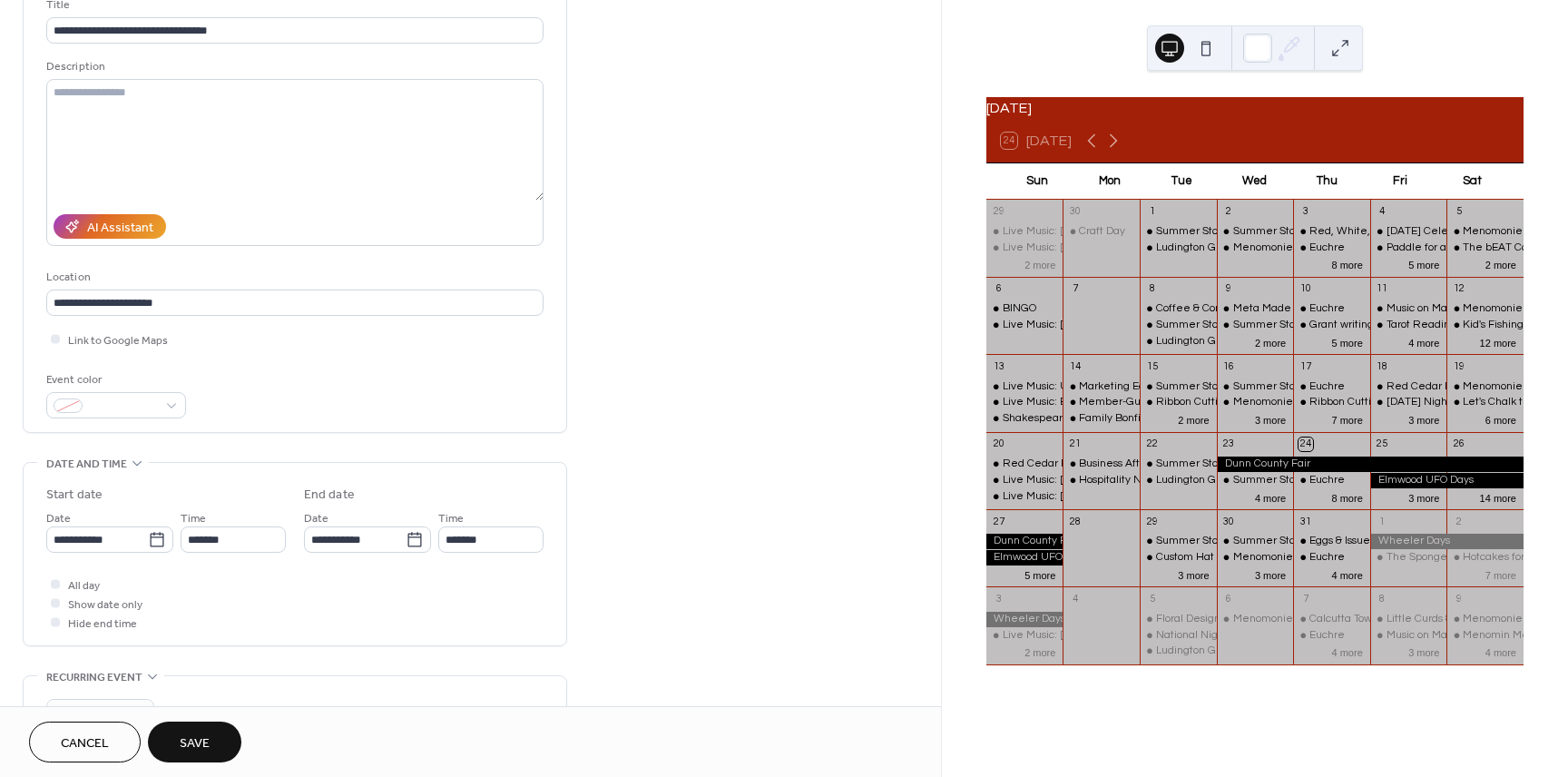 scroll, scrollTop: 152, scrollLeft: 0, axis: vertical 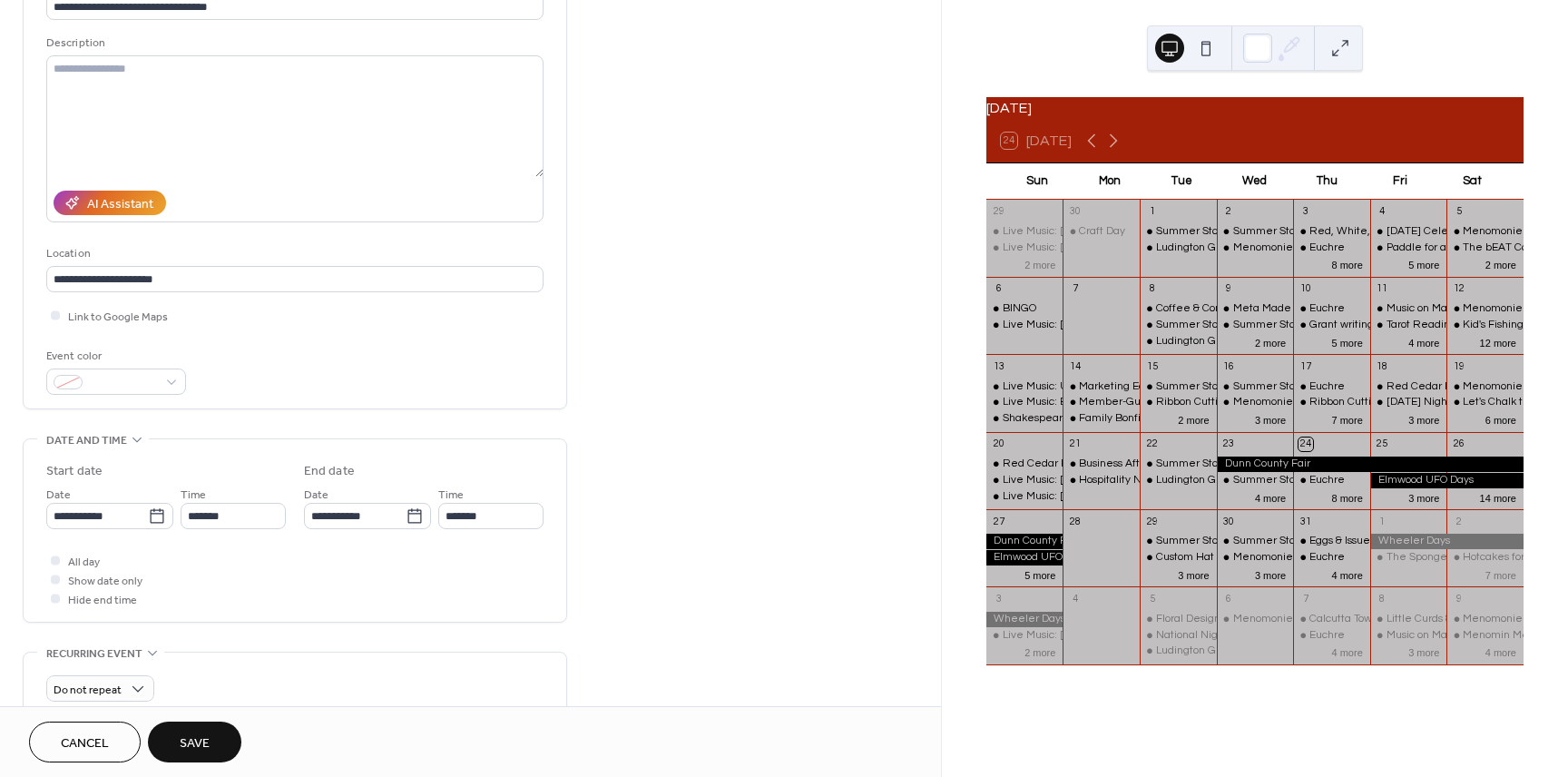 click on "Save" at bounding box center [194, 742] 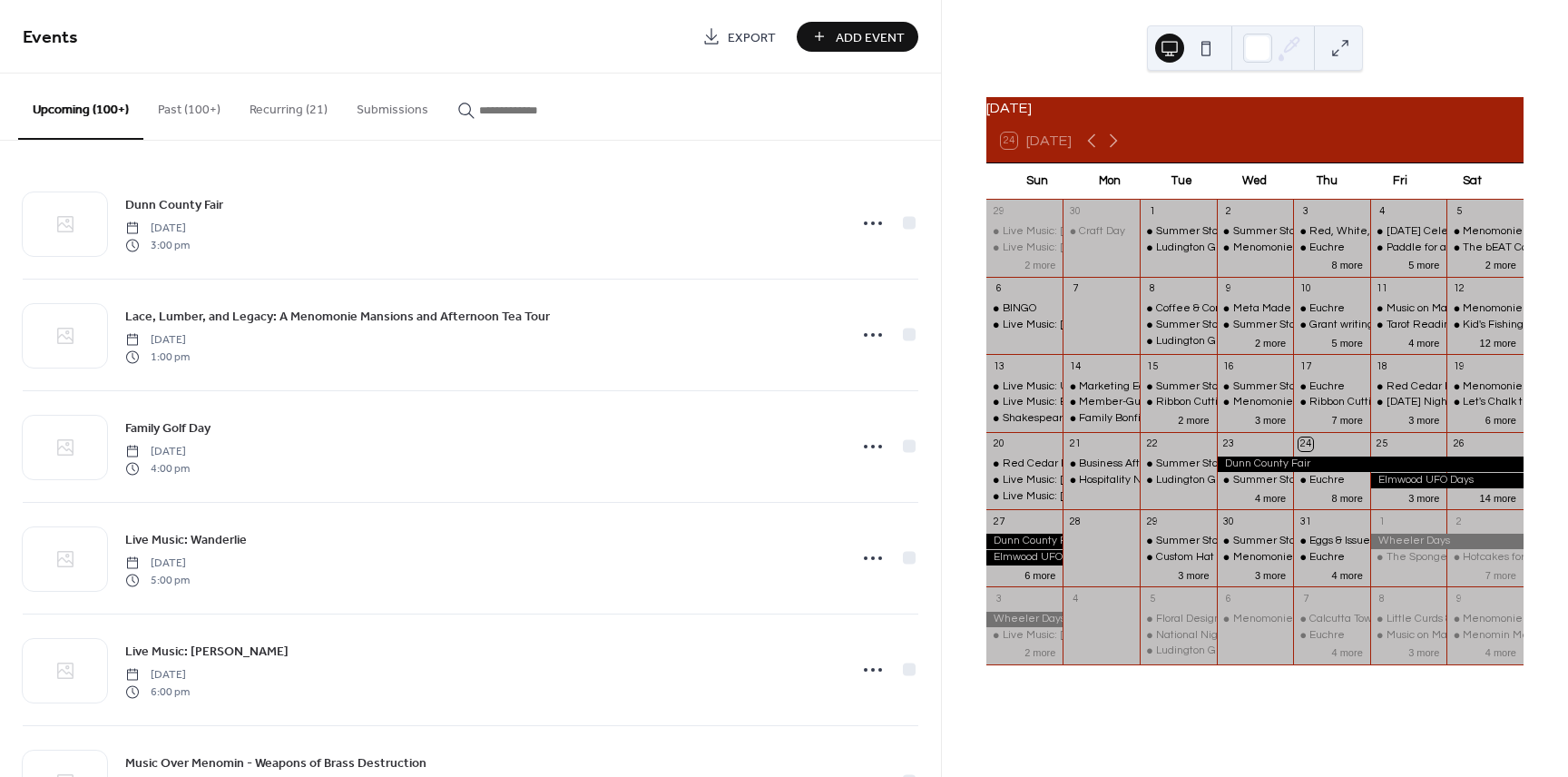 click on "Add Event" at bounding box center (870, 37) 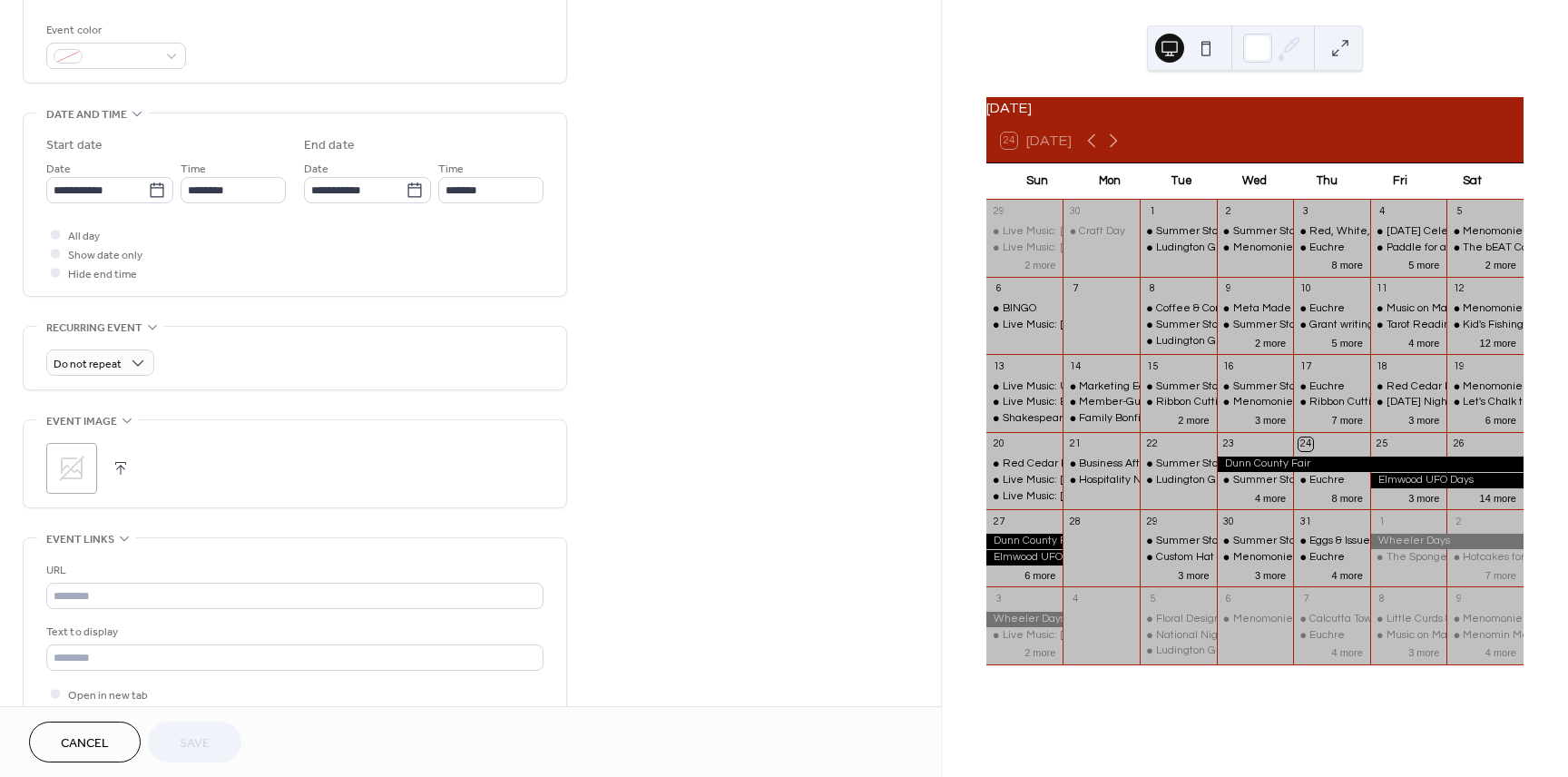 scroll, scrollTop: 477, scrollLeft: 0, axis: vertical 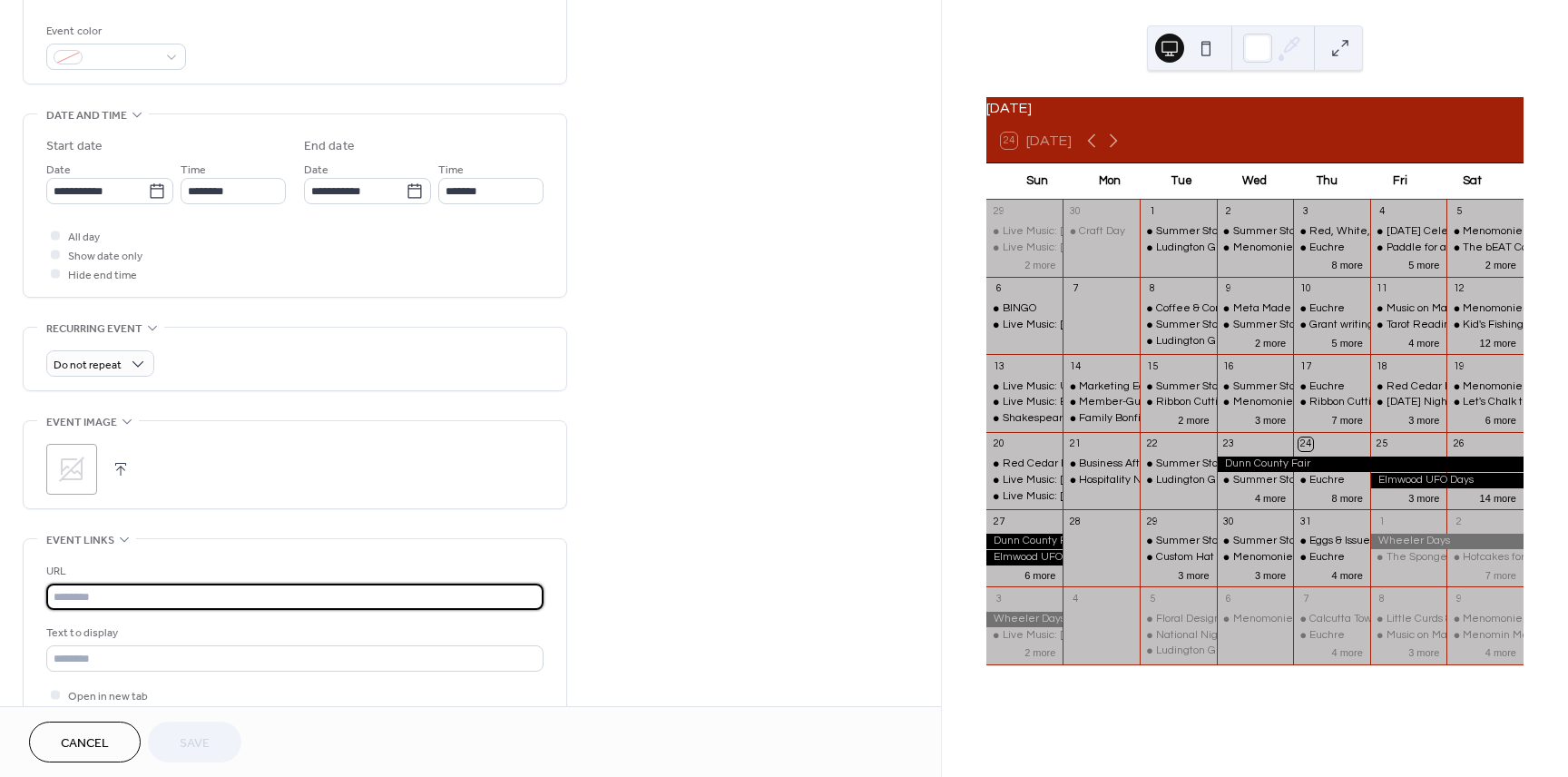 paste on "**********" 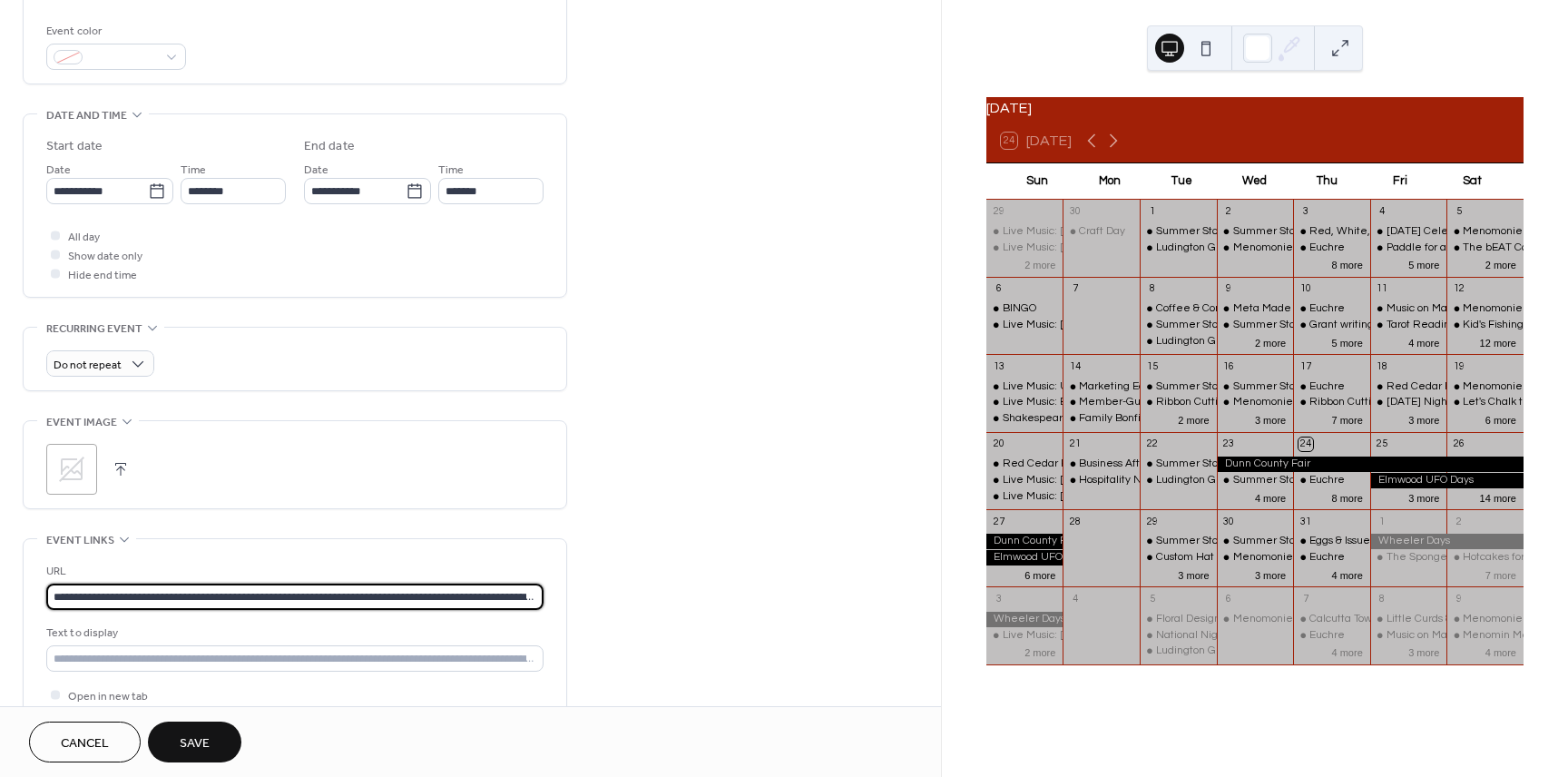 scroll, scrollTop: 0, scrollLeft: 113, axis: horizontal 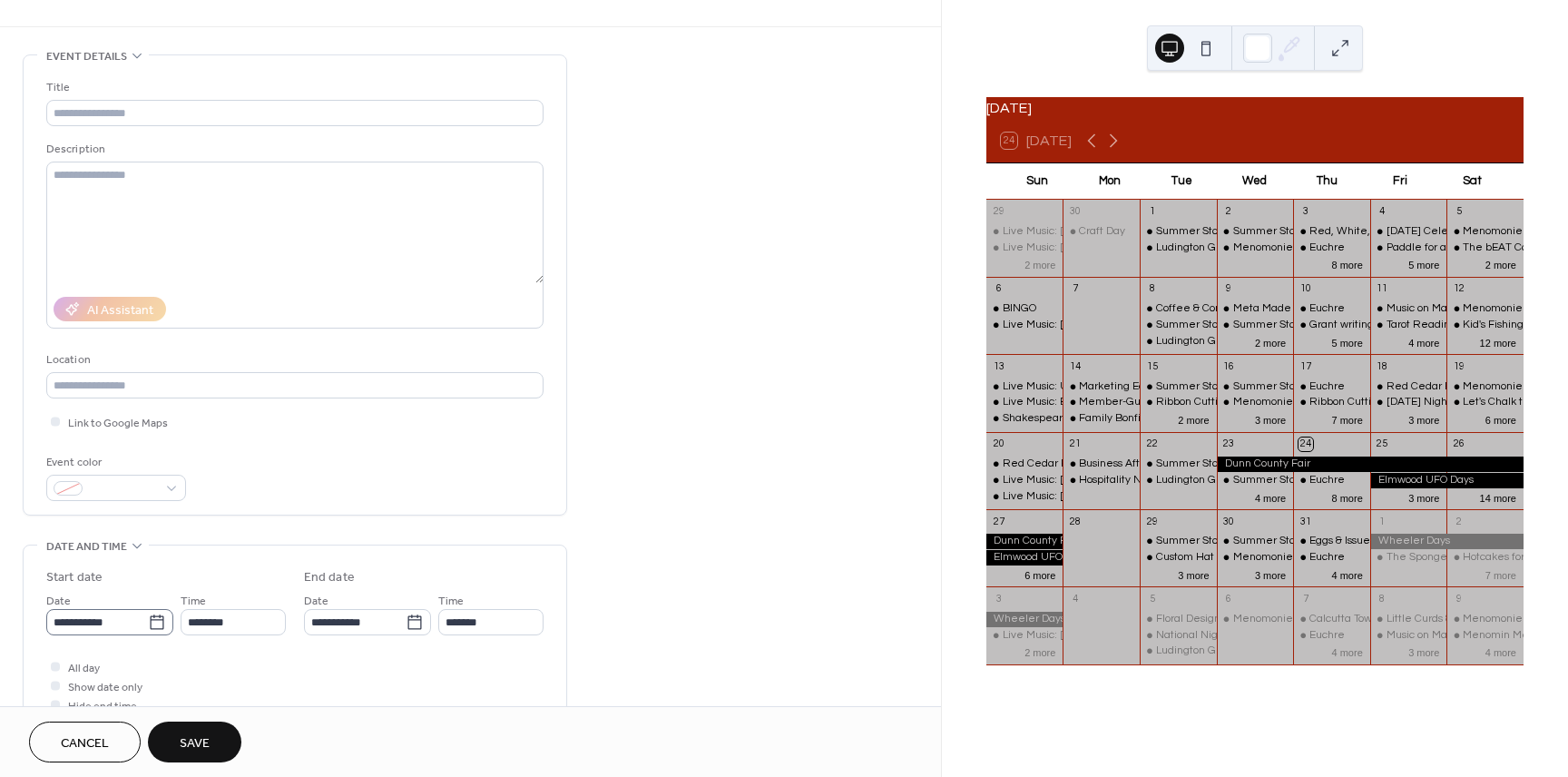 type on "**********" 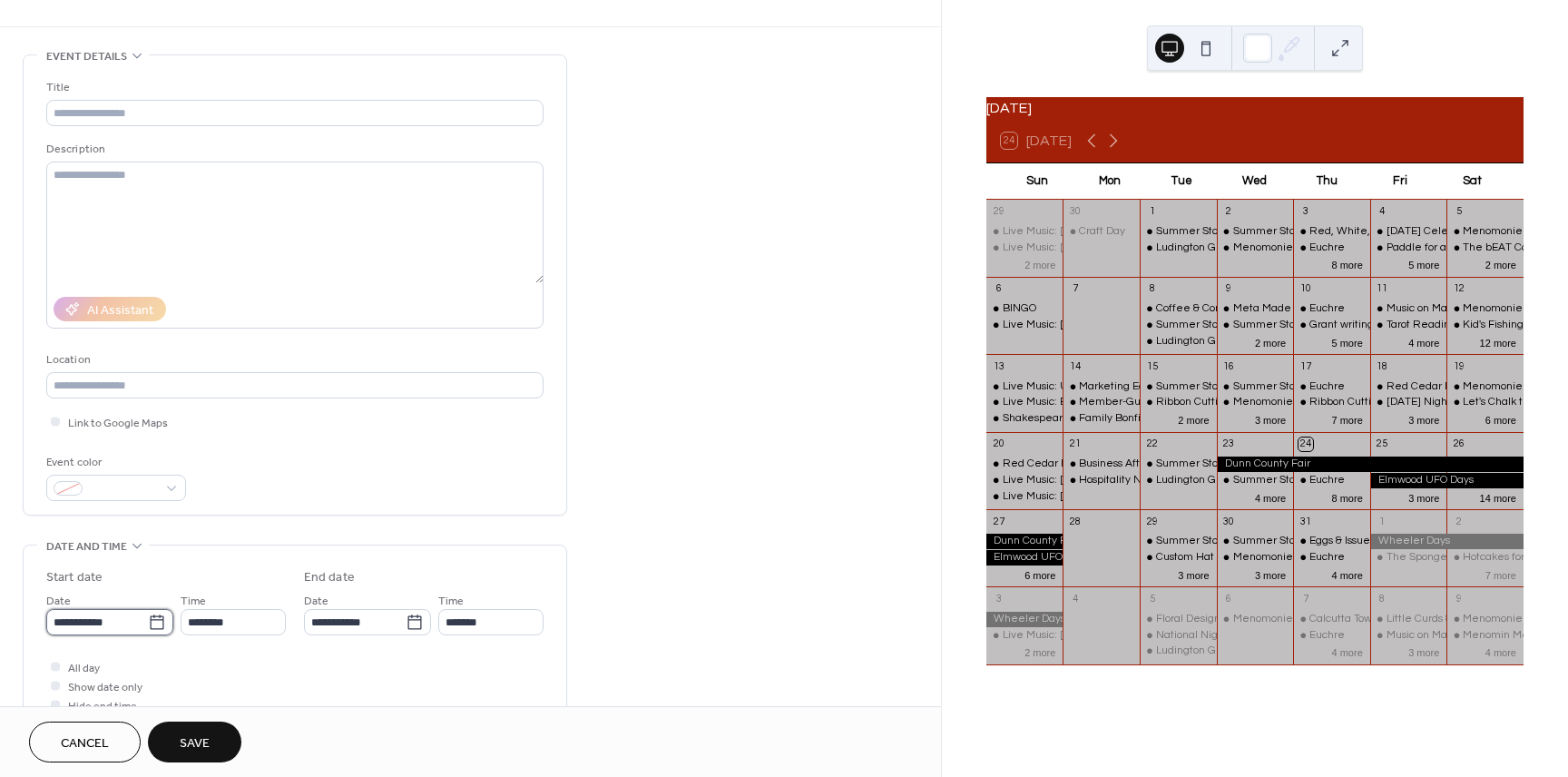 click on "**********" at bounding box center (97, 622) 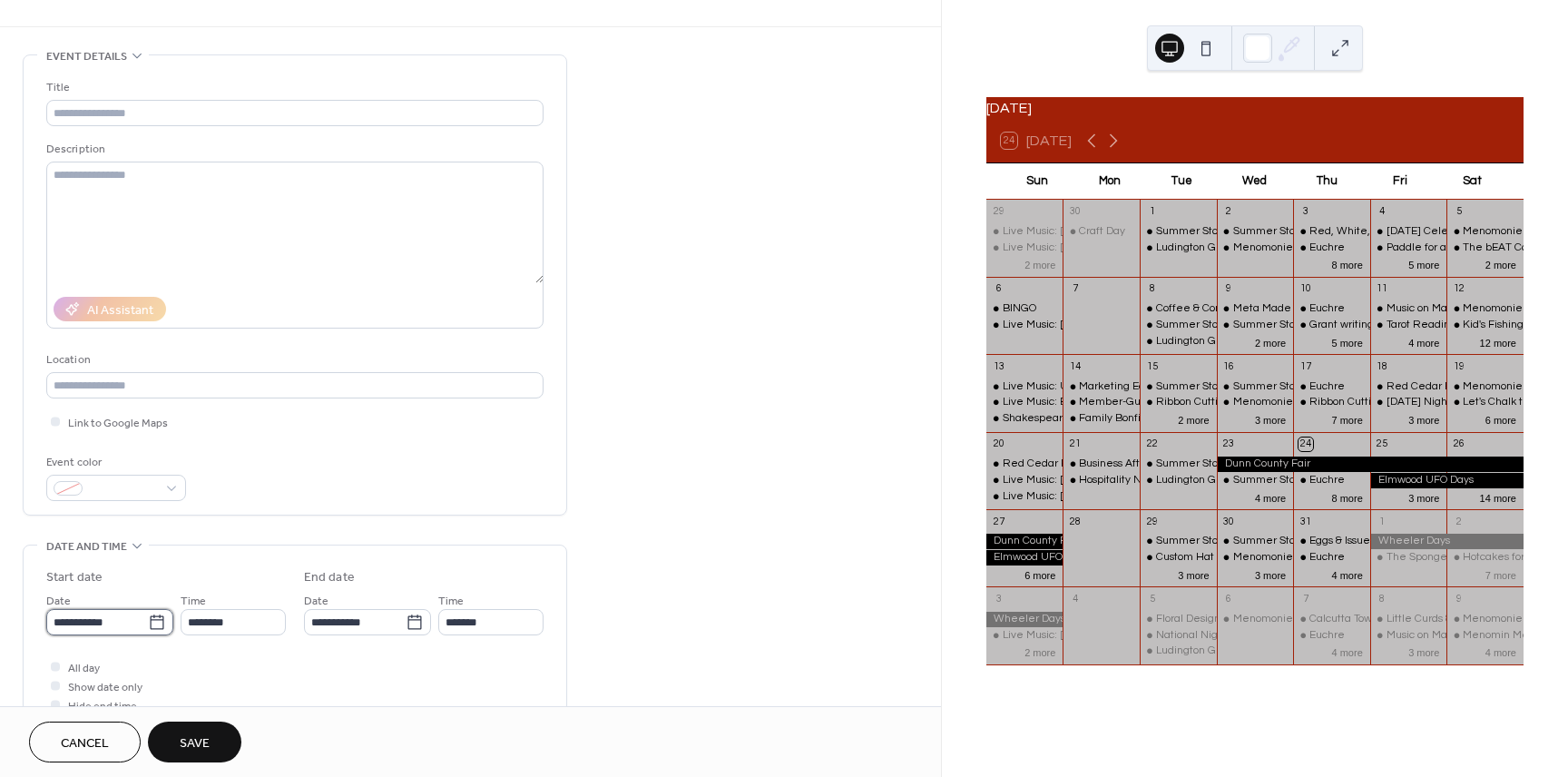 scroll, scrollTop: 0, scrollLeft: 0, axis: both 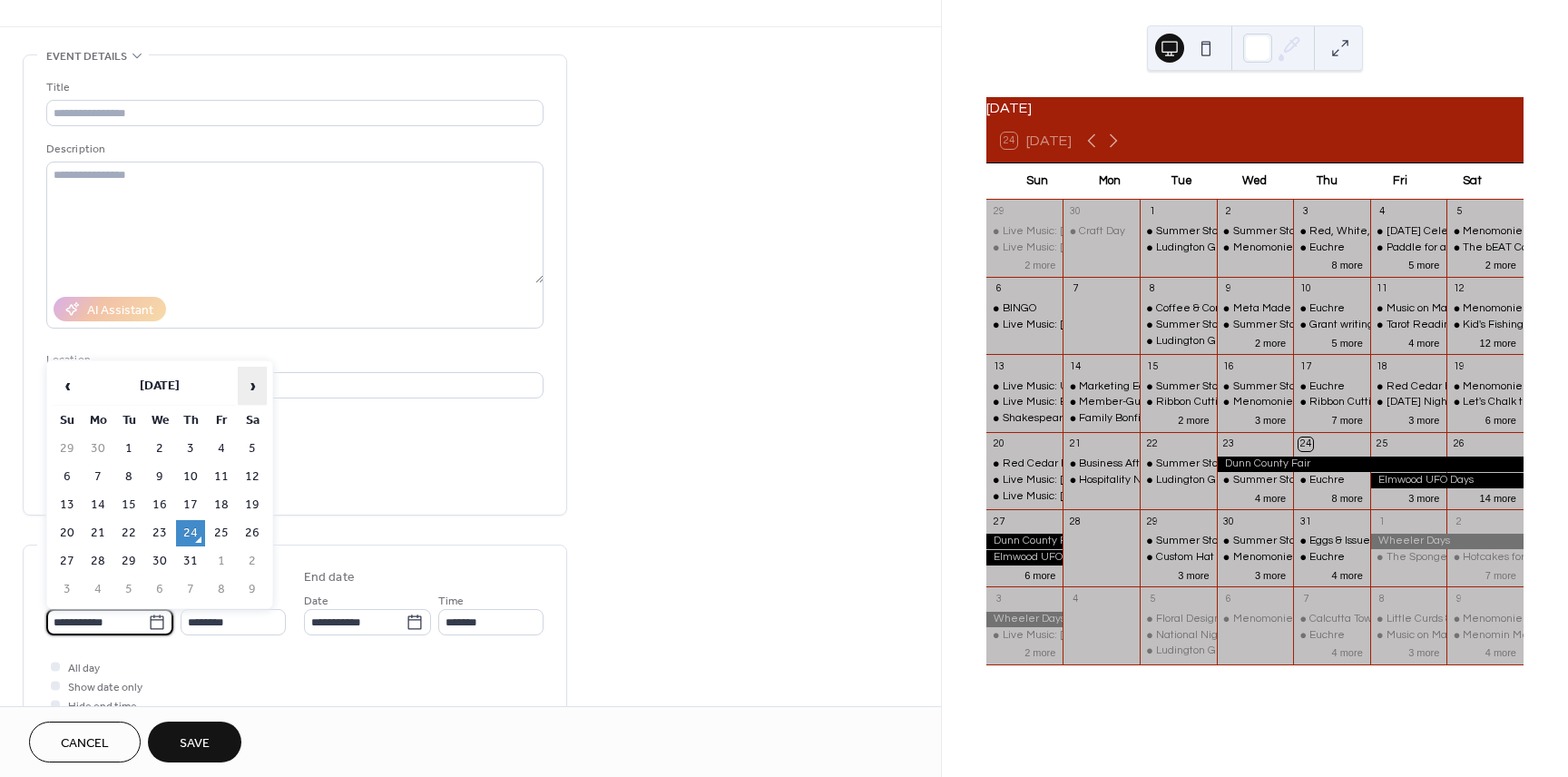 click on "›" at bounding box center [252, 386] 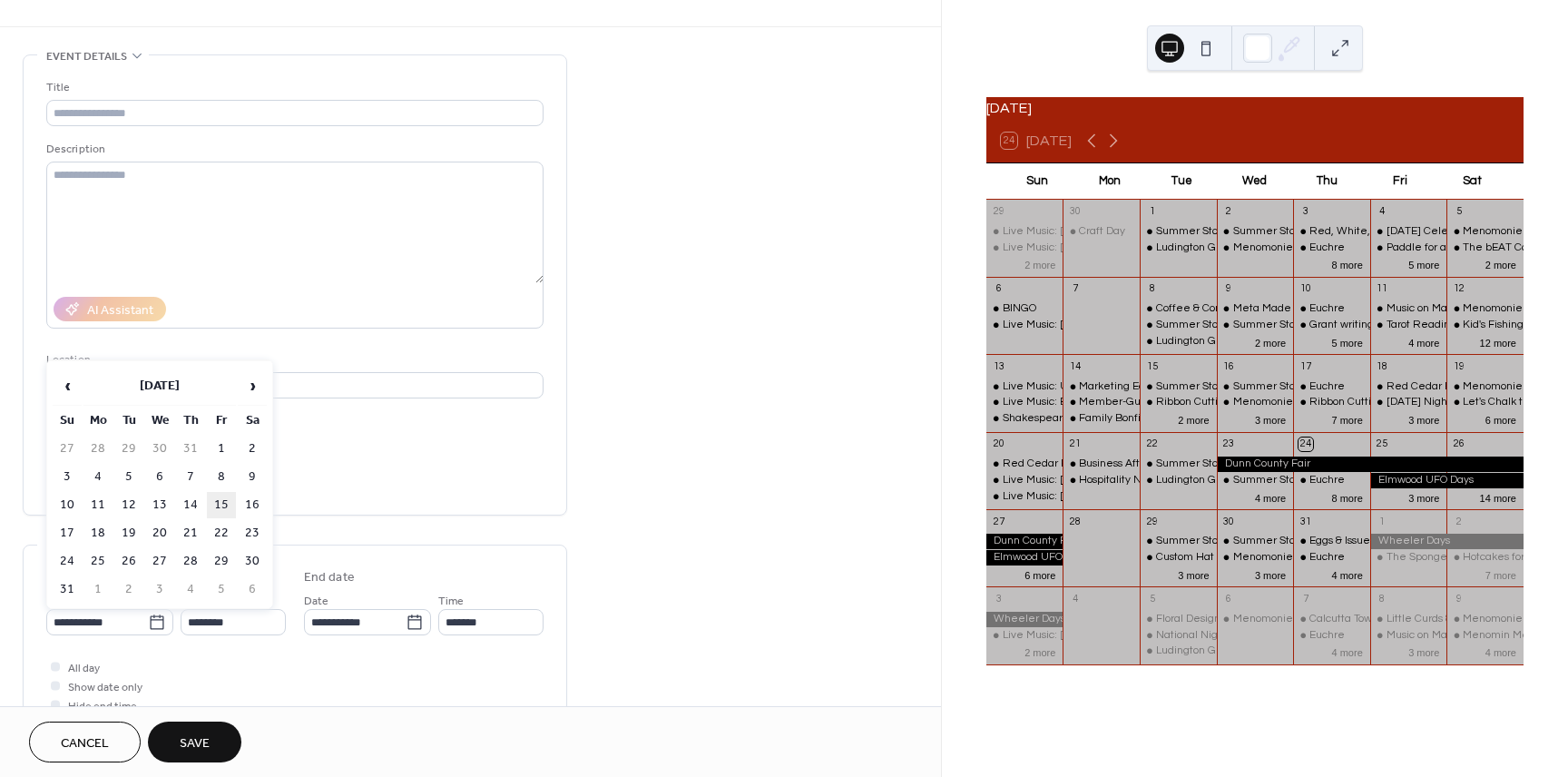 click on "15" at bounding box center (221, 505) 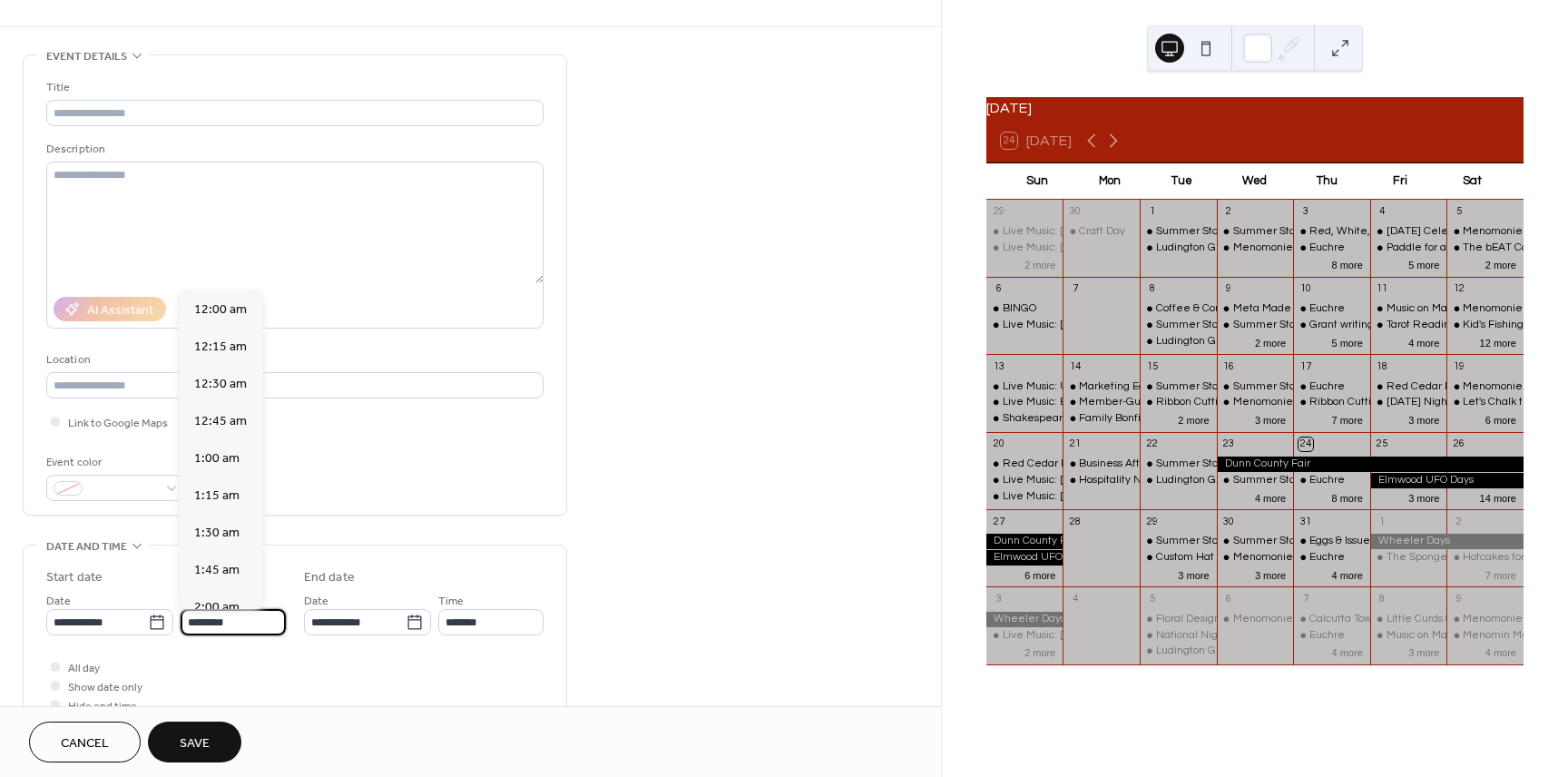 click on "********" at bounding box center [233, 622] 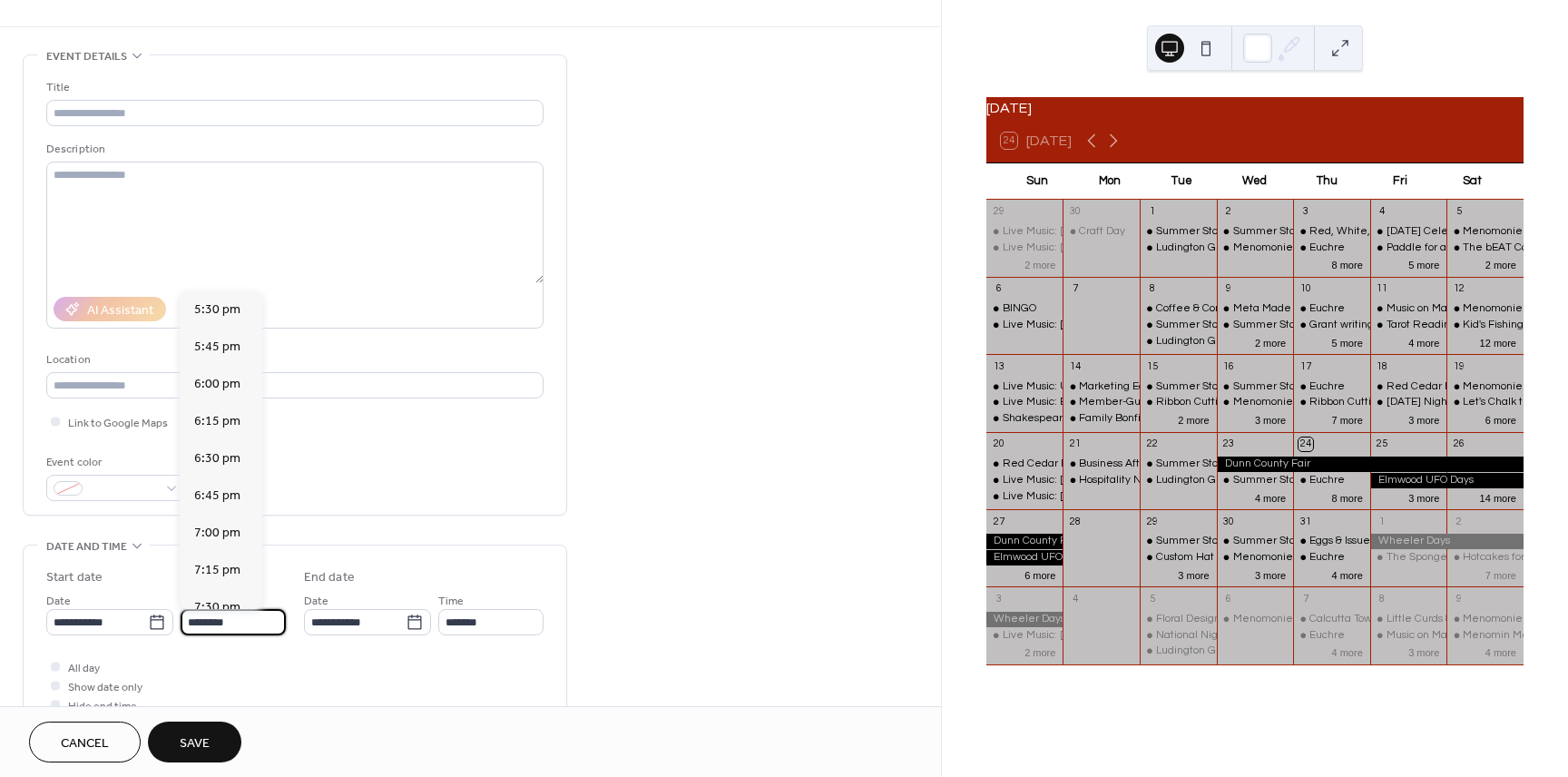 scroll, scrollTop: 2639, scrollLeft: 0, axis: vertical 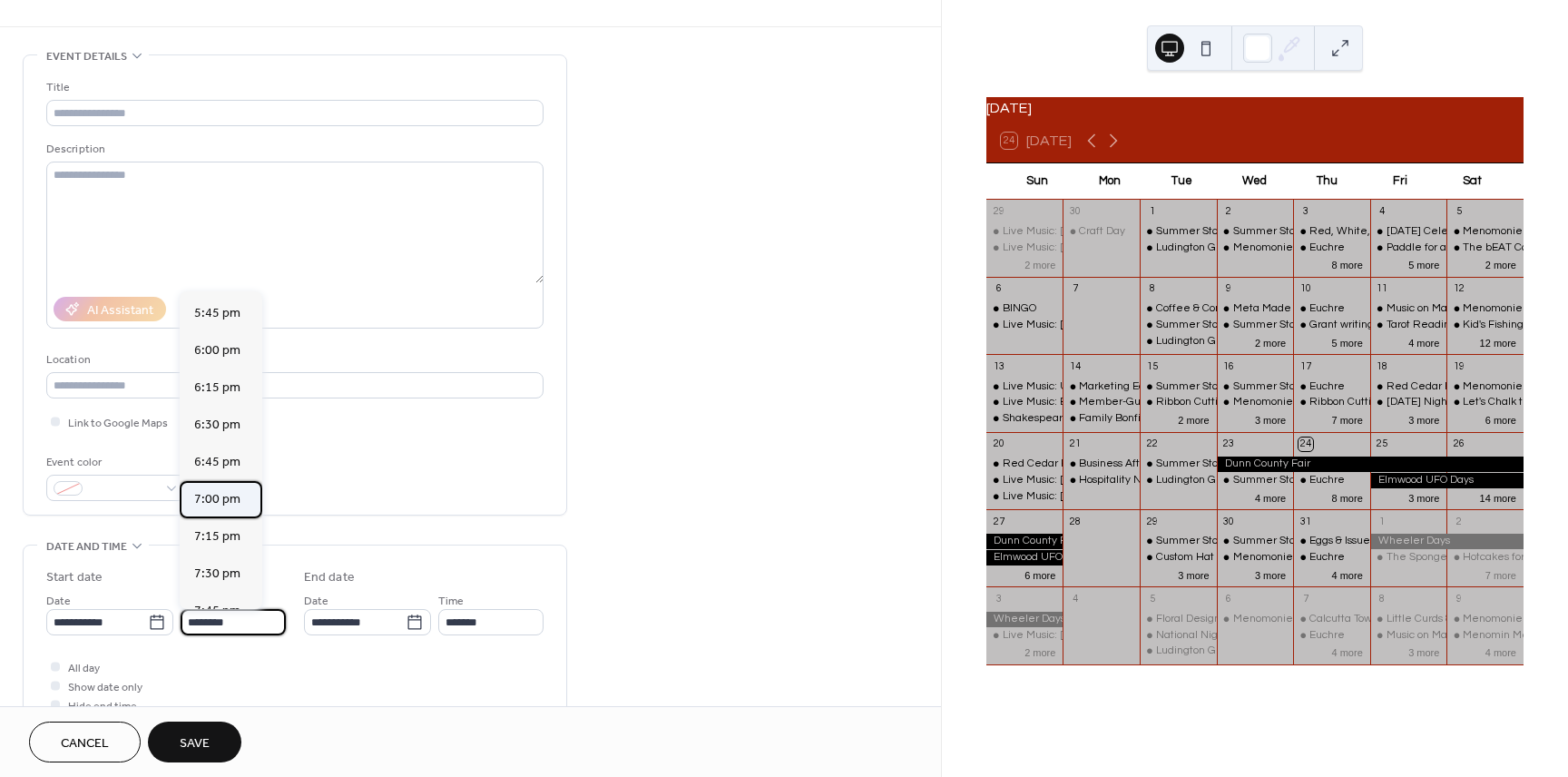 click on "7:00 pm" at bounding box center (217, 499) 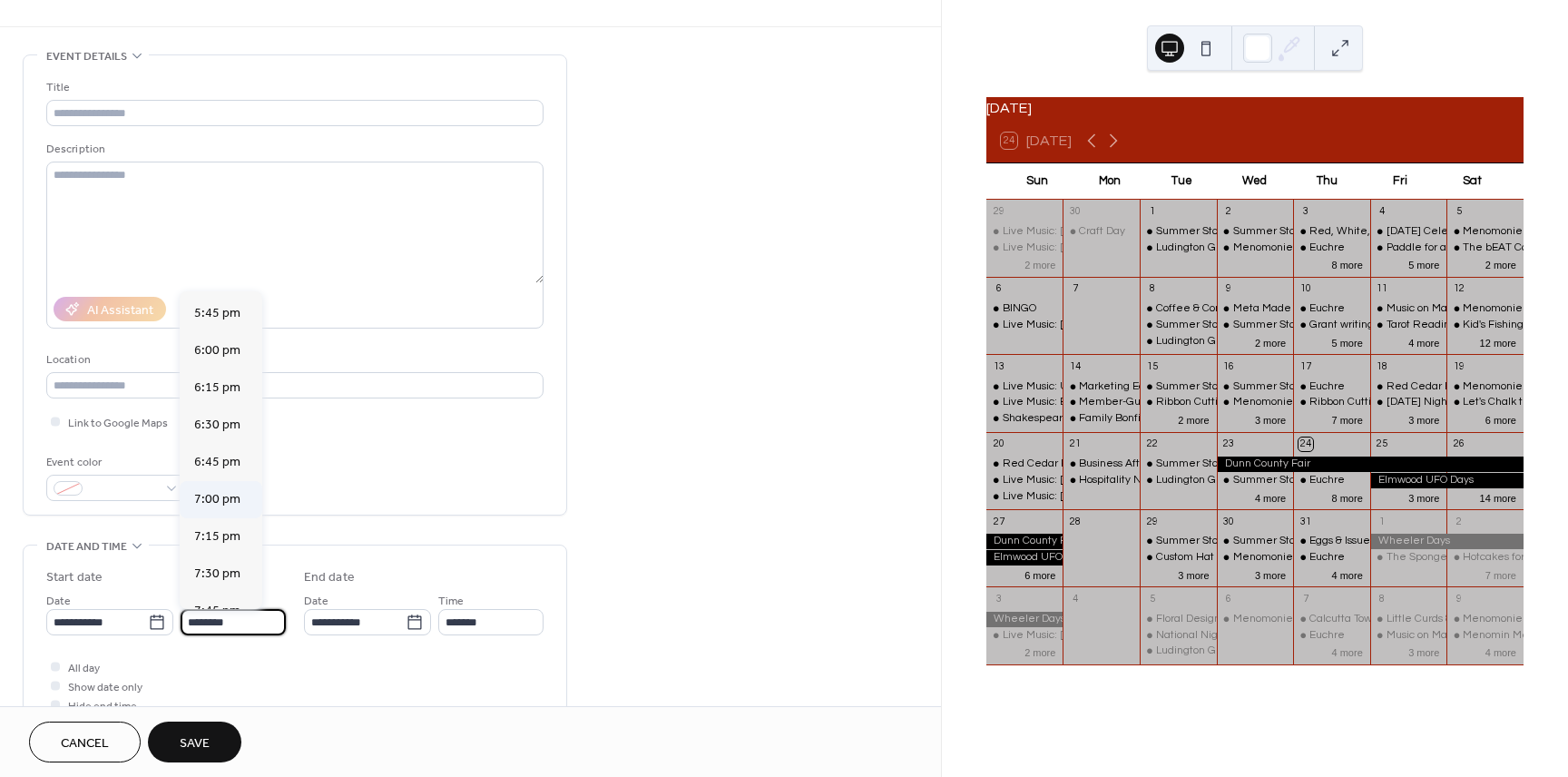type on "*******" 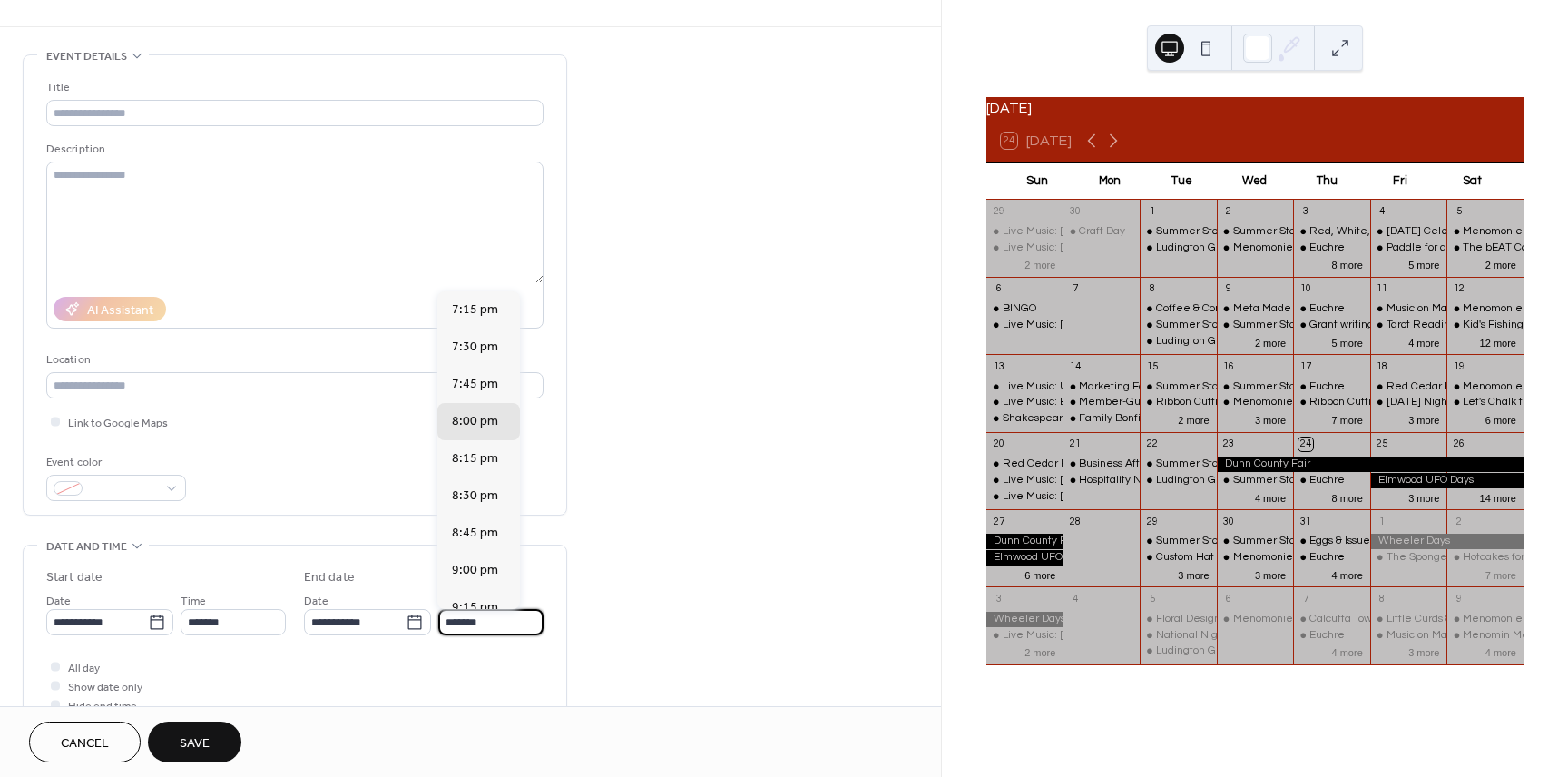click on "*******" at bounding box center [491, 622] 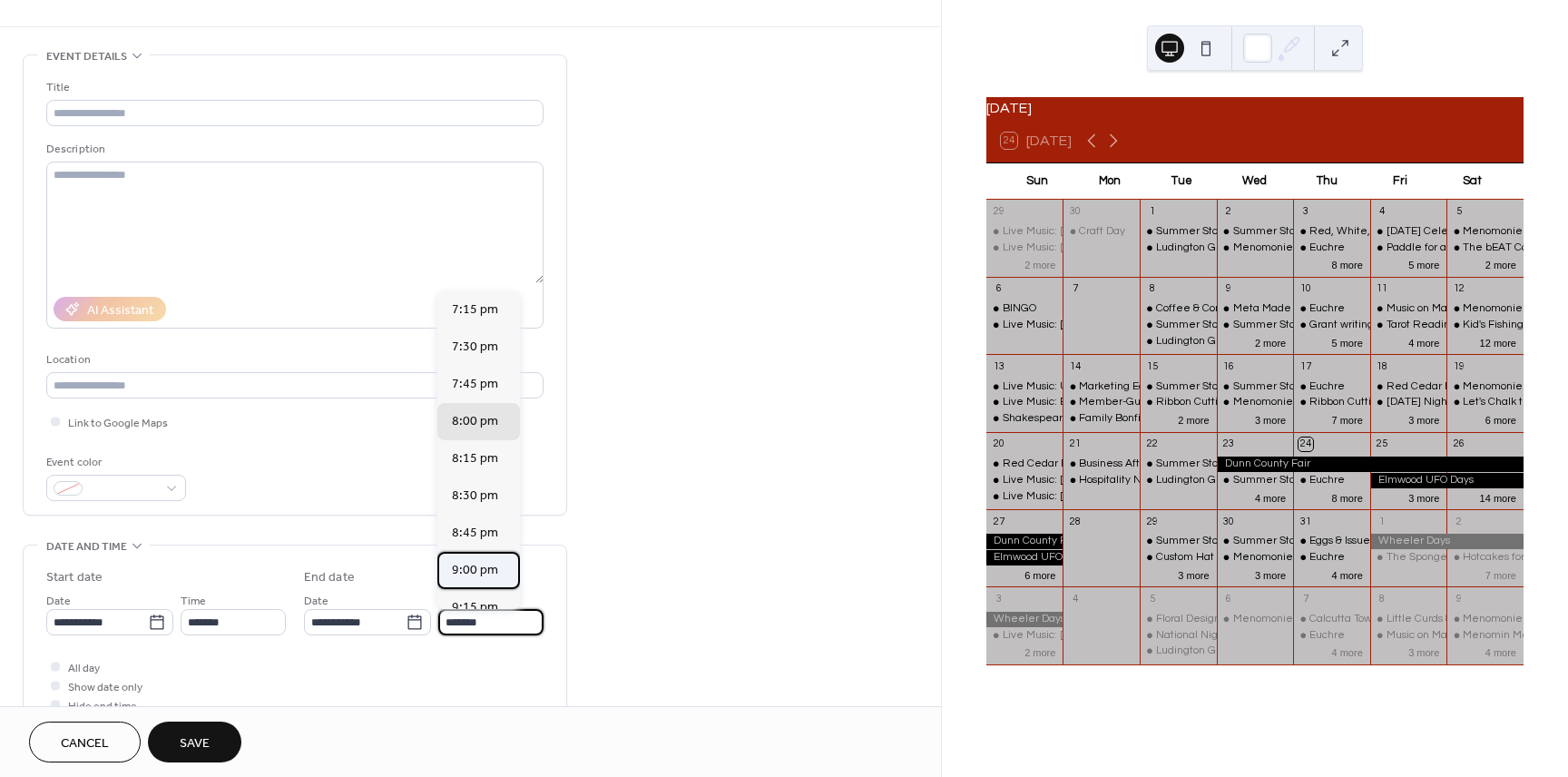 click on "9:00 pm" at bounding box center (475, 570) 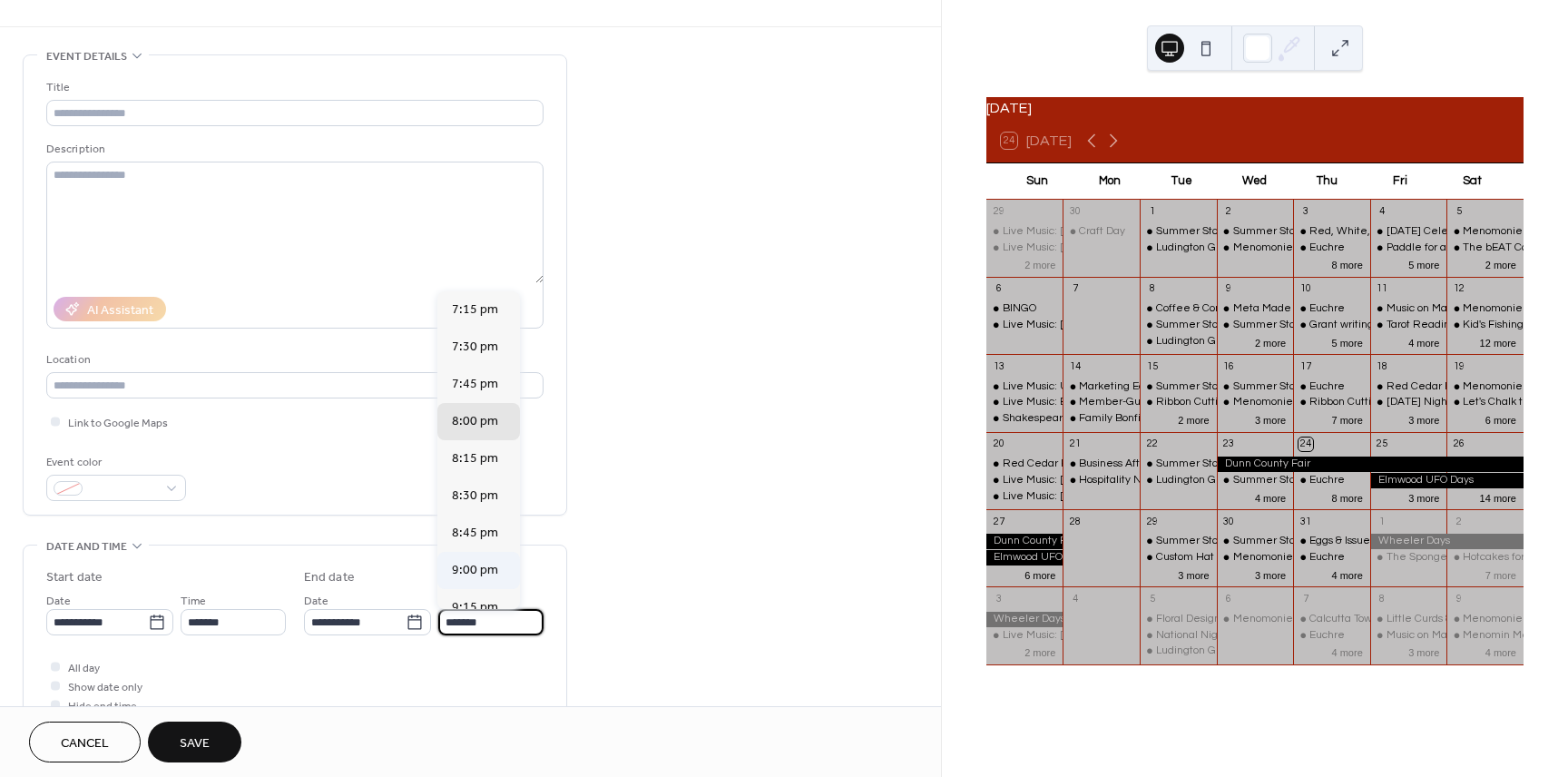 type on "*******" 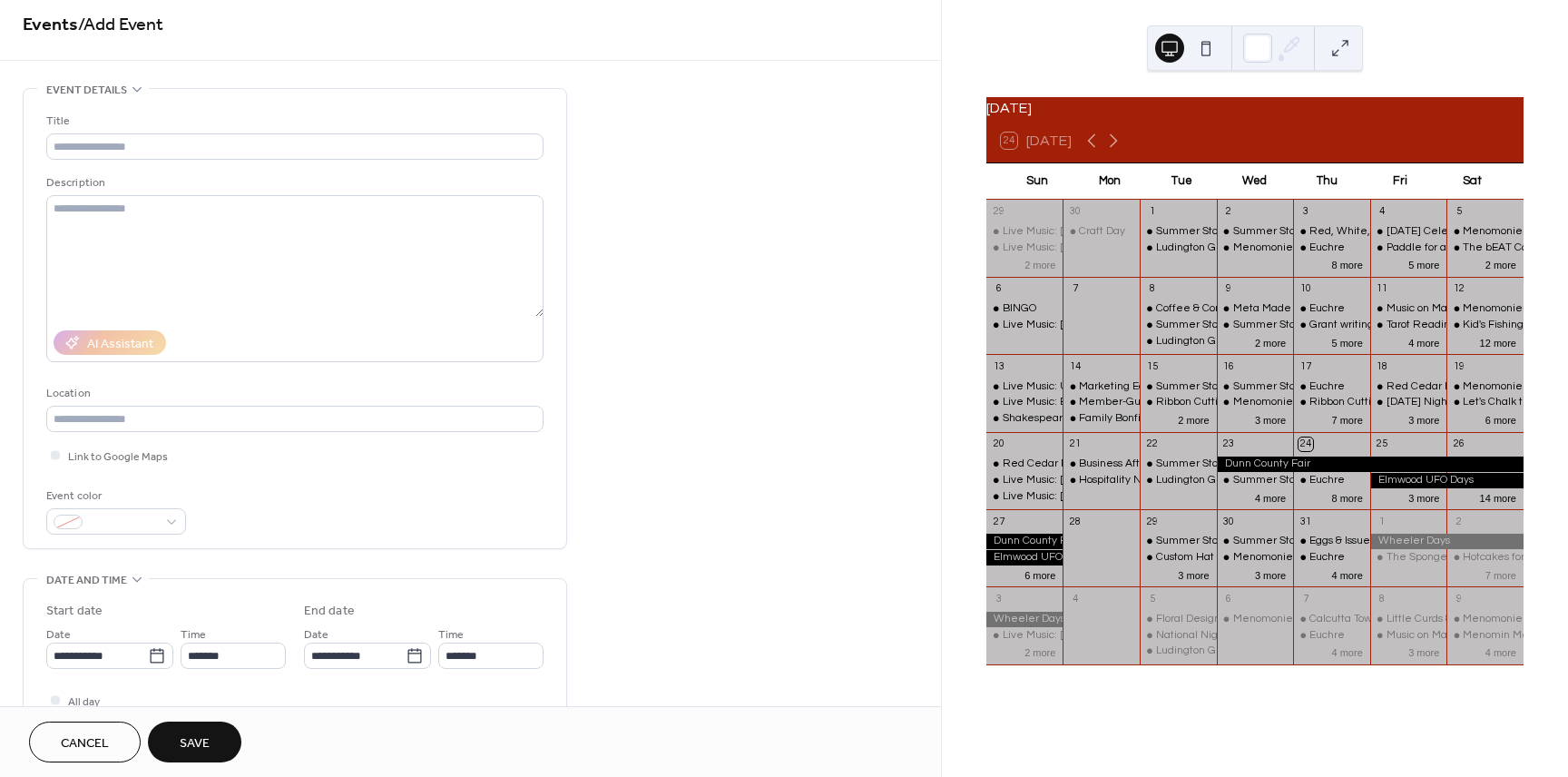 scroll, scrollTop: 0, scrollLeft: 0, axis: both 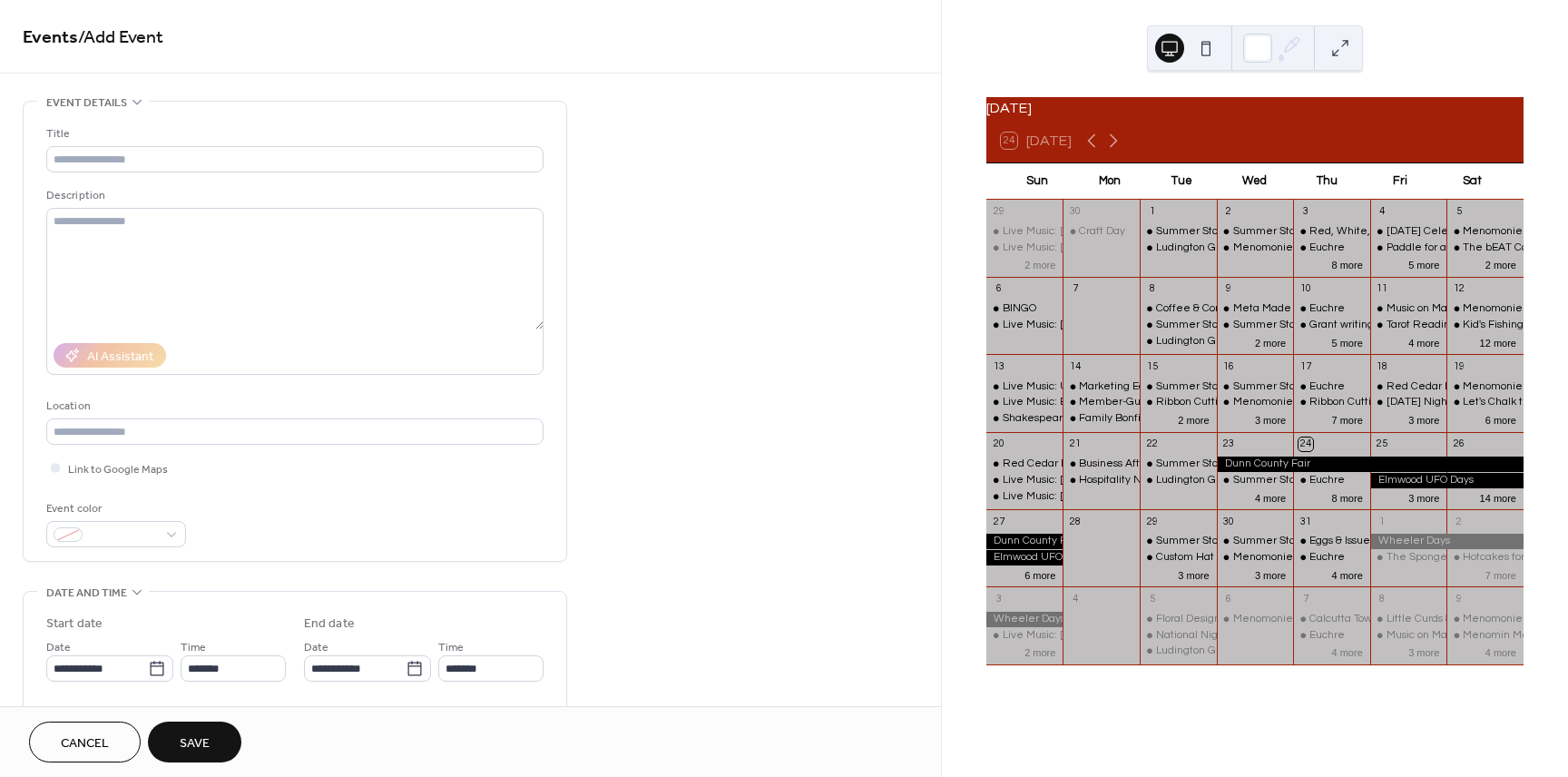 click on "Title Description AI Assistant Location Link to Google Maps Event color" at bounding box center (295, 336) 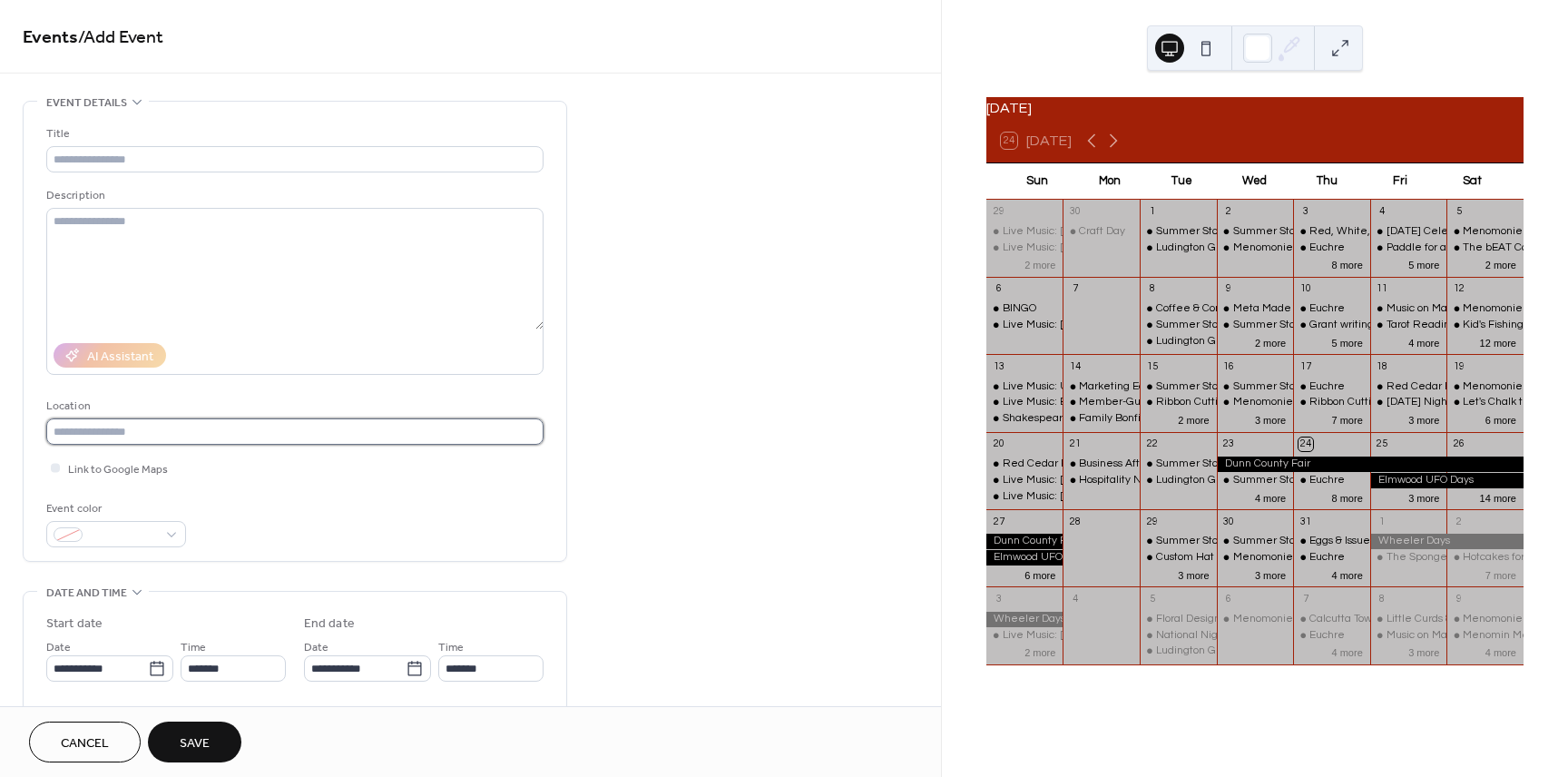 click at bounding box center [295, 431] 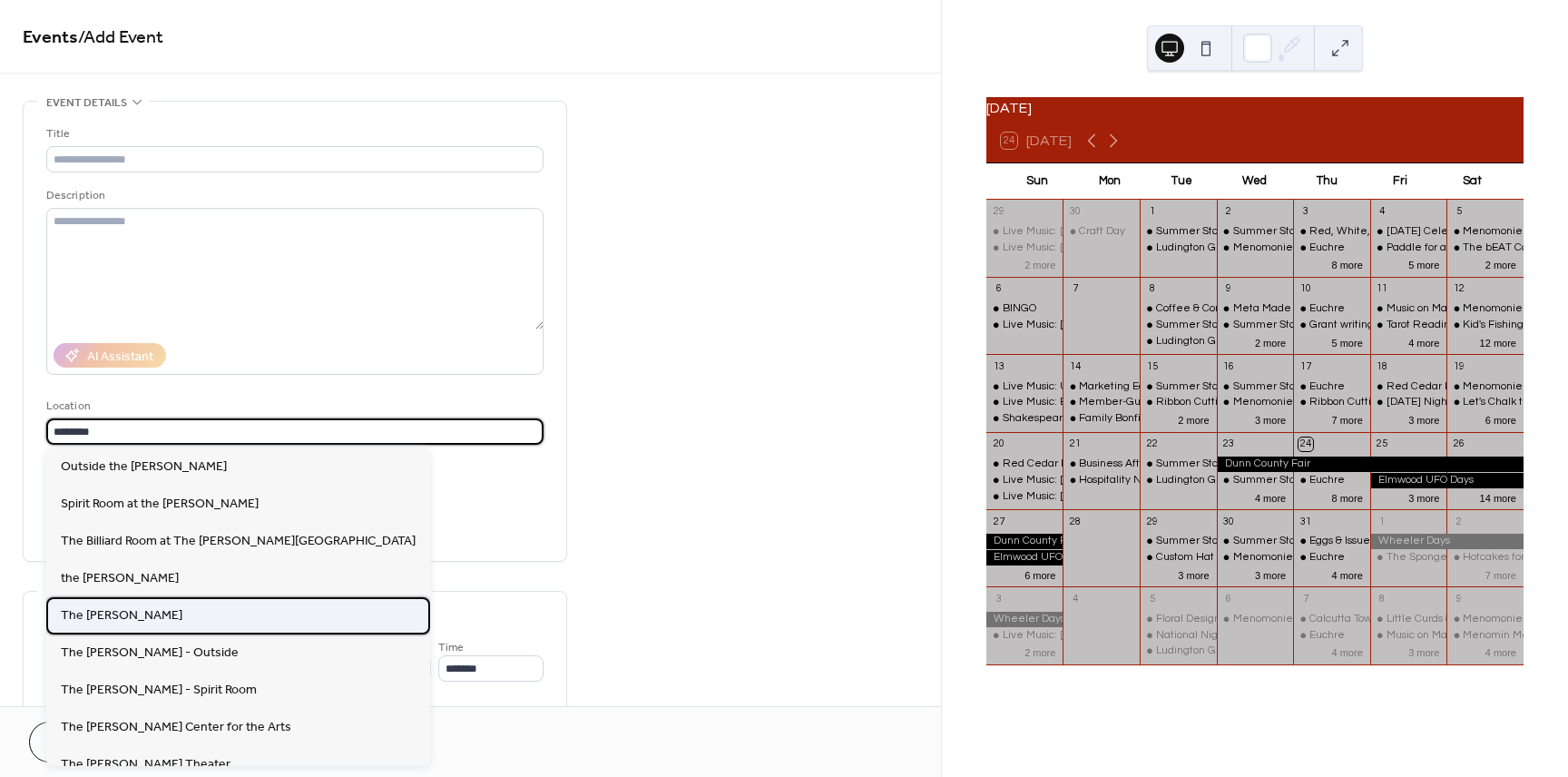 click on "The [PERSON_NAME]" at bounding box center [122, 615] 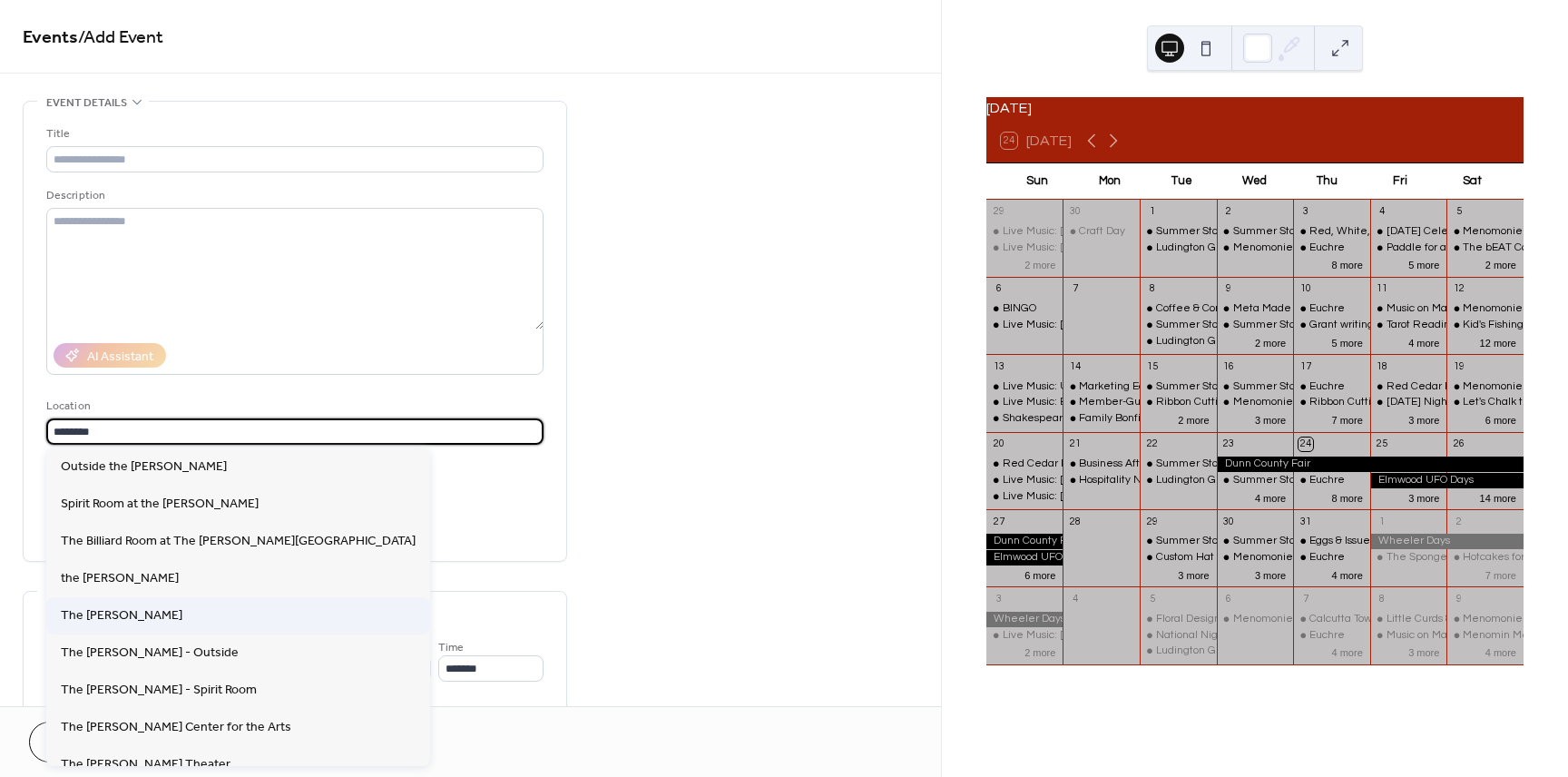 type on "**********" 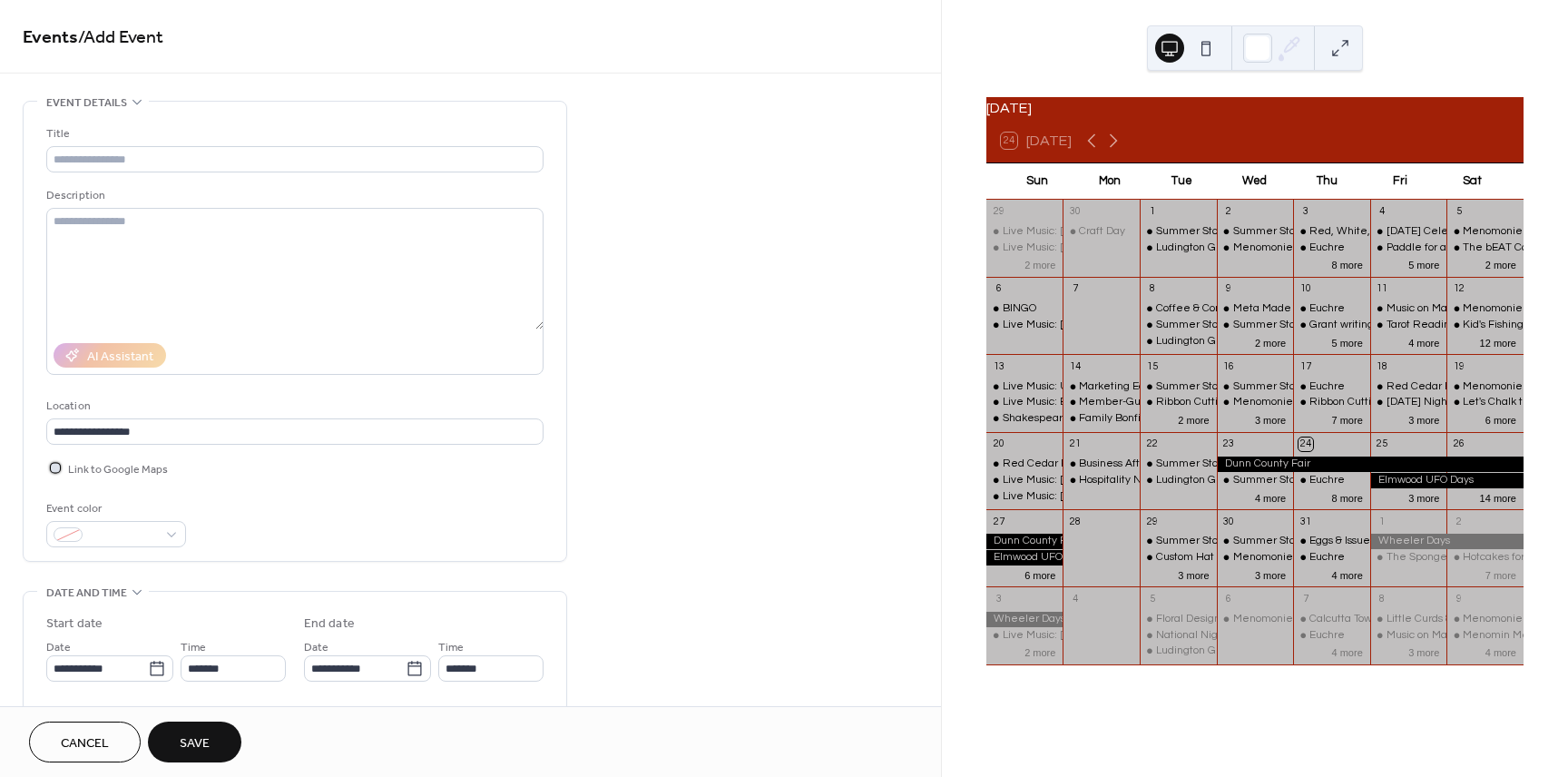click at bounding box center (55, 467) 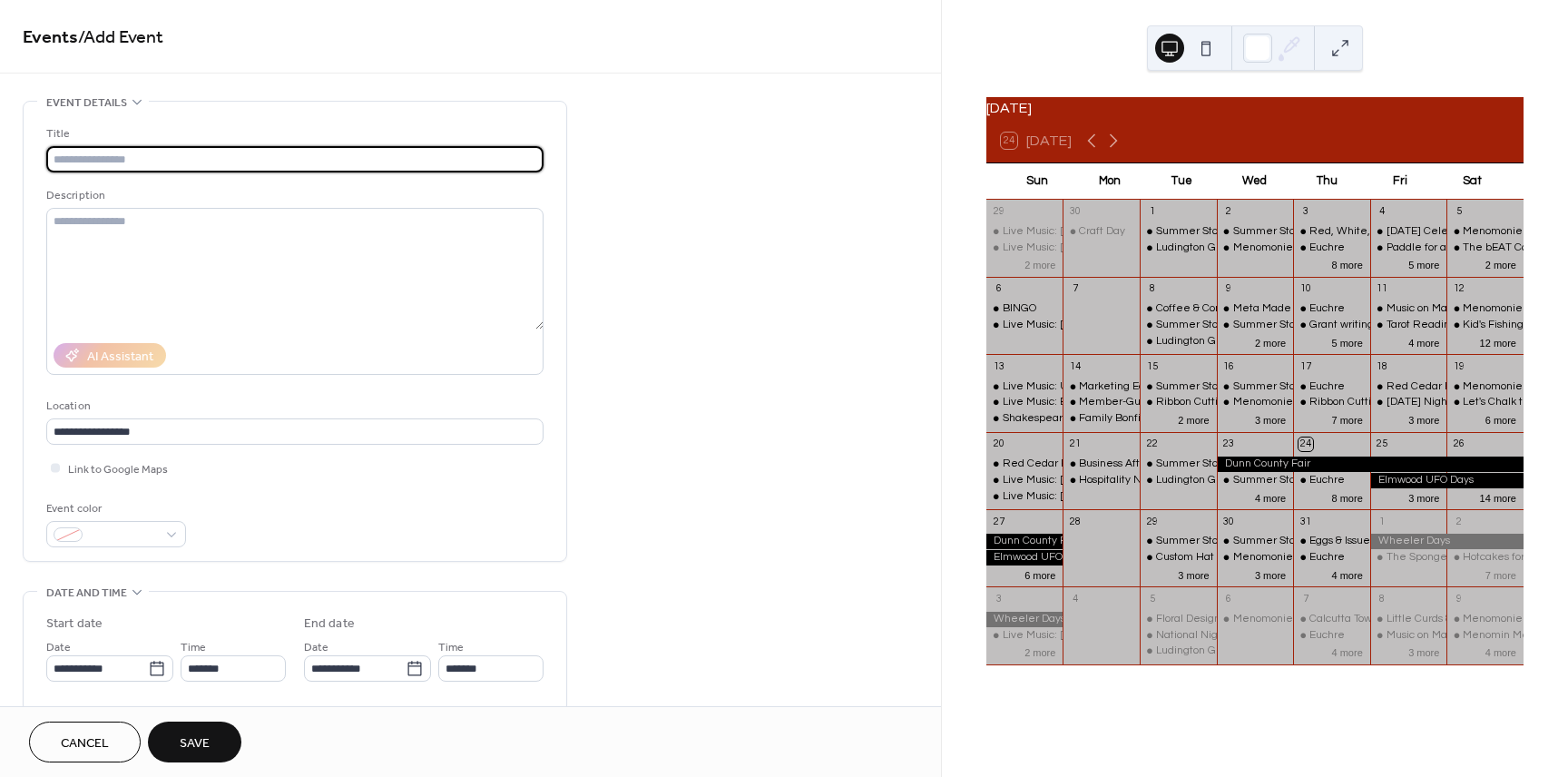 click at bounding box center [295, 159] 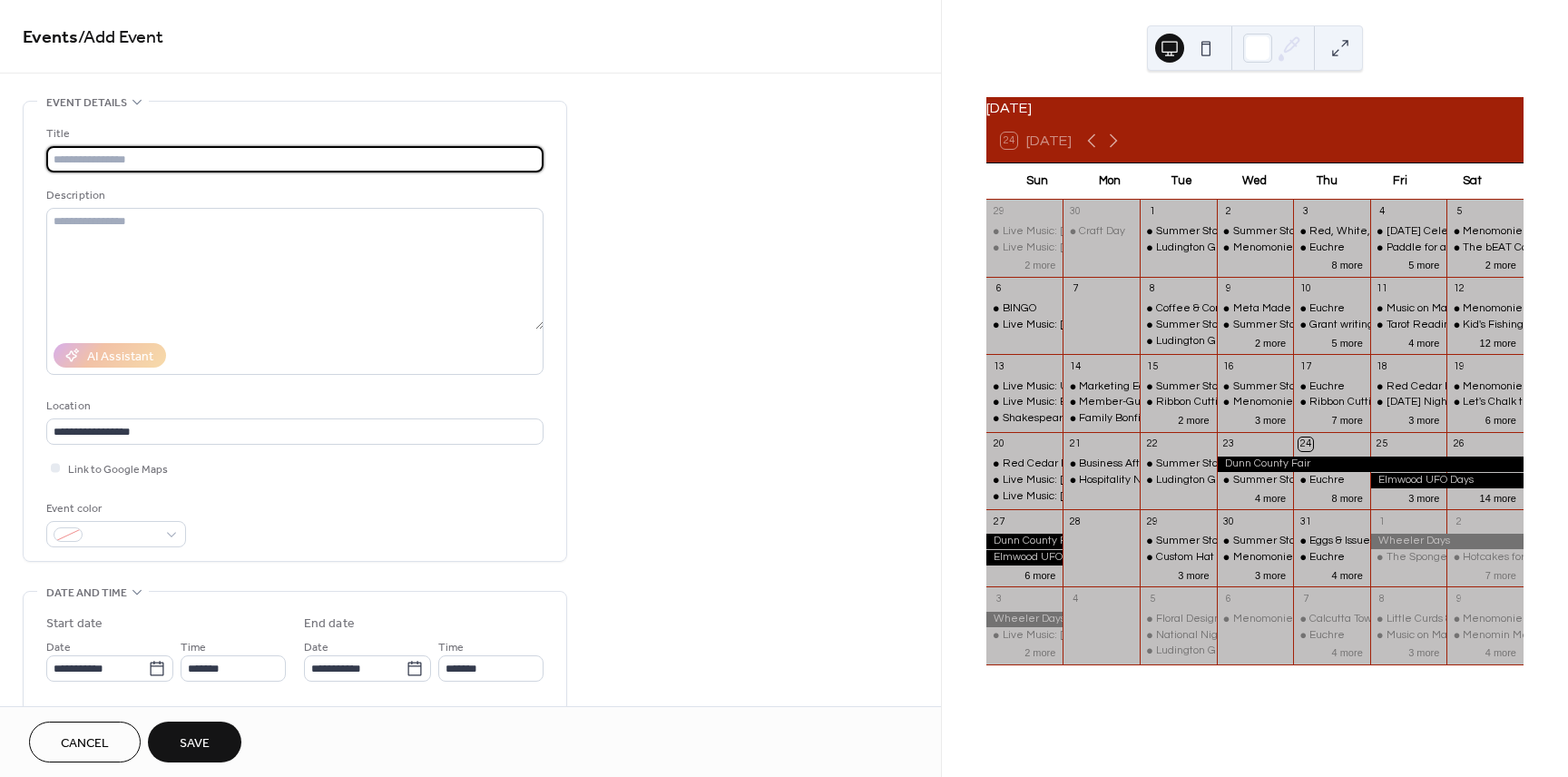 paste on "**********" 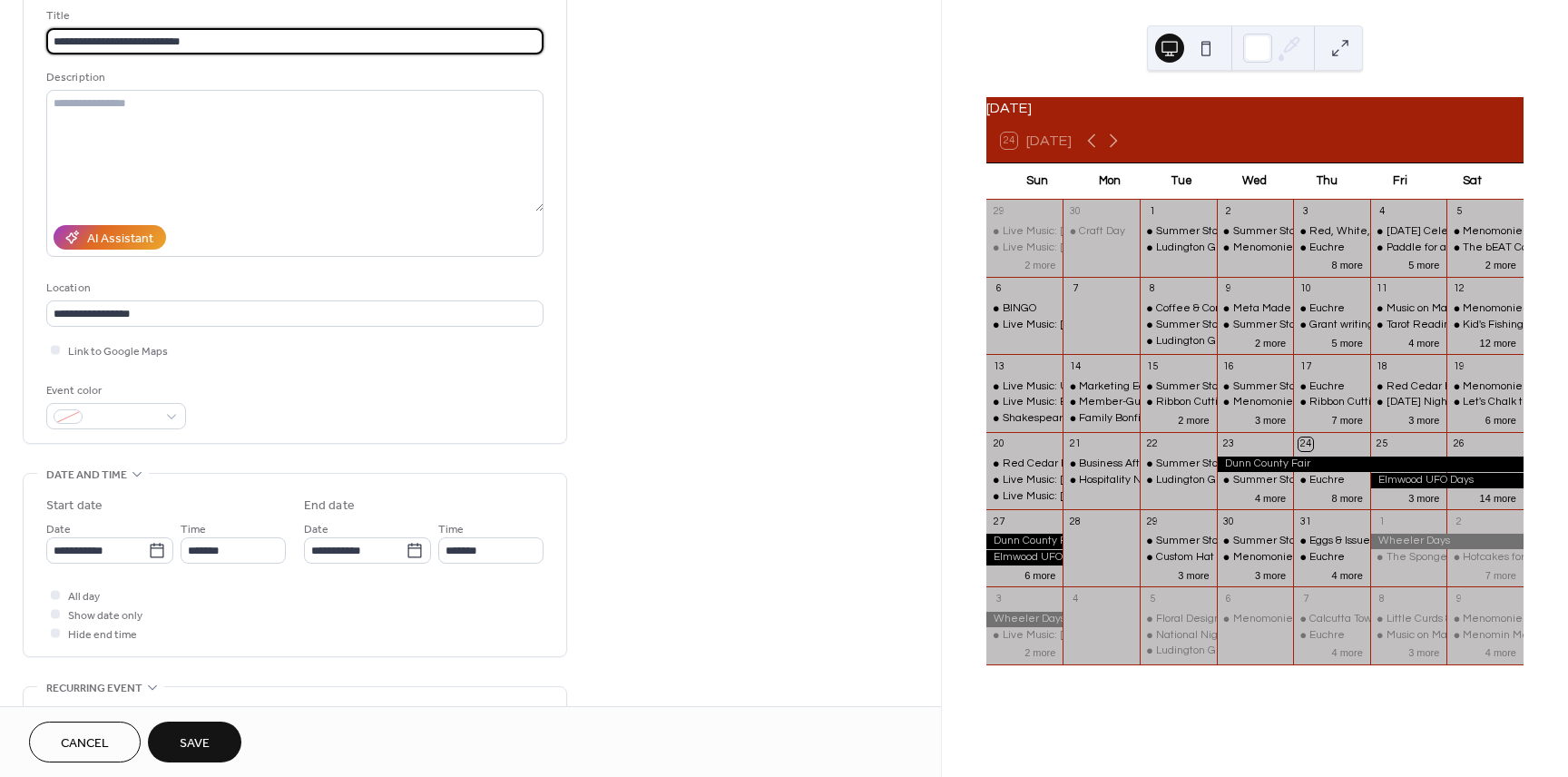 scroll, scrollTop: 123, scrollLeft: 0, axis: vertical 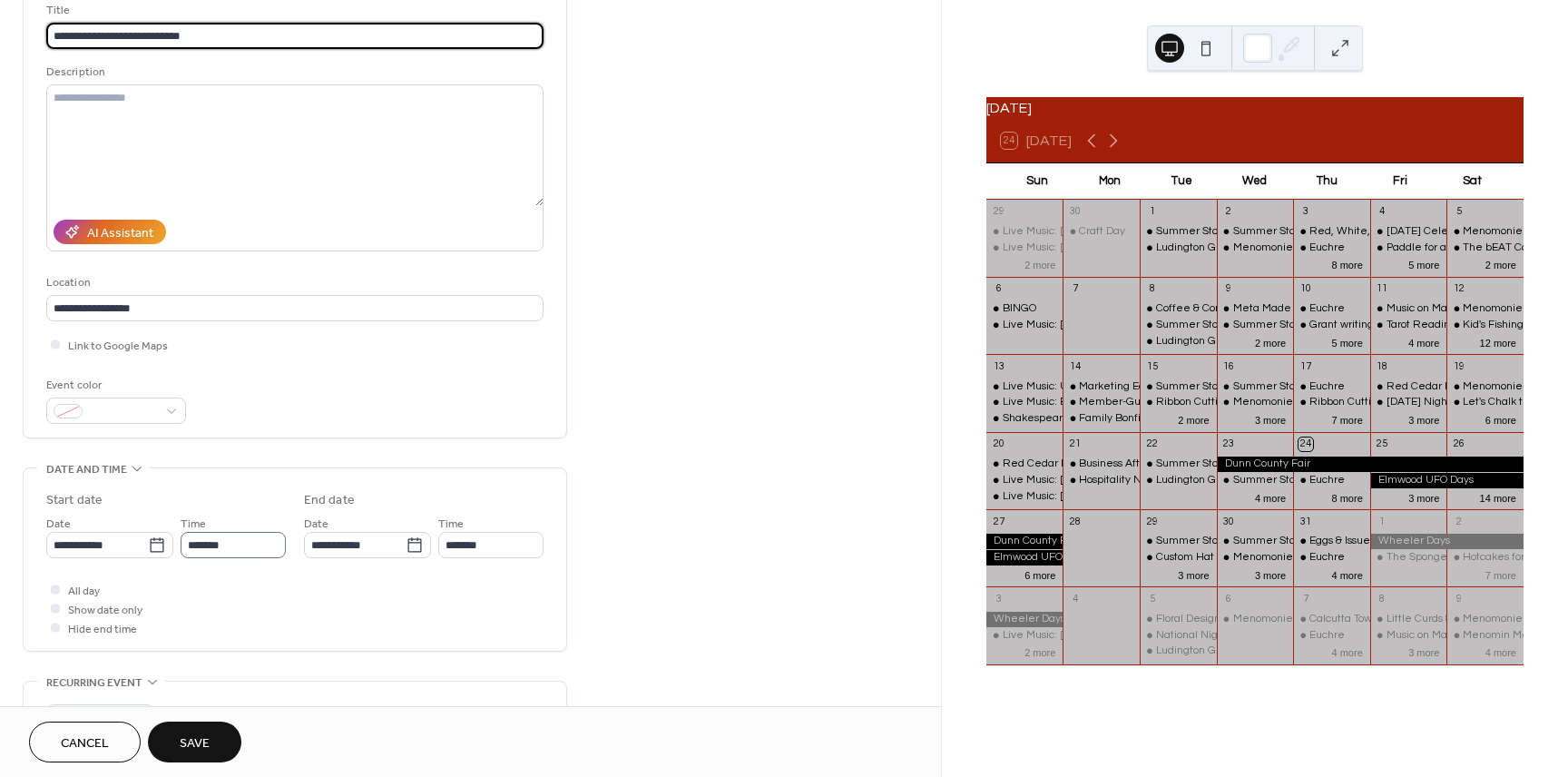 type on "**********" 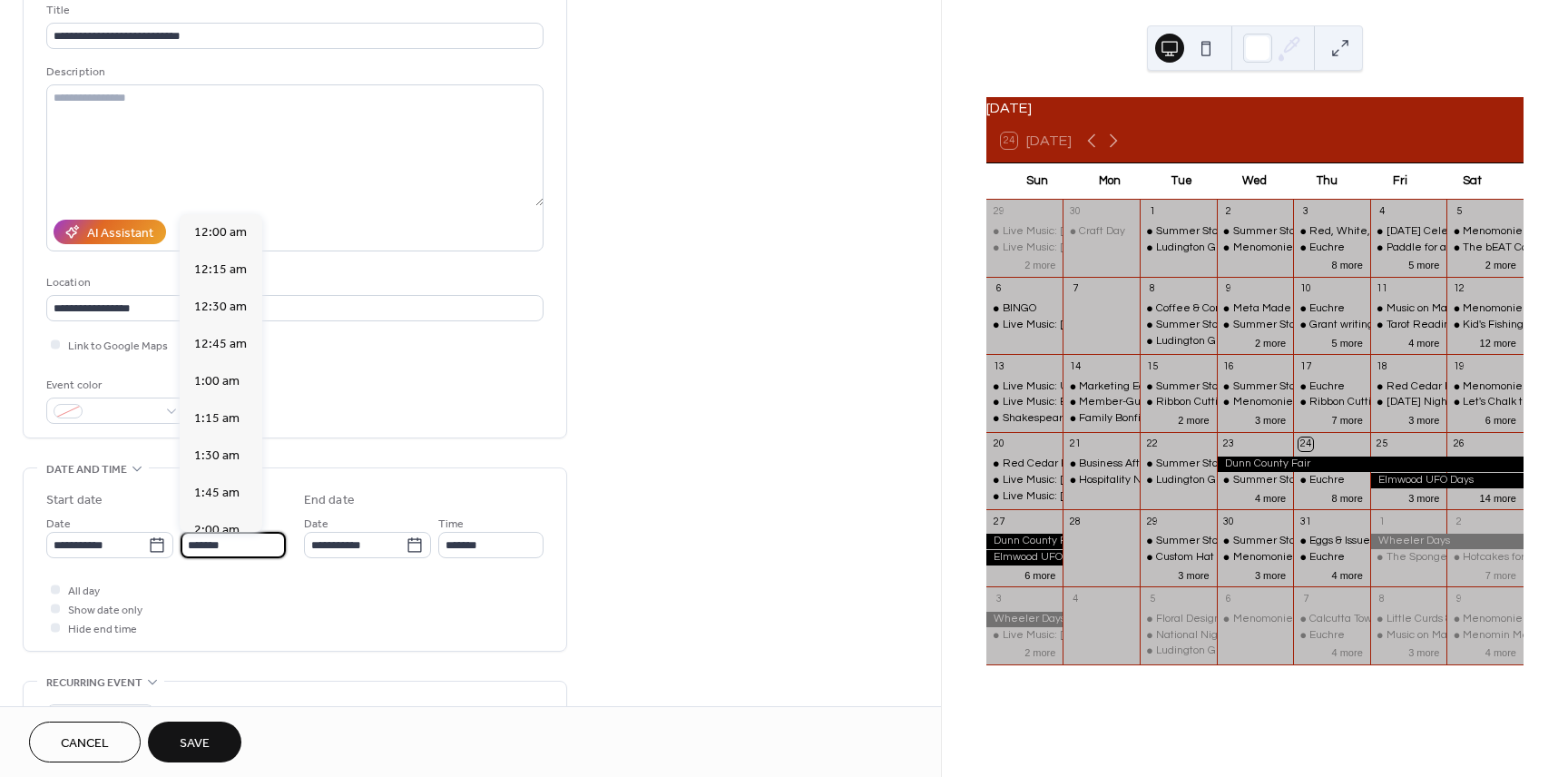 click on "*******" at bounding box center [233, 545] 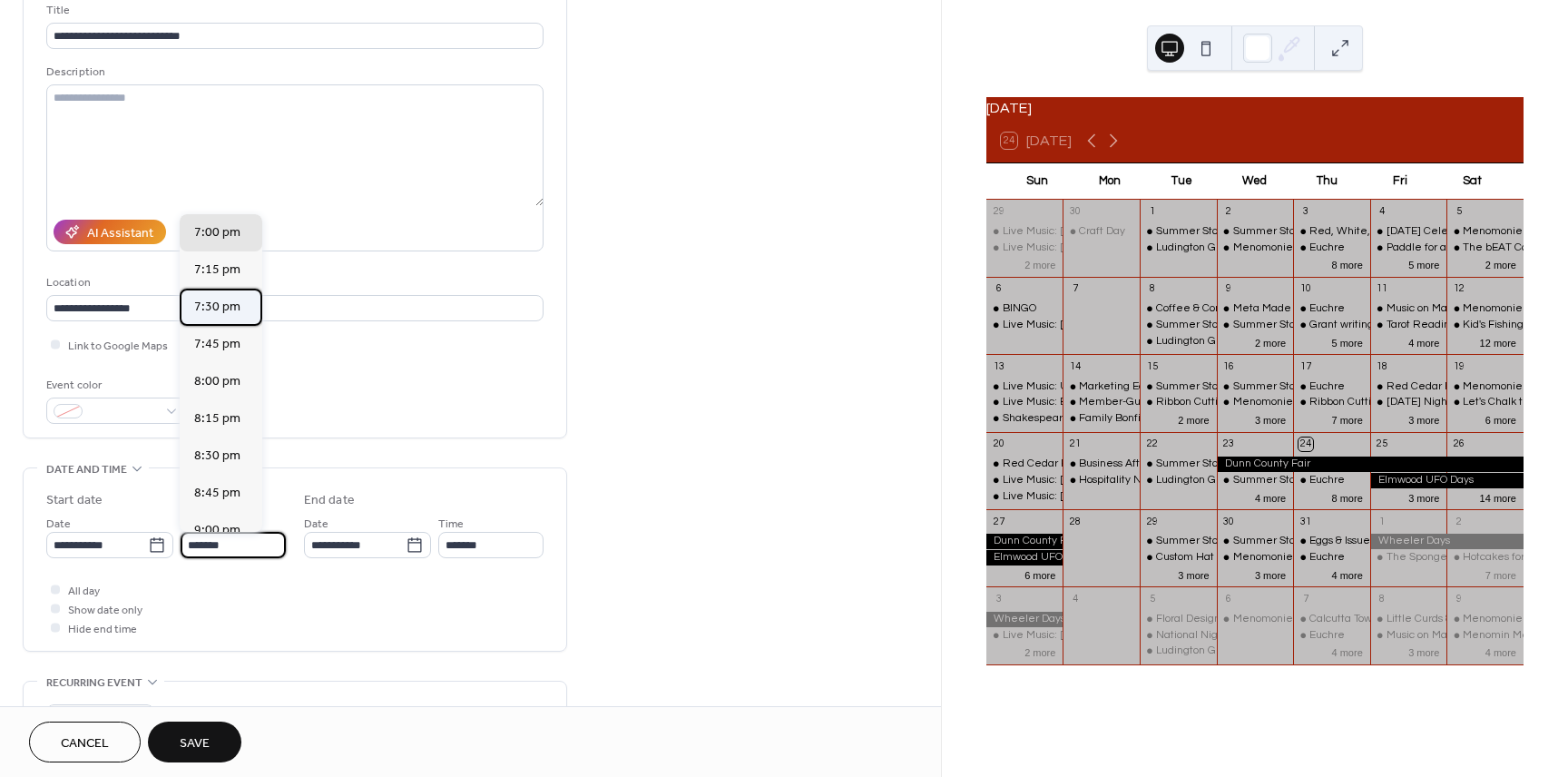 click on "7:30 pm" at bounding box center (217, 307) 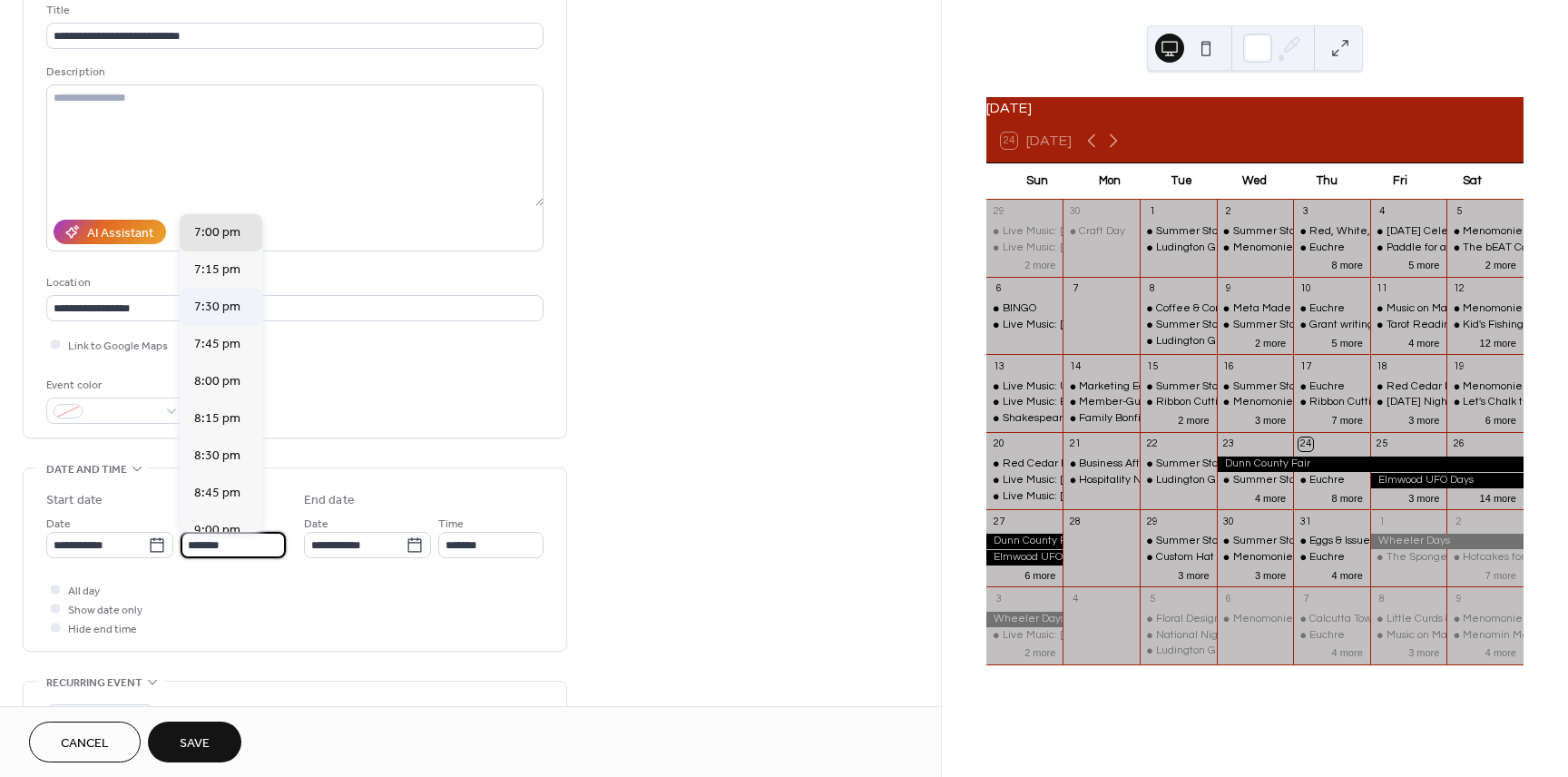 type on "*******" 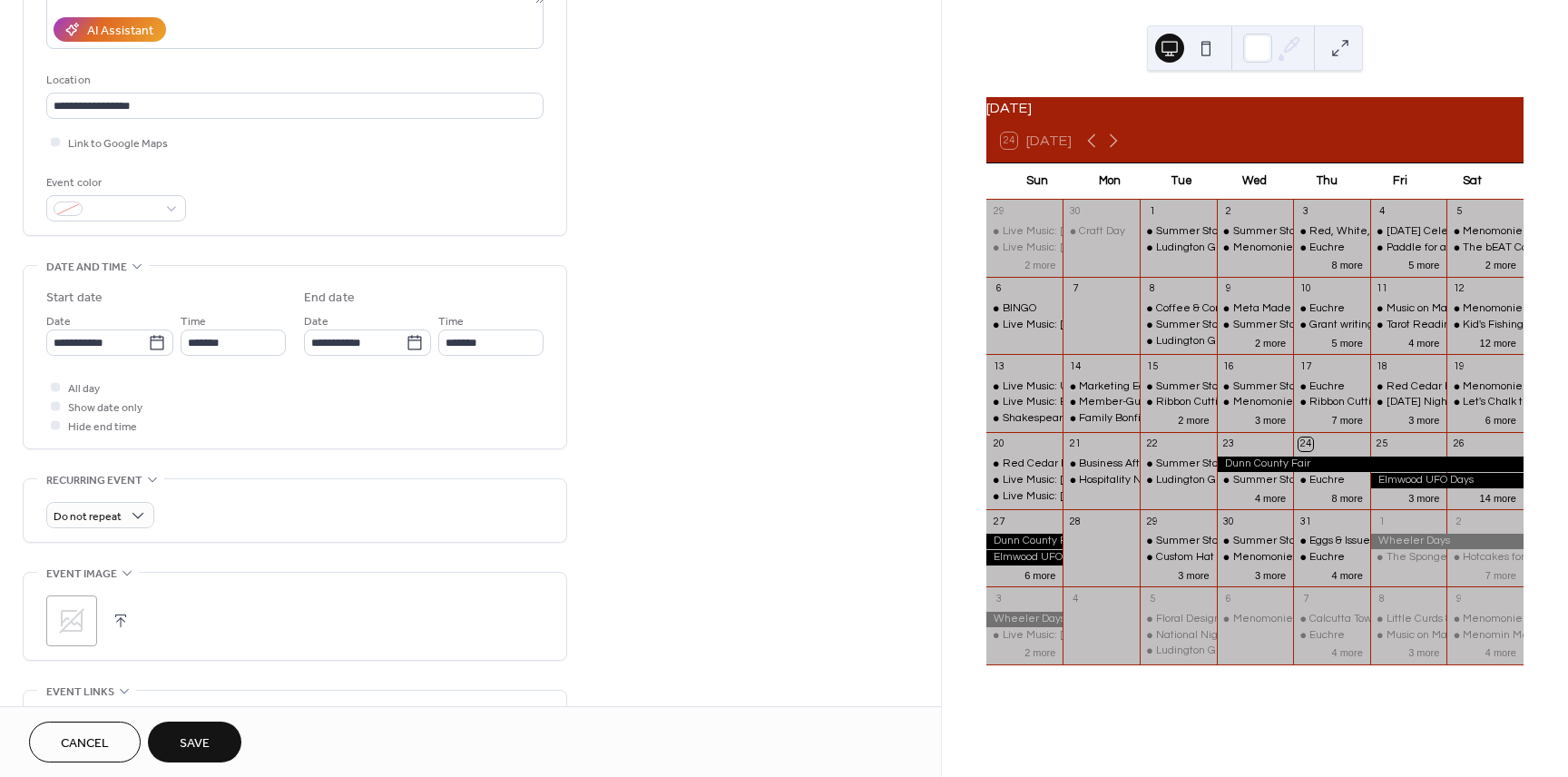 scroll, scrollTop: 280, scrollLeft: 0, axis: vertical 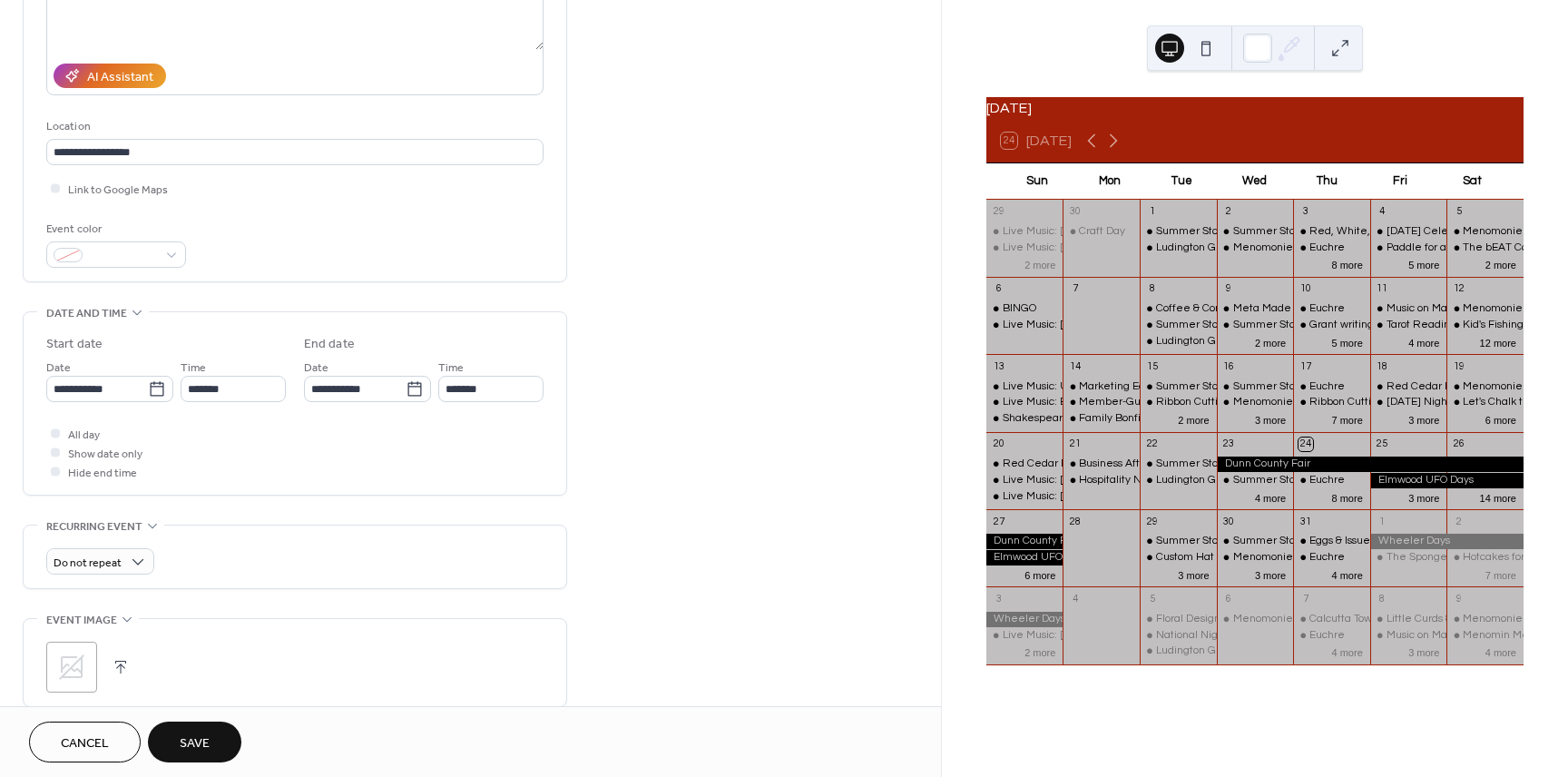 click on "Save" at bounding box center [194, 743] 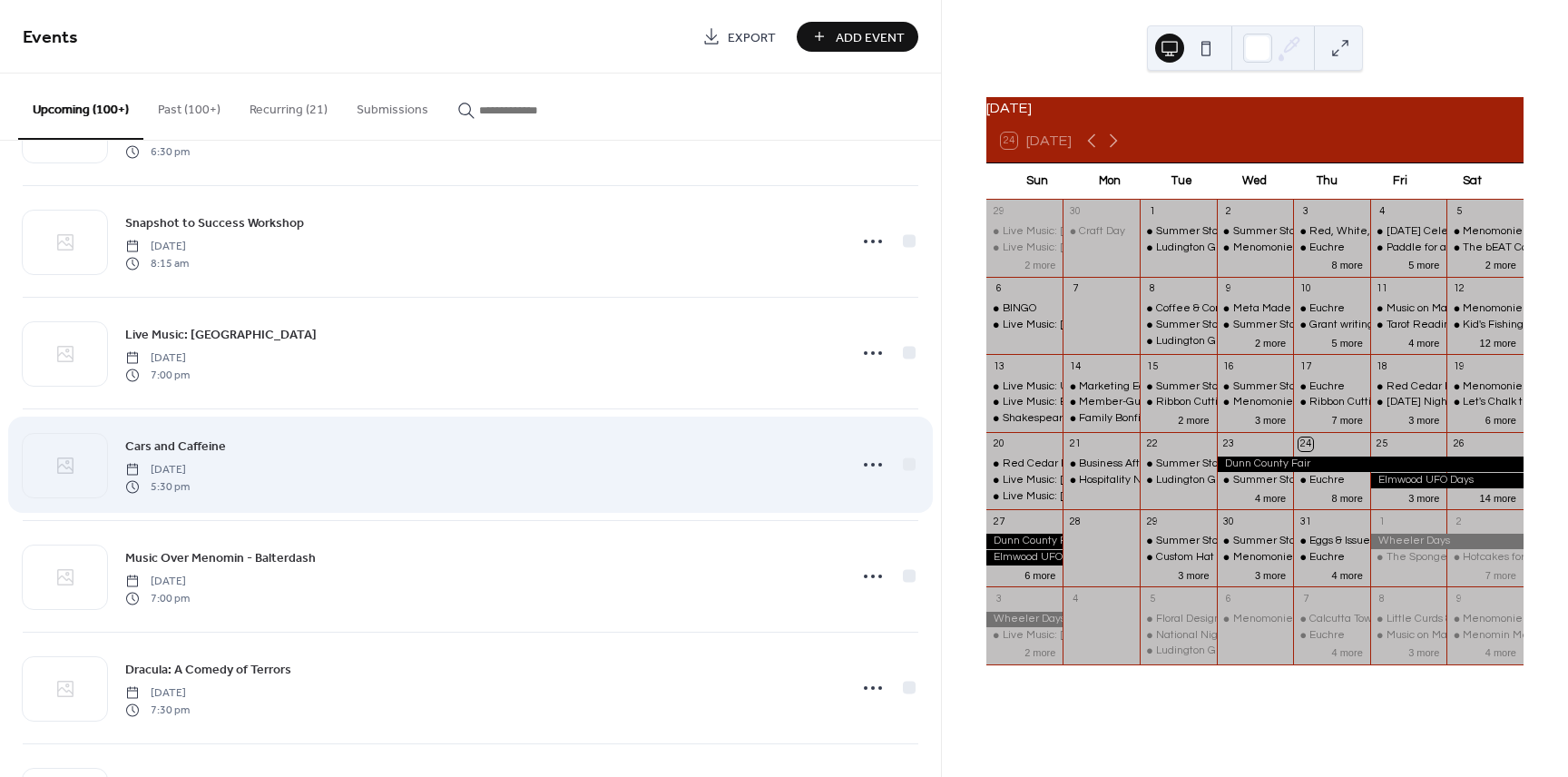 scroll, scrollTop: 7598, scrollLeft: 0, axis: vertical 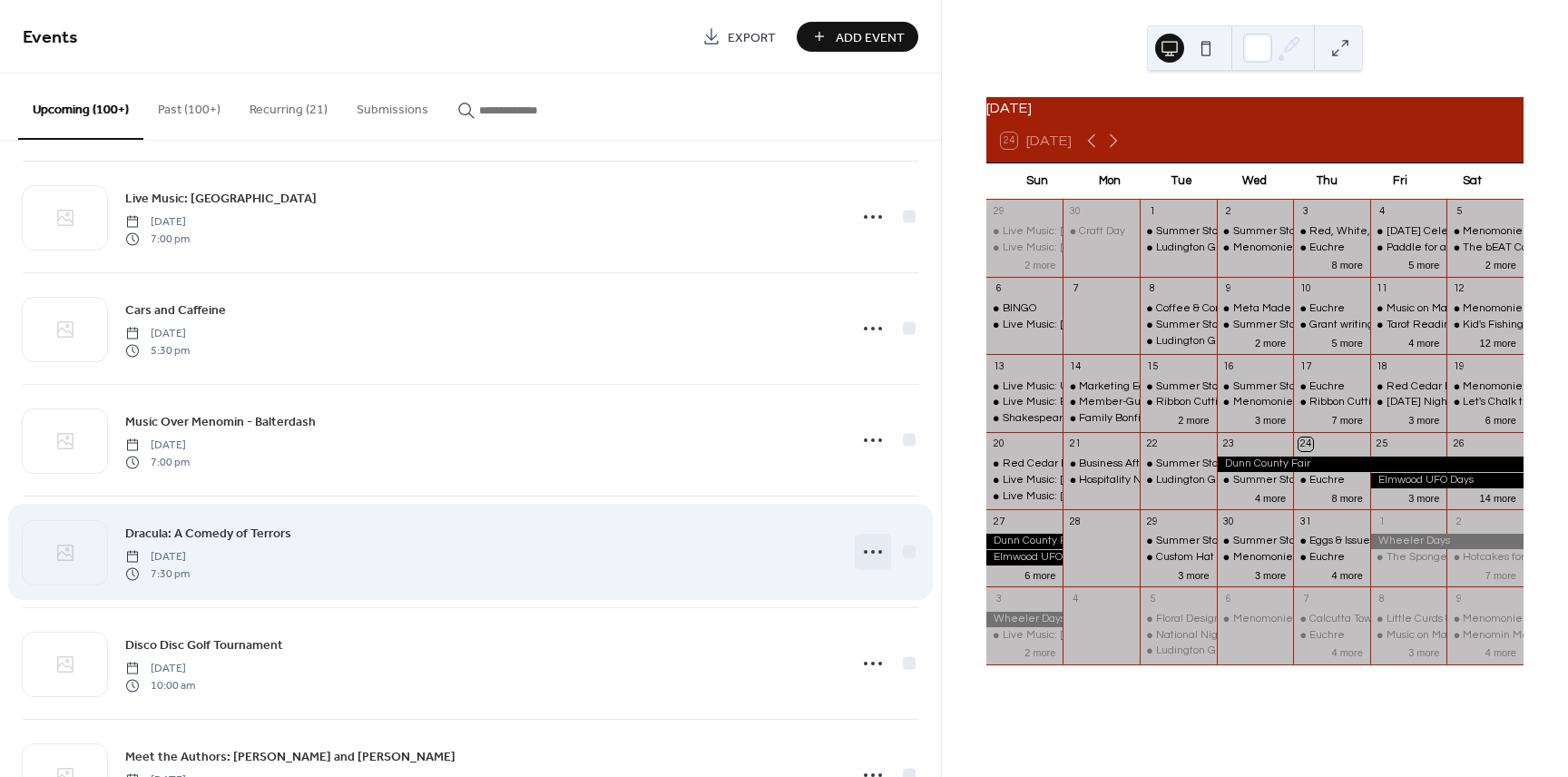 click 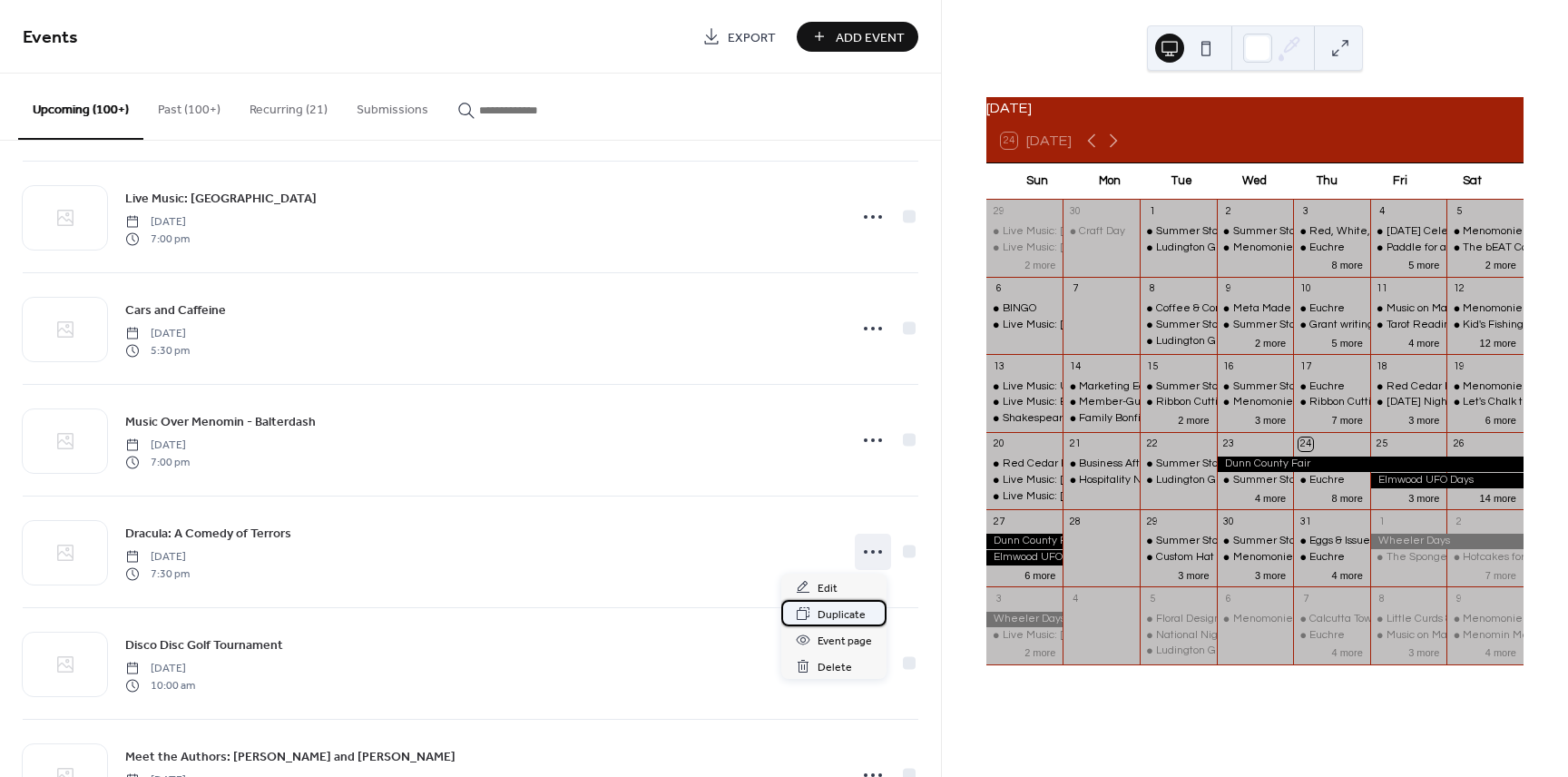 click on "Duplicate" at bounding box center (841, 615) 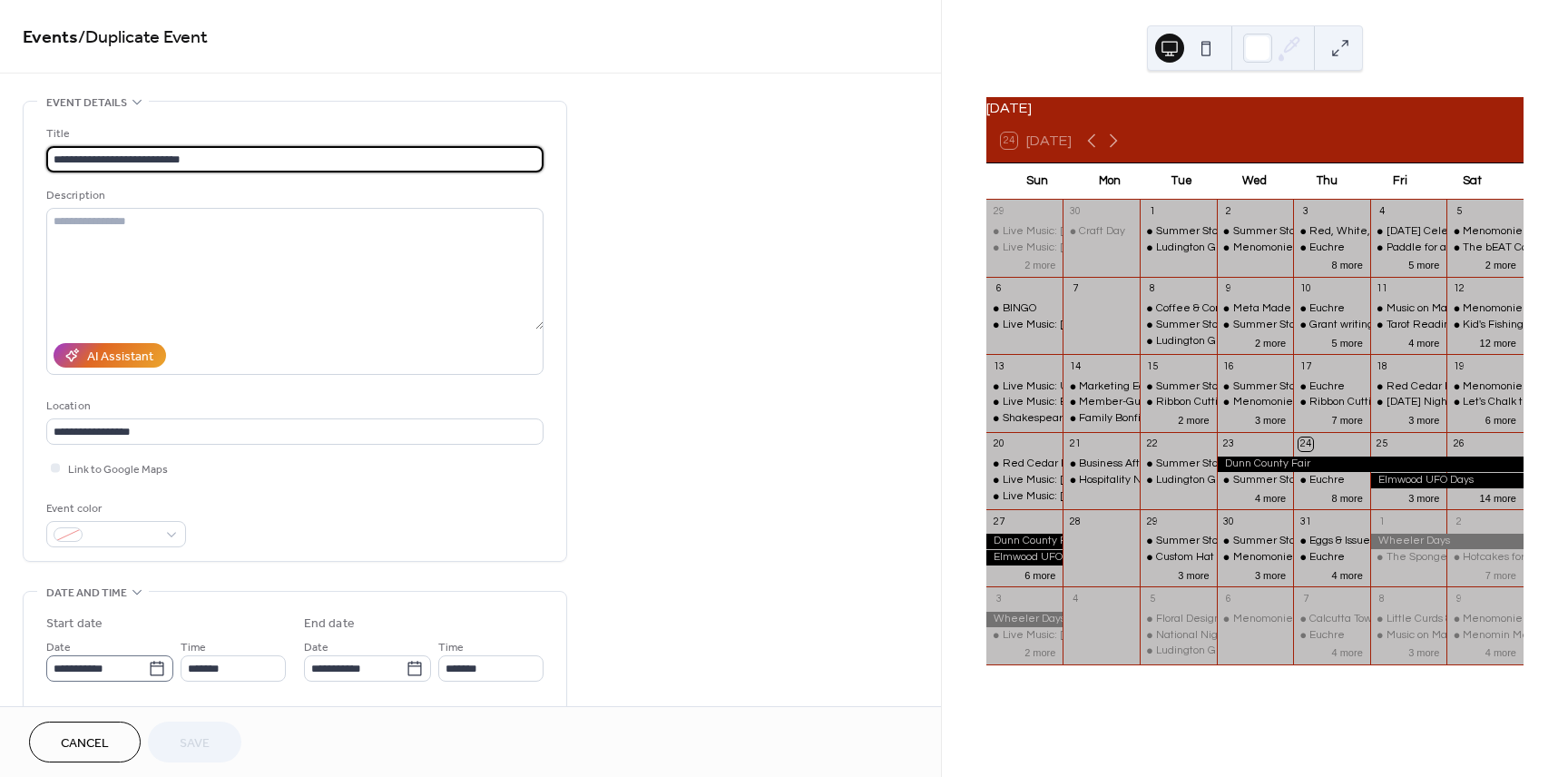 click 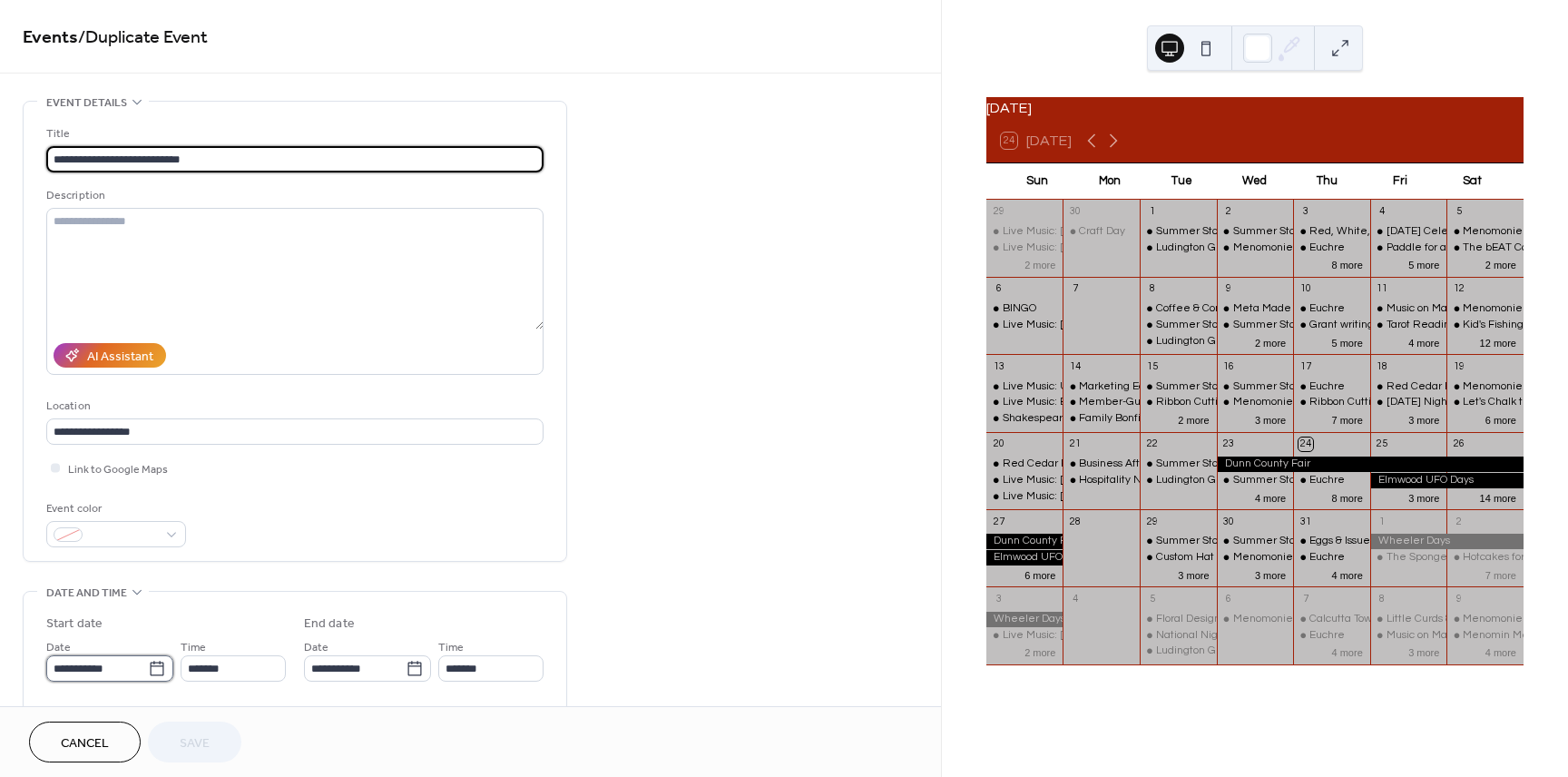 click on "**********" at bounding box center [97, 668] 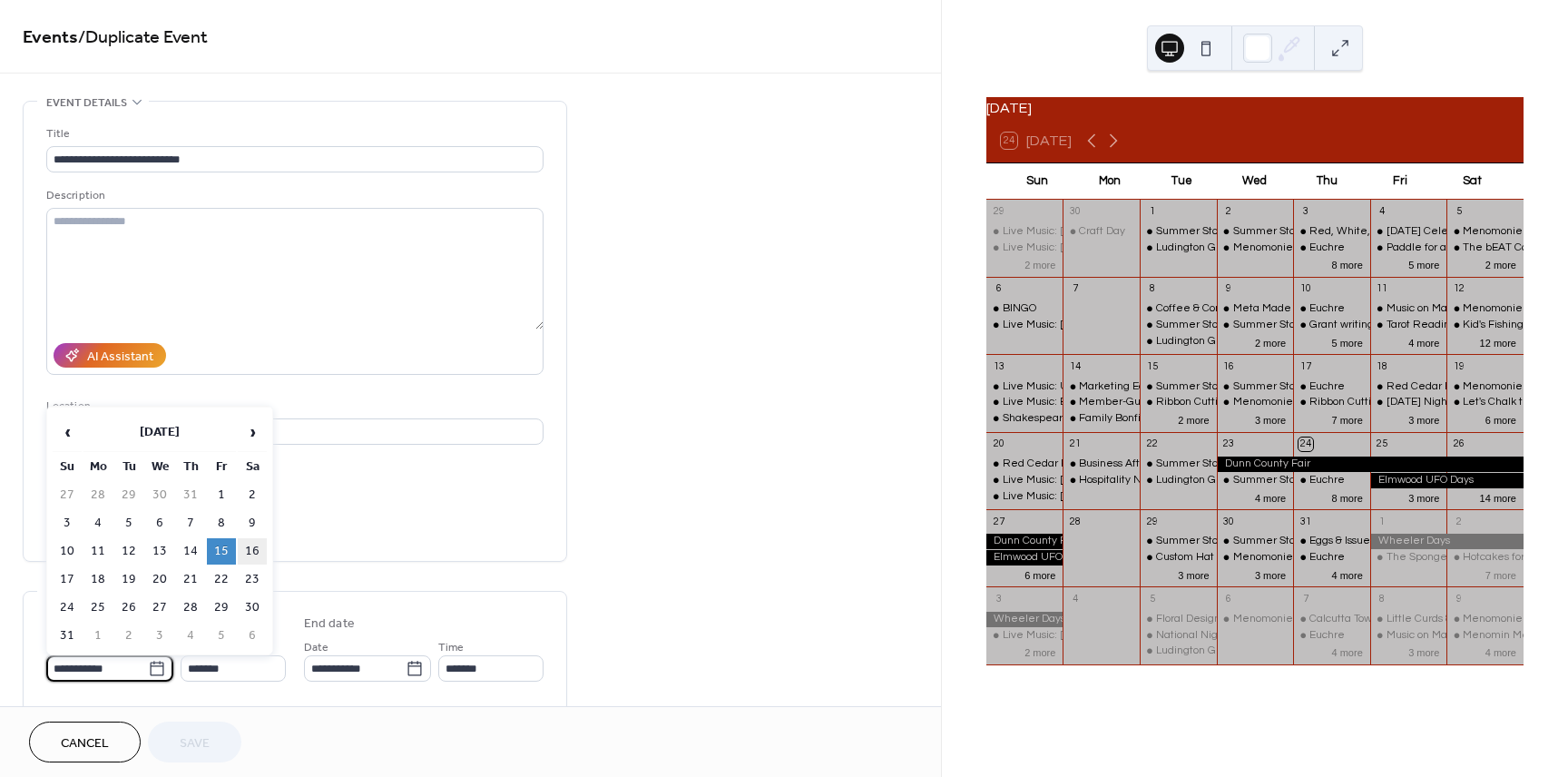 click on "16" at bounding box center [252, 551] 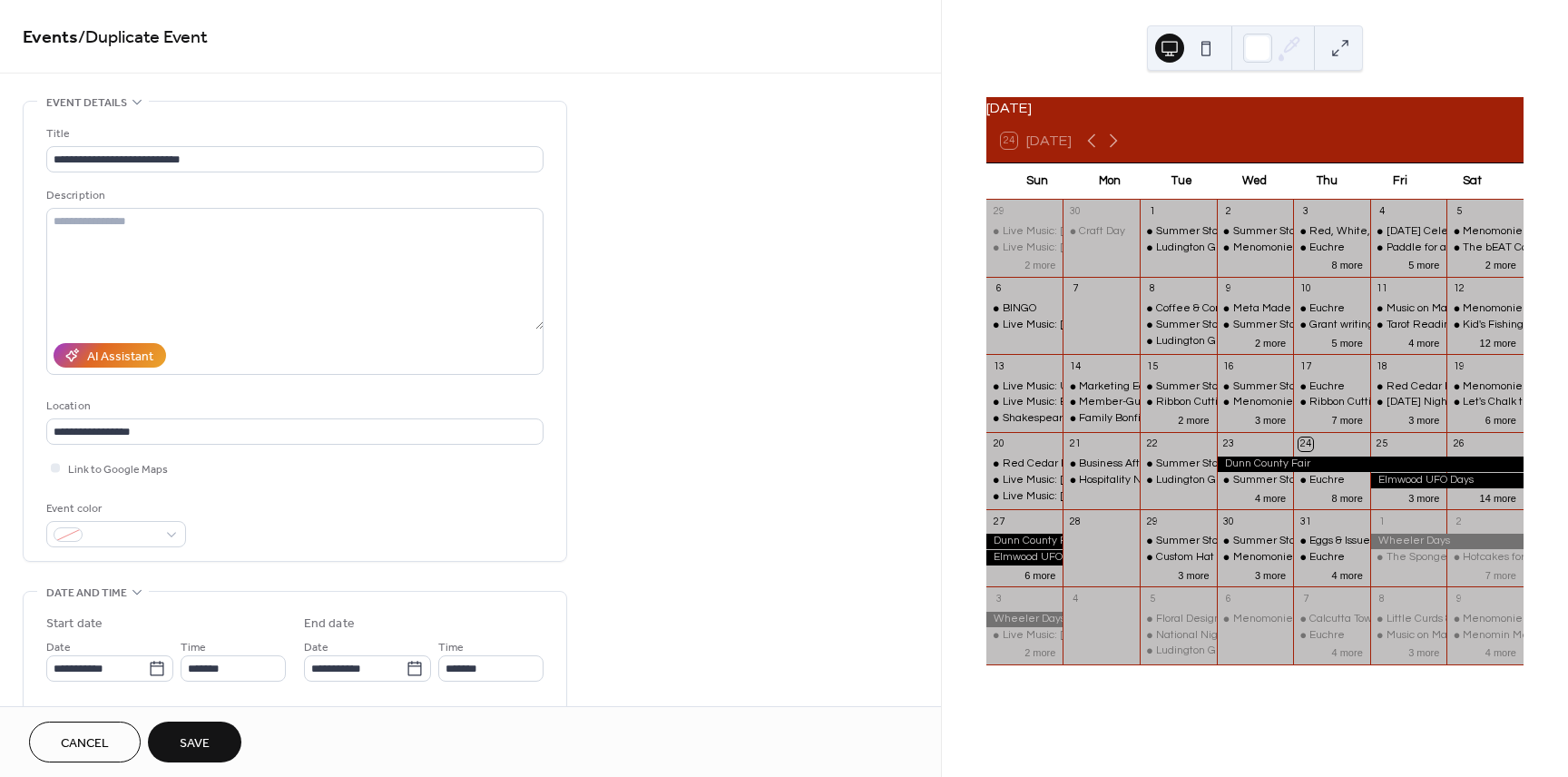 click on "Save" at bounding box center (194, 742) 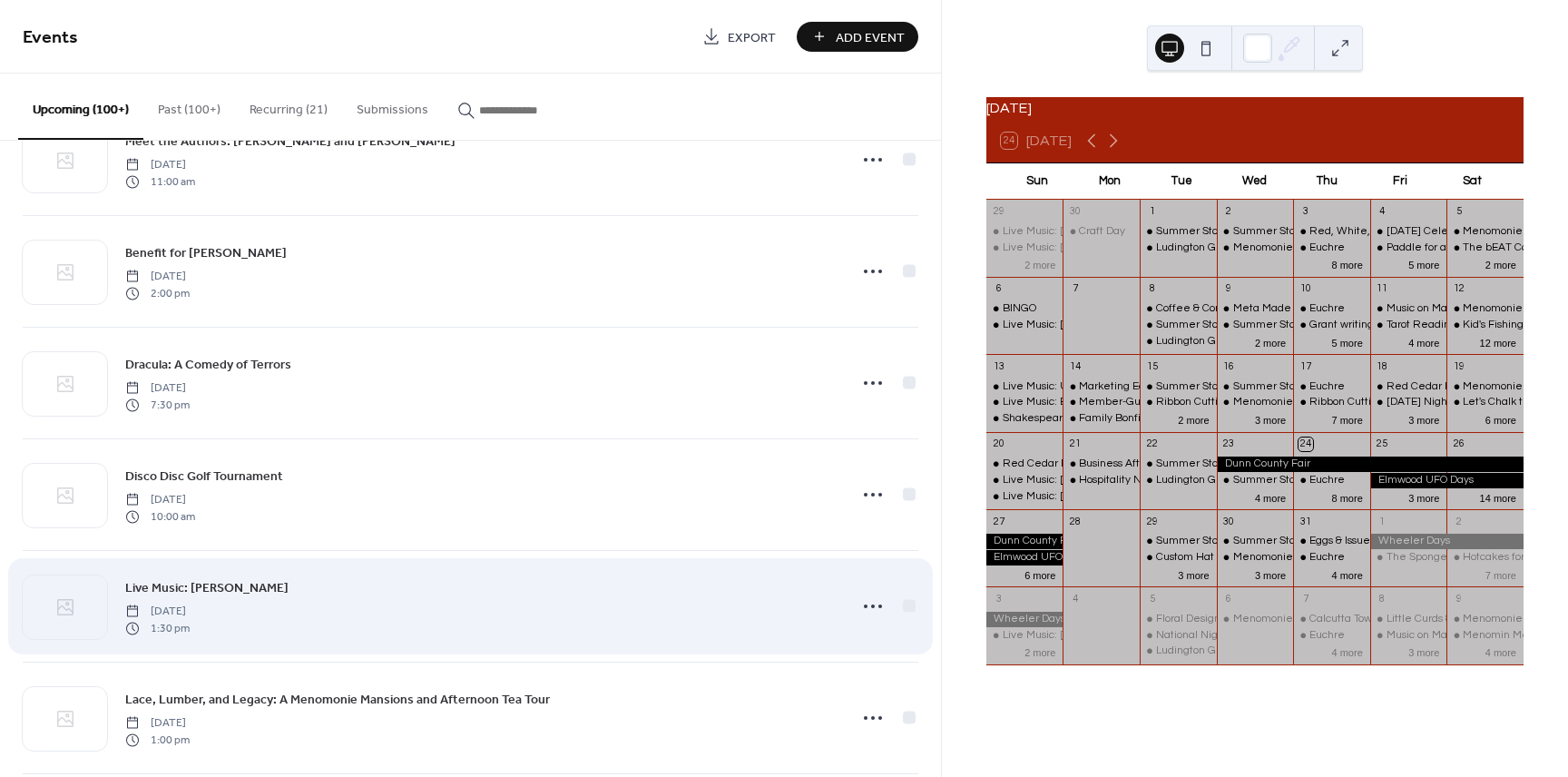 scroll, scrollTop: 8230, scrollLeft: 0, axis: vertical 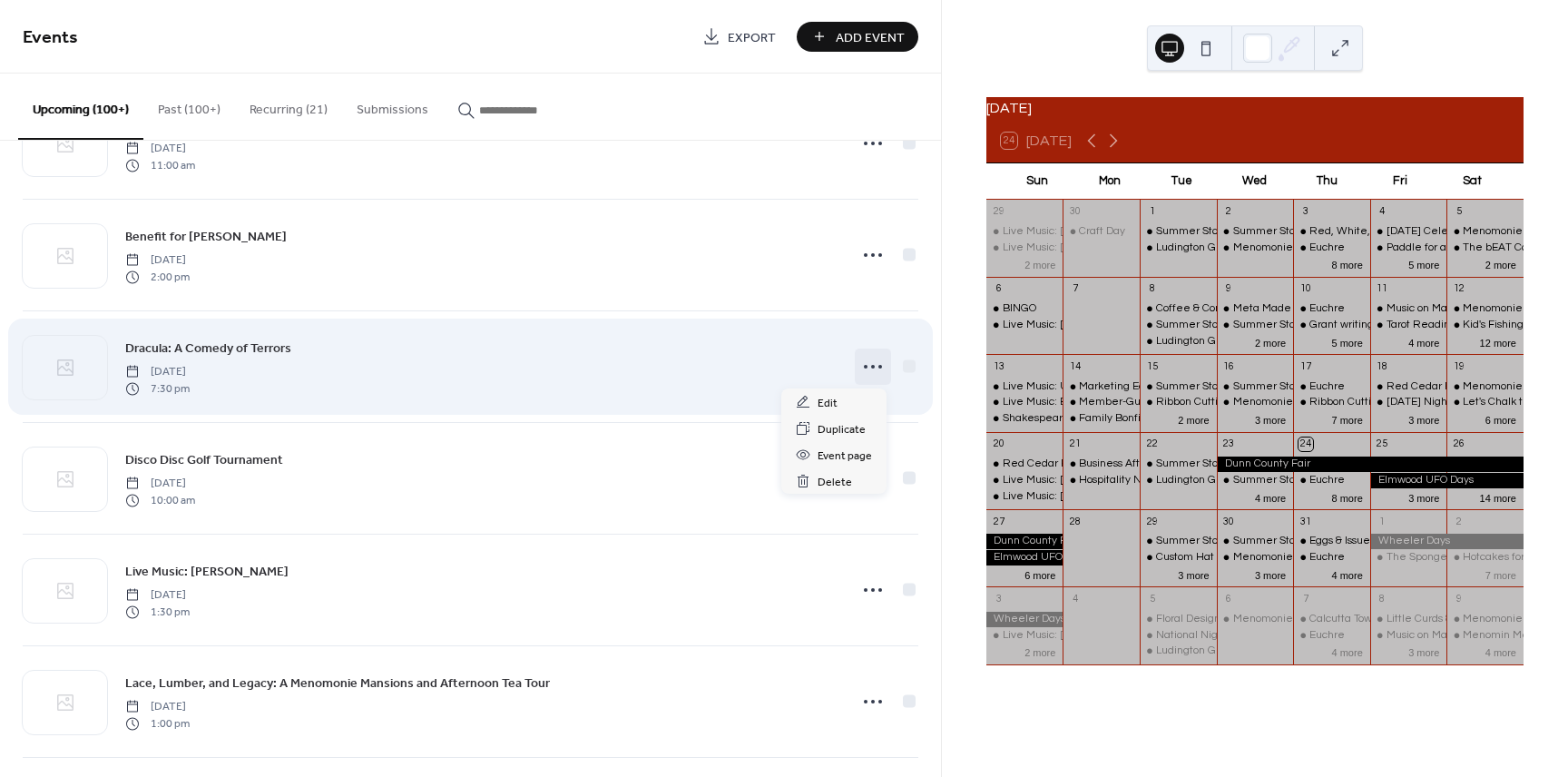 click 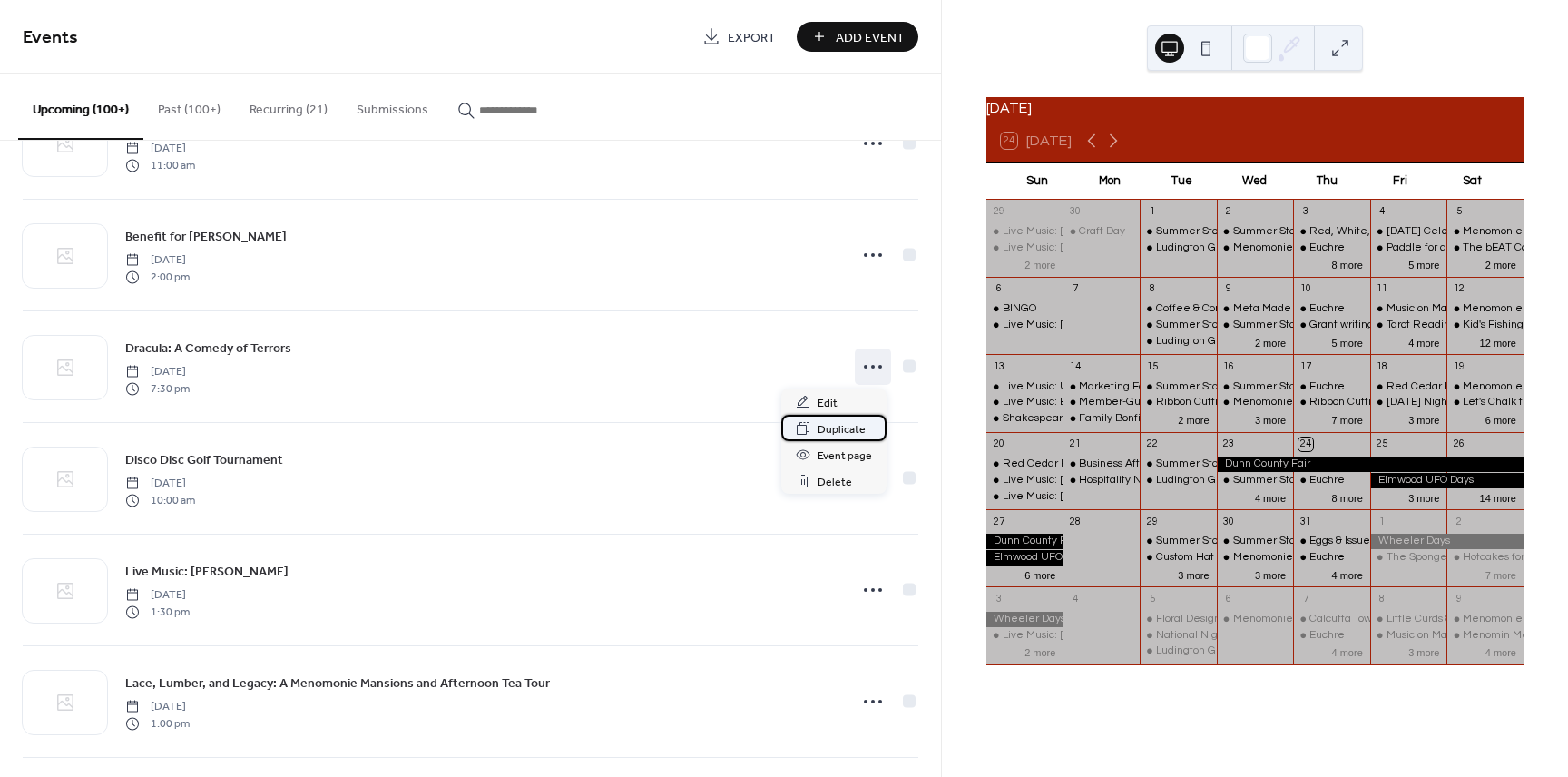click on "Duplicate" at bounding box center [841, 429] 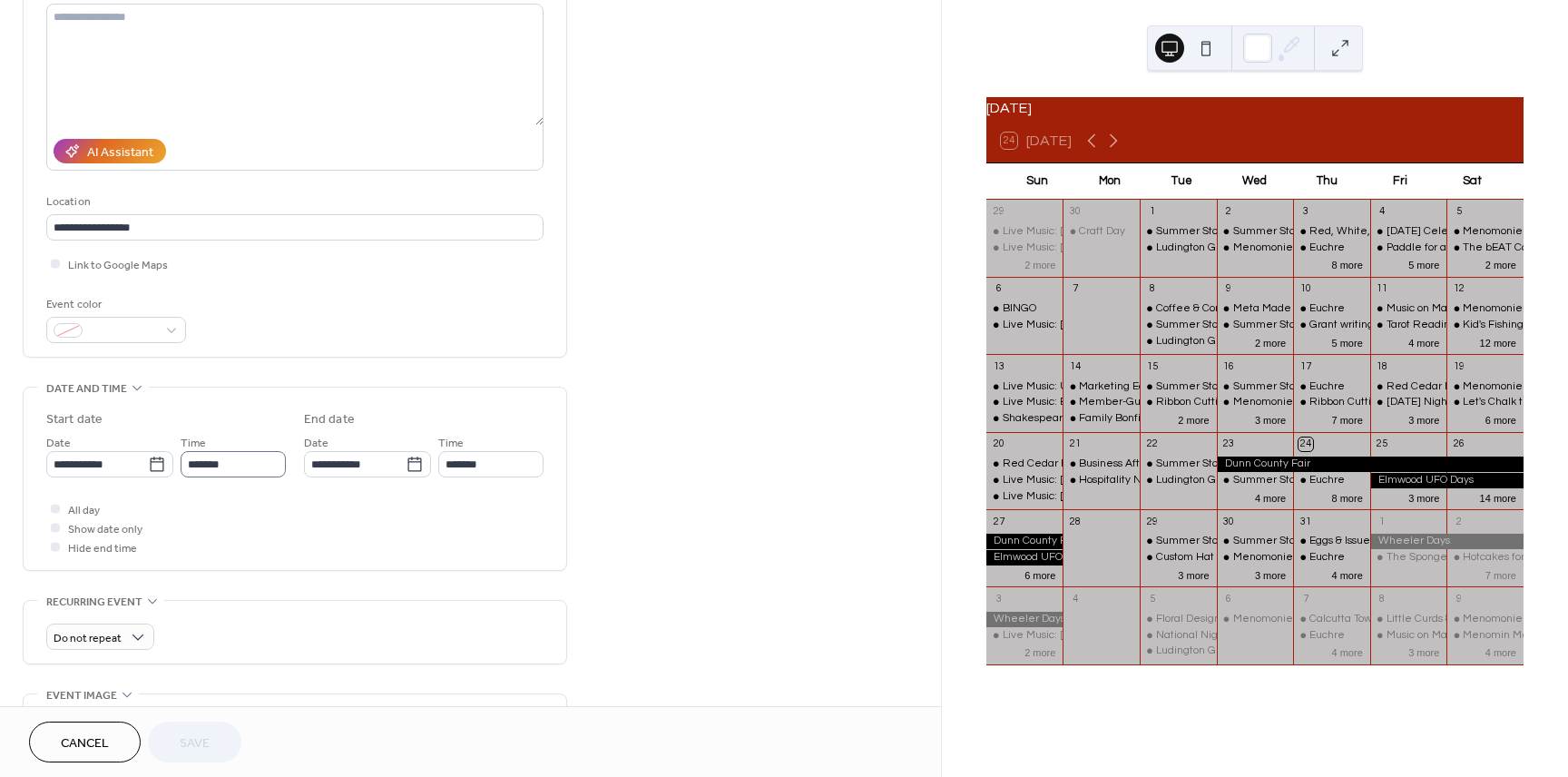 scroll, scrollTop: 205, scrollLeft: 0, axis: vertical 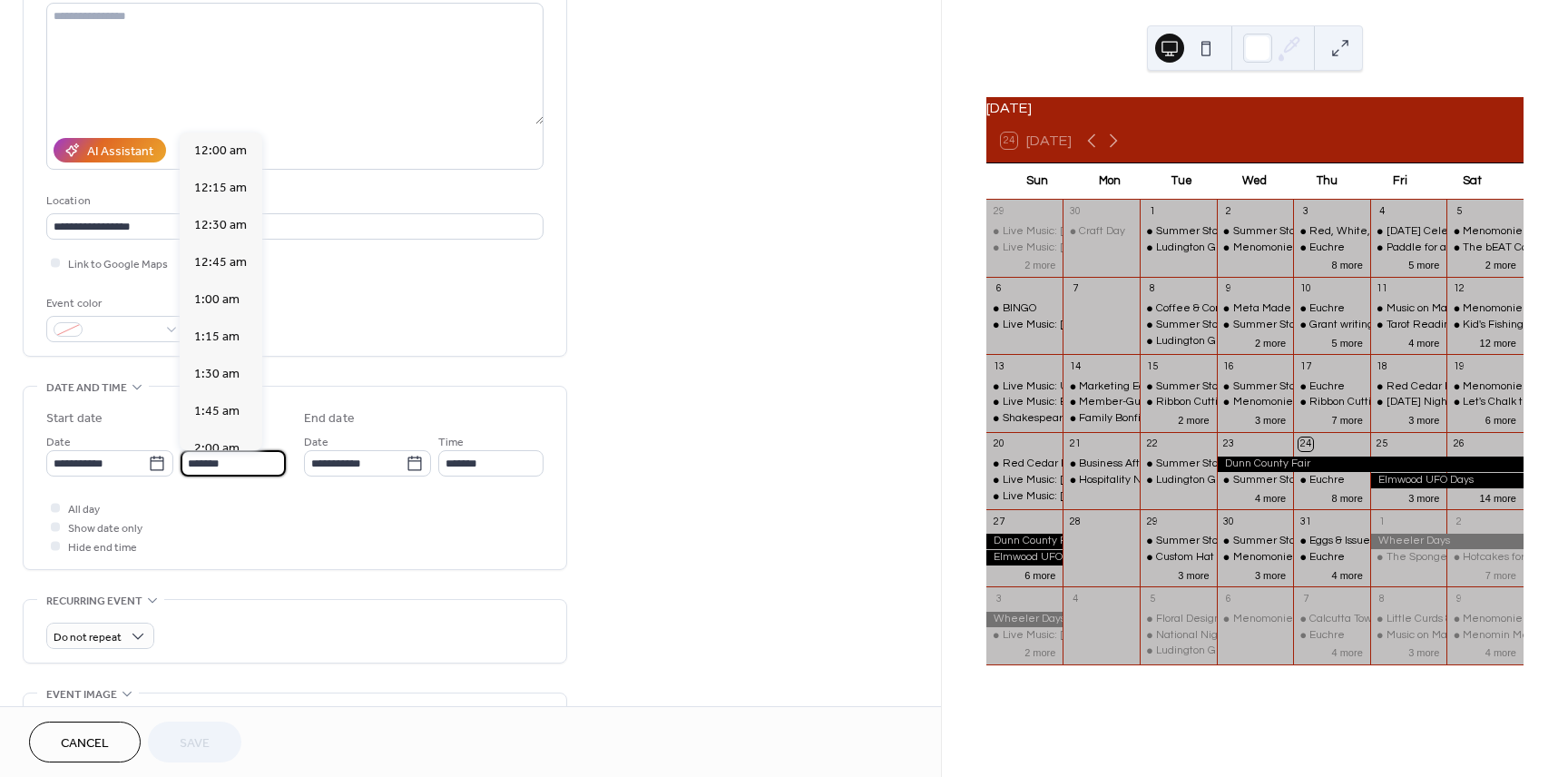 click on "*******" at bounding box center (233, 463) 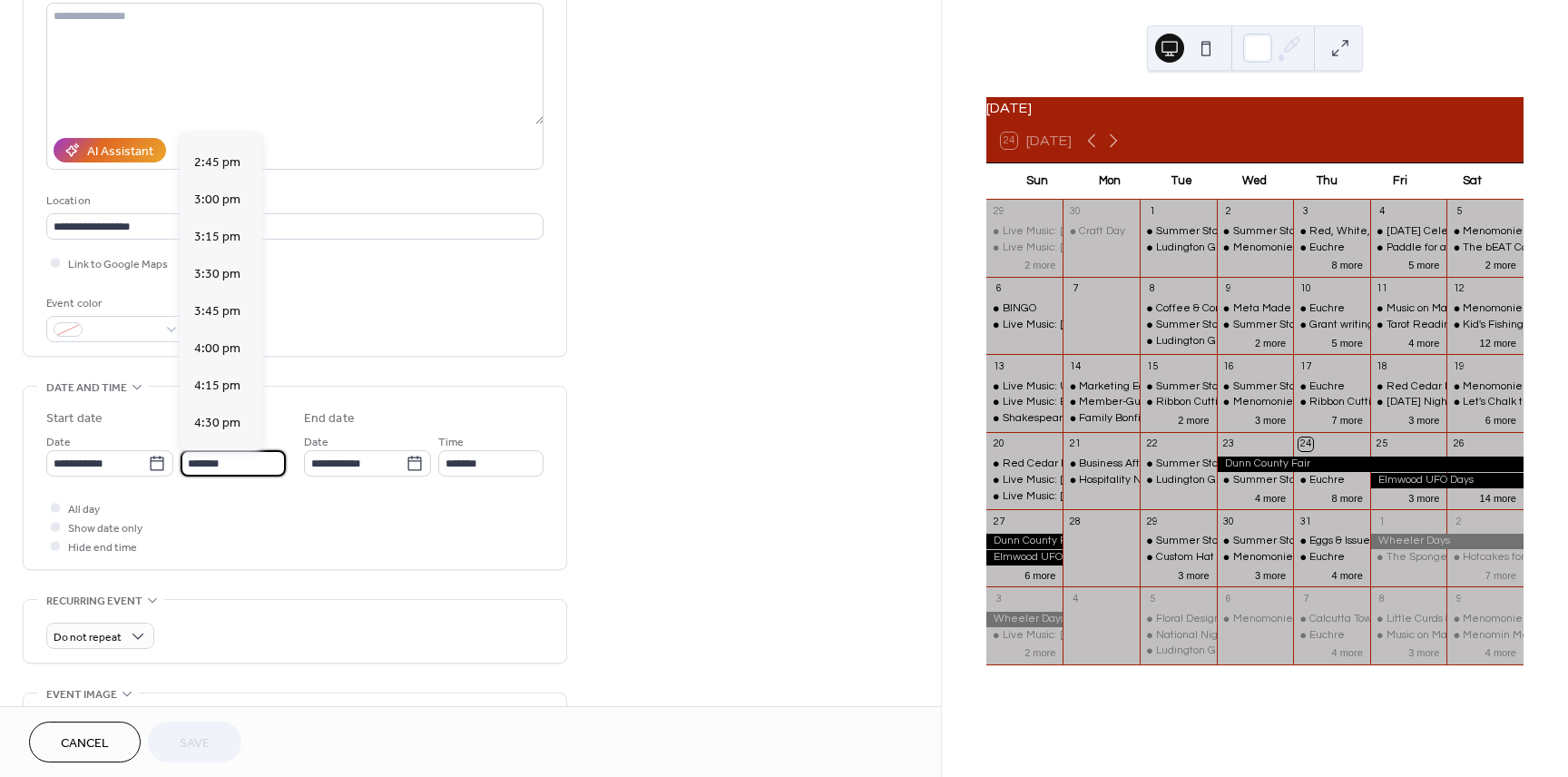 scroll, scrollTop: 1965, scrollLeft: 0, axis: vertical 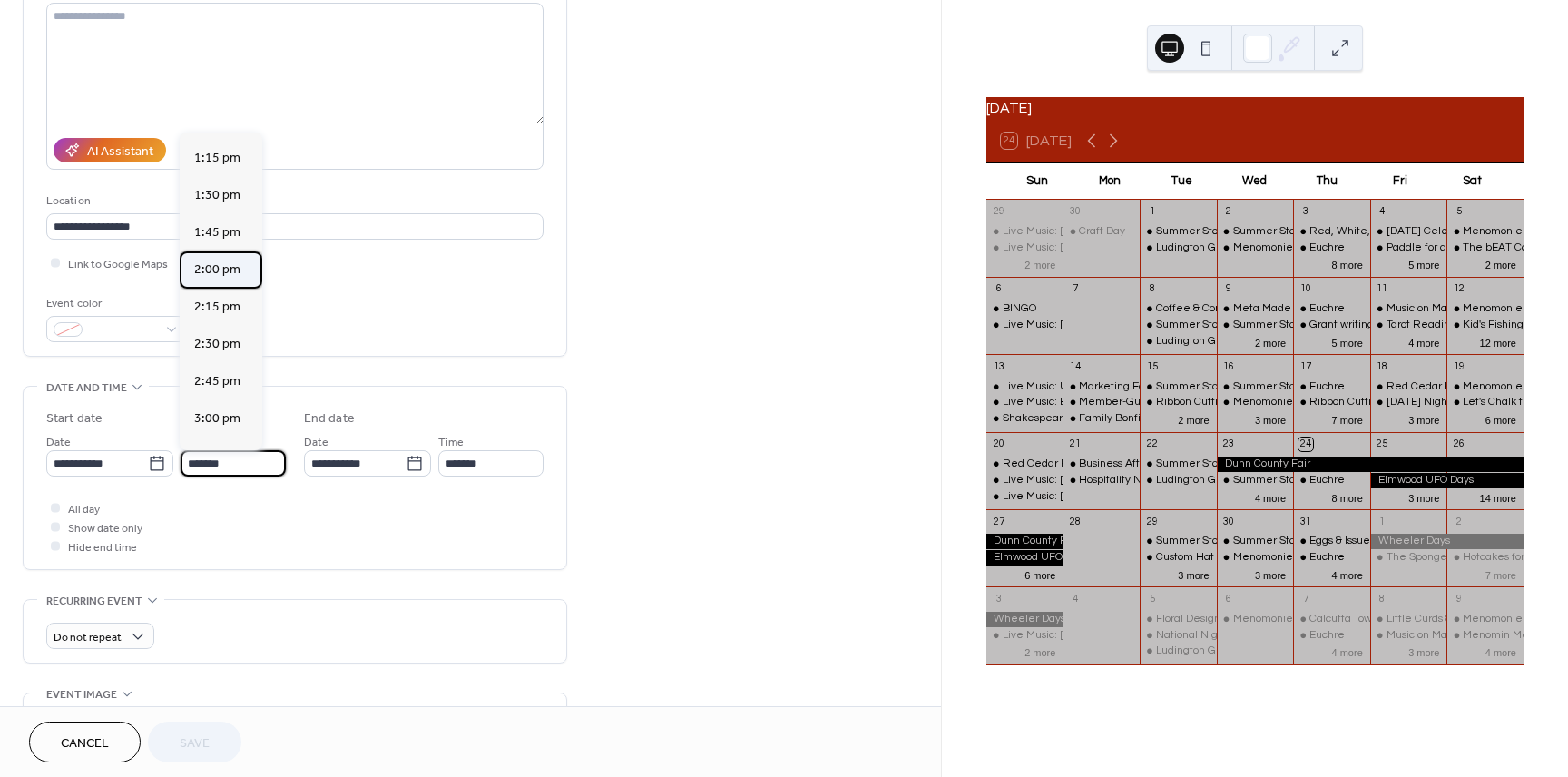 click on "2:00 pm" at bounding box center [217, 270] 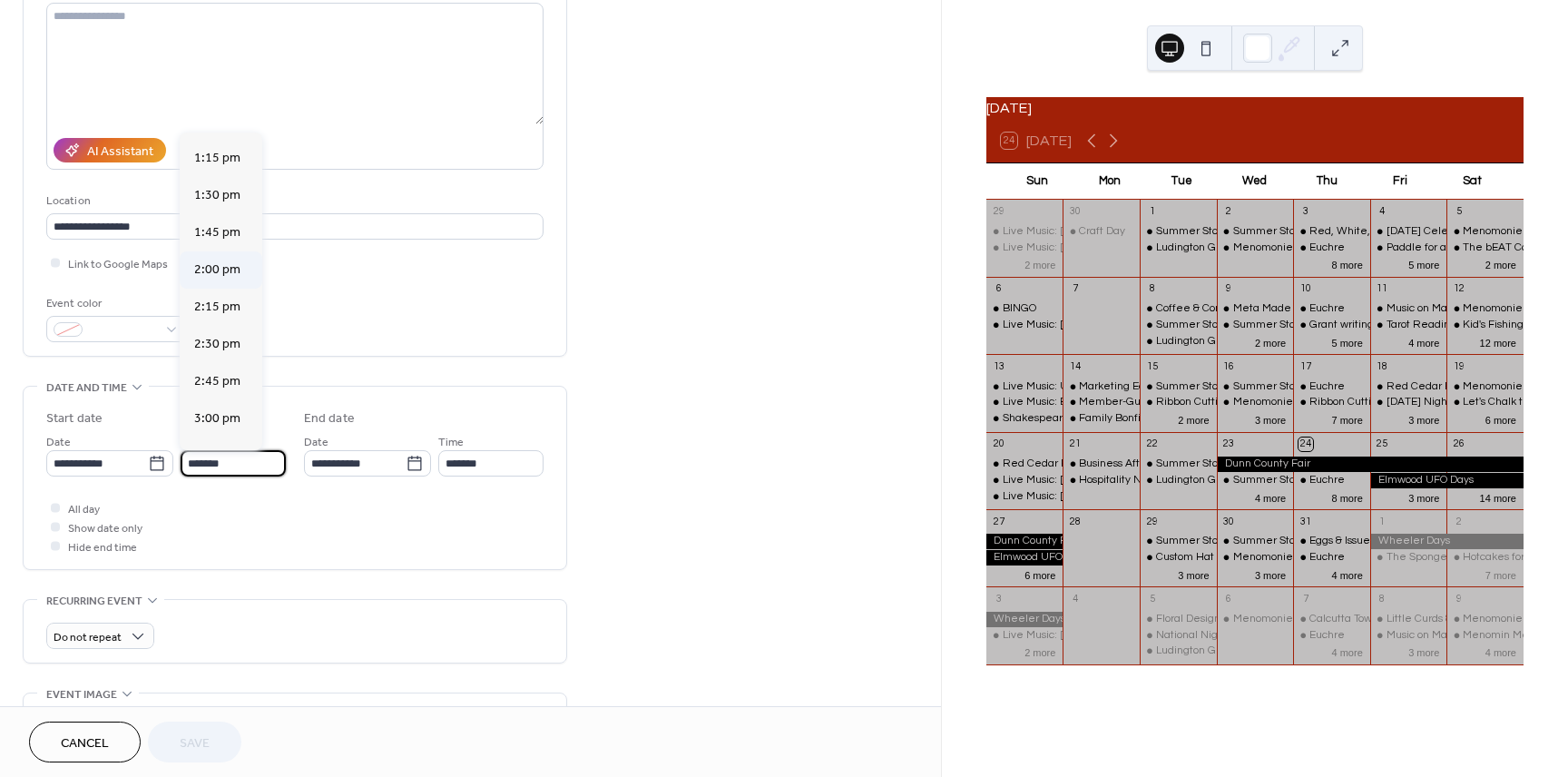 type on "*******" 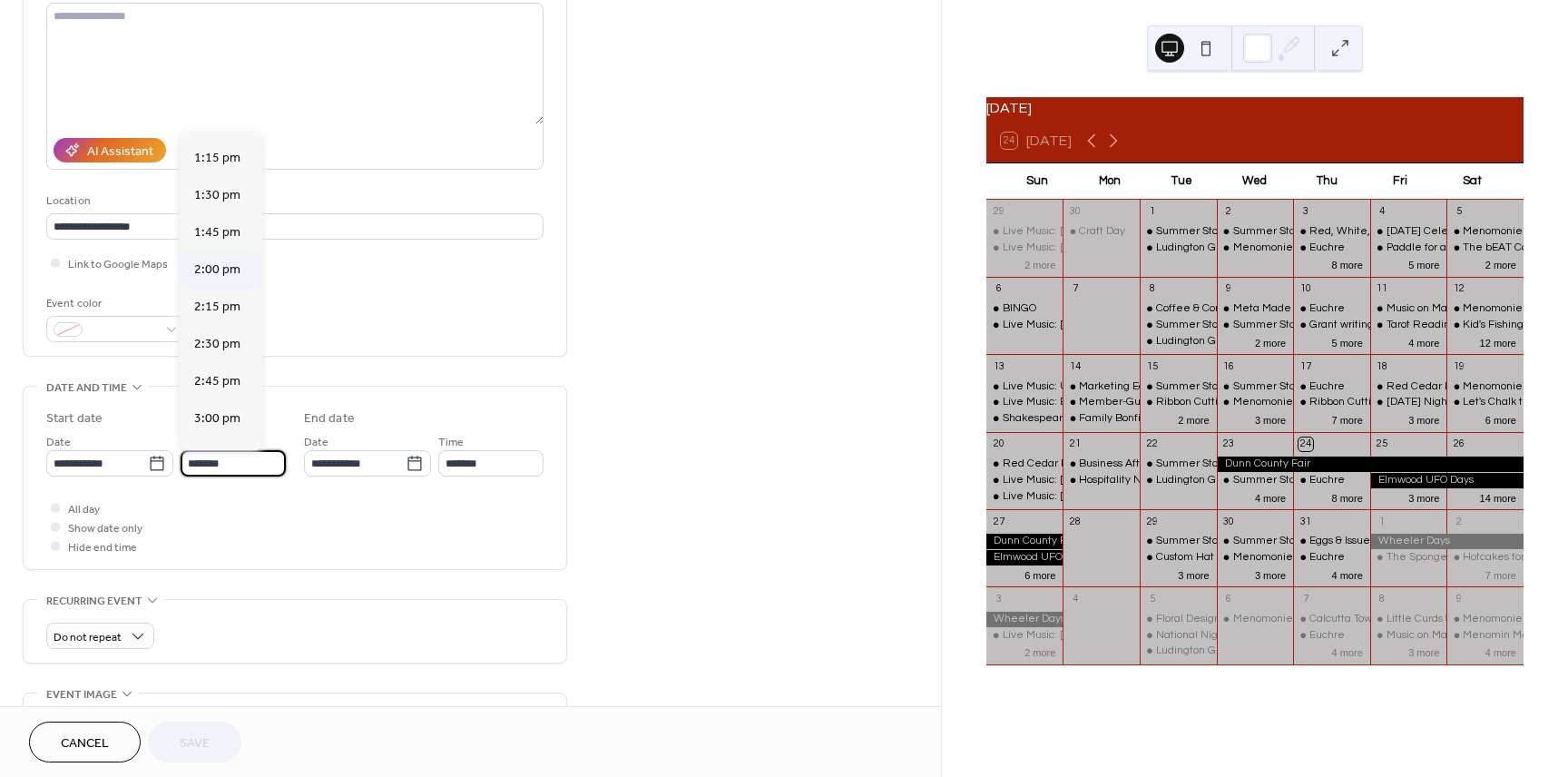 type on "*******" 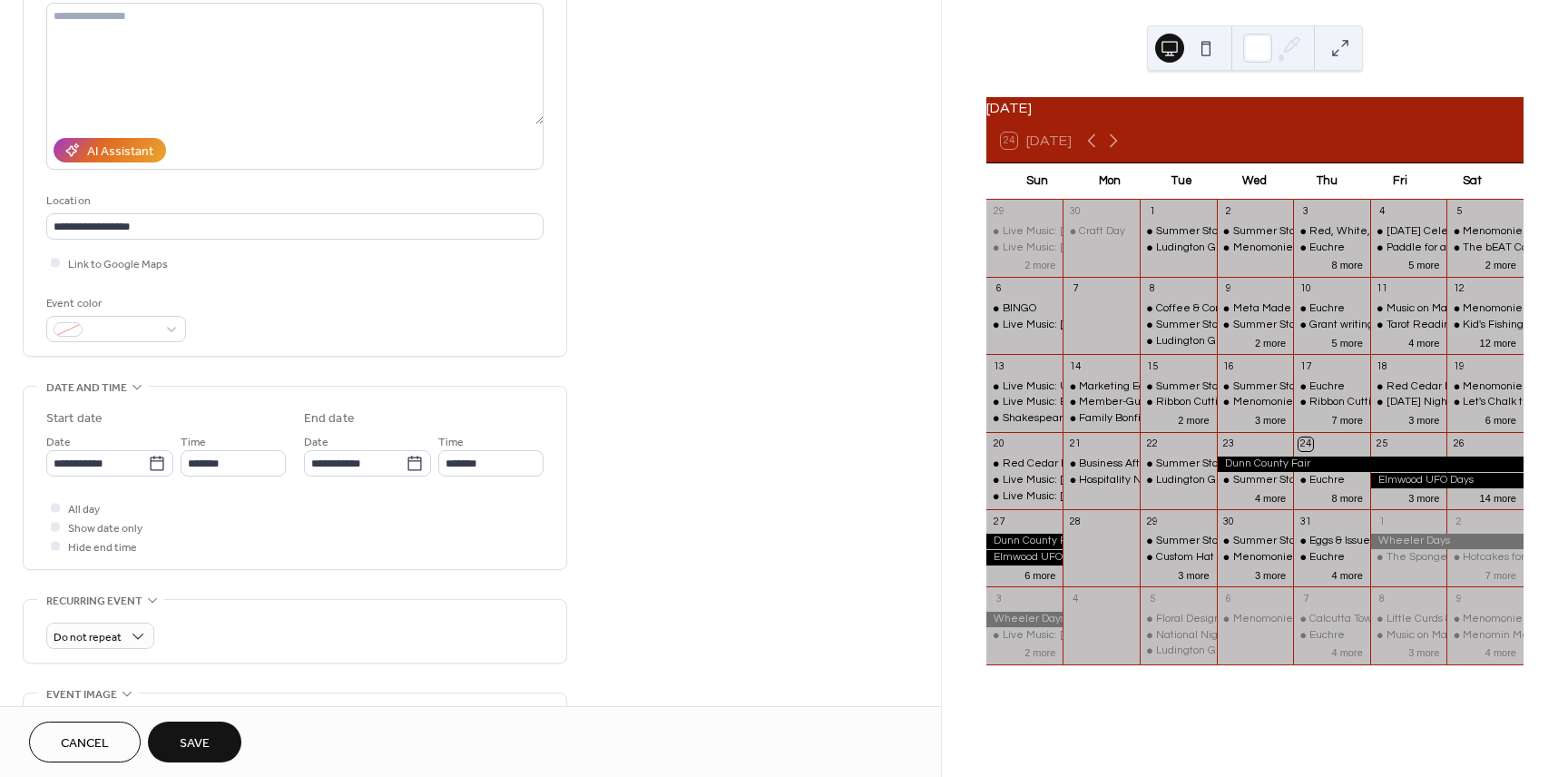 click on "Save" at bounding box center (194, 743) 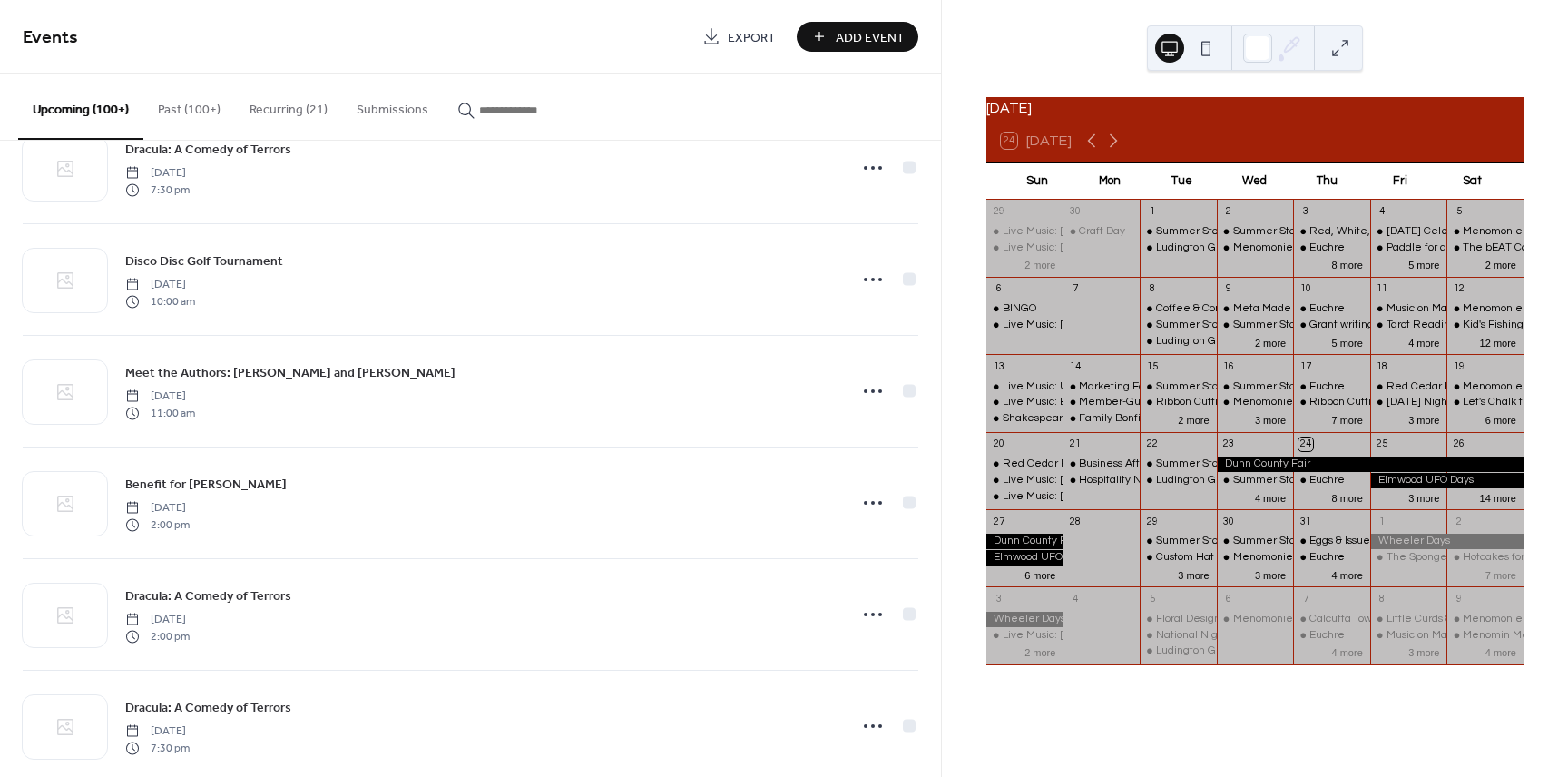 scroll, scrollTop: 5751, scrollLeft: 0, axis: vertical 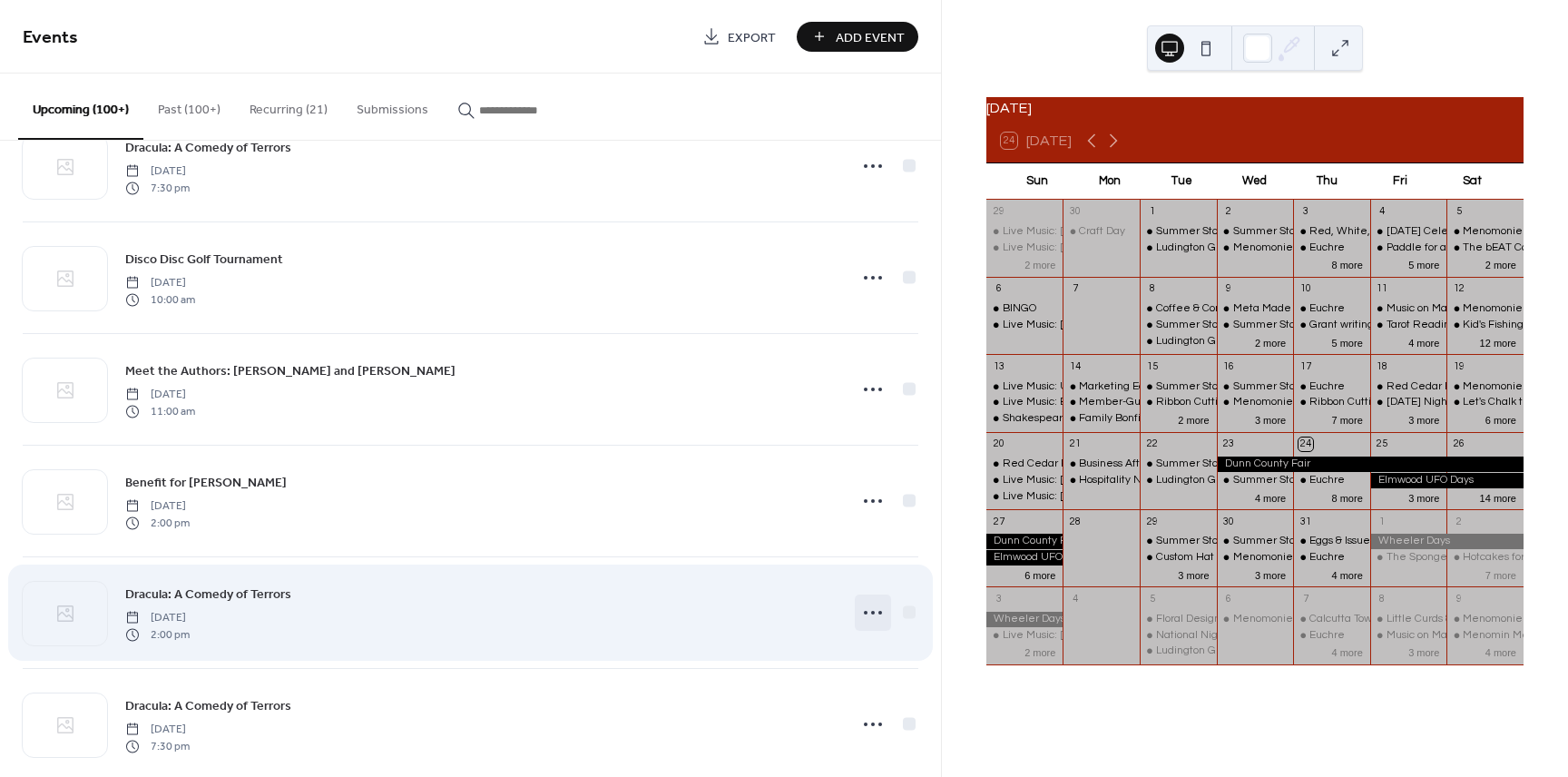 click 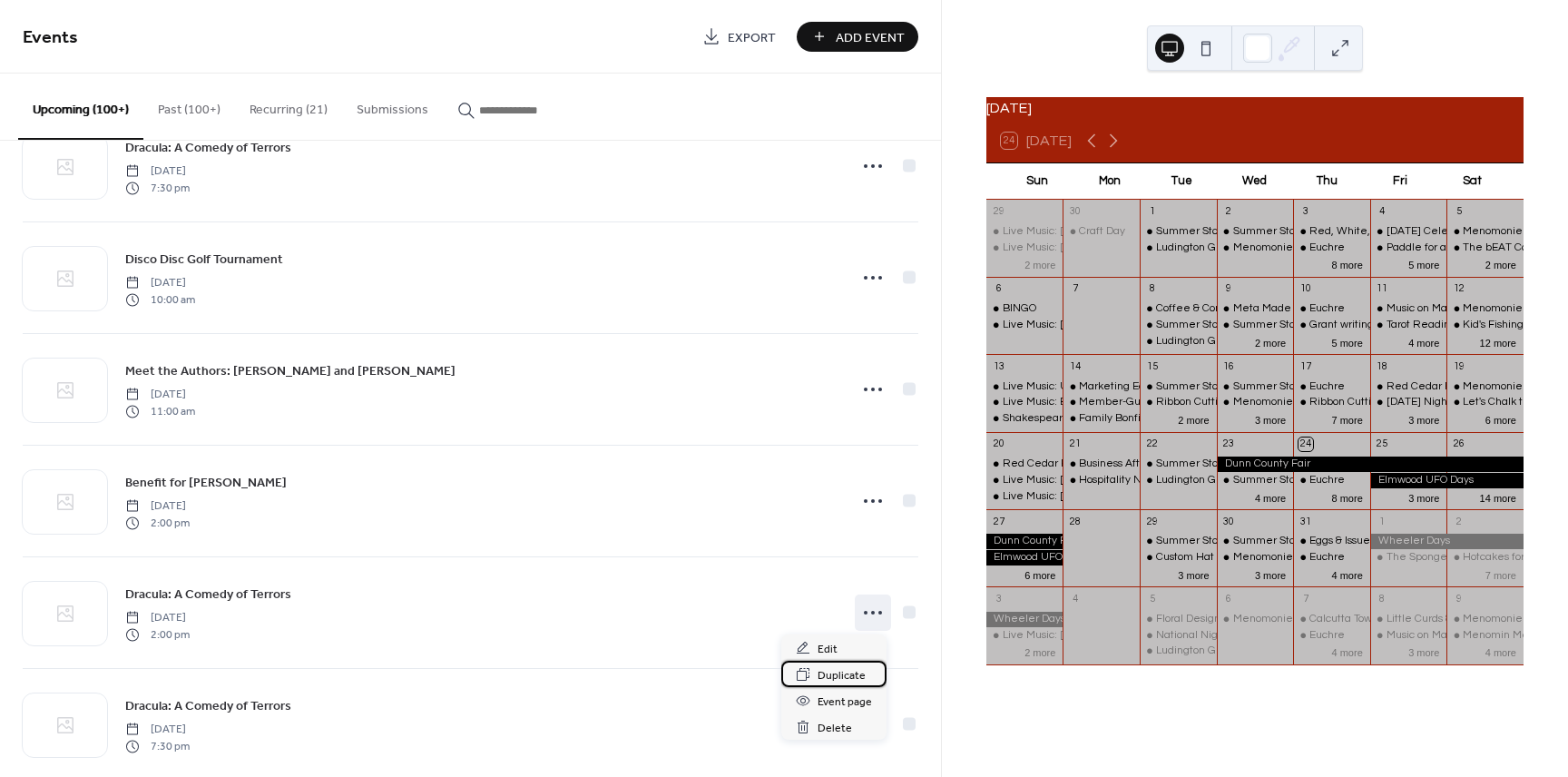 click on "Duplicate" at bounding box center [841, 675] 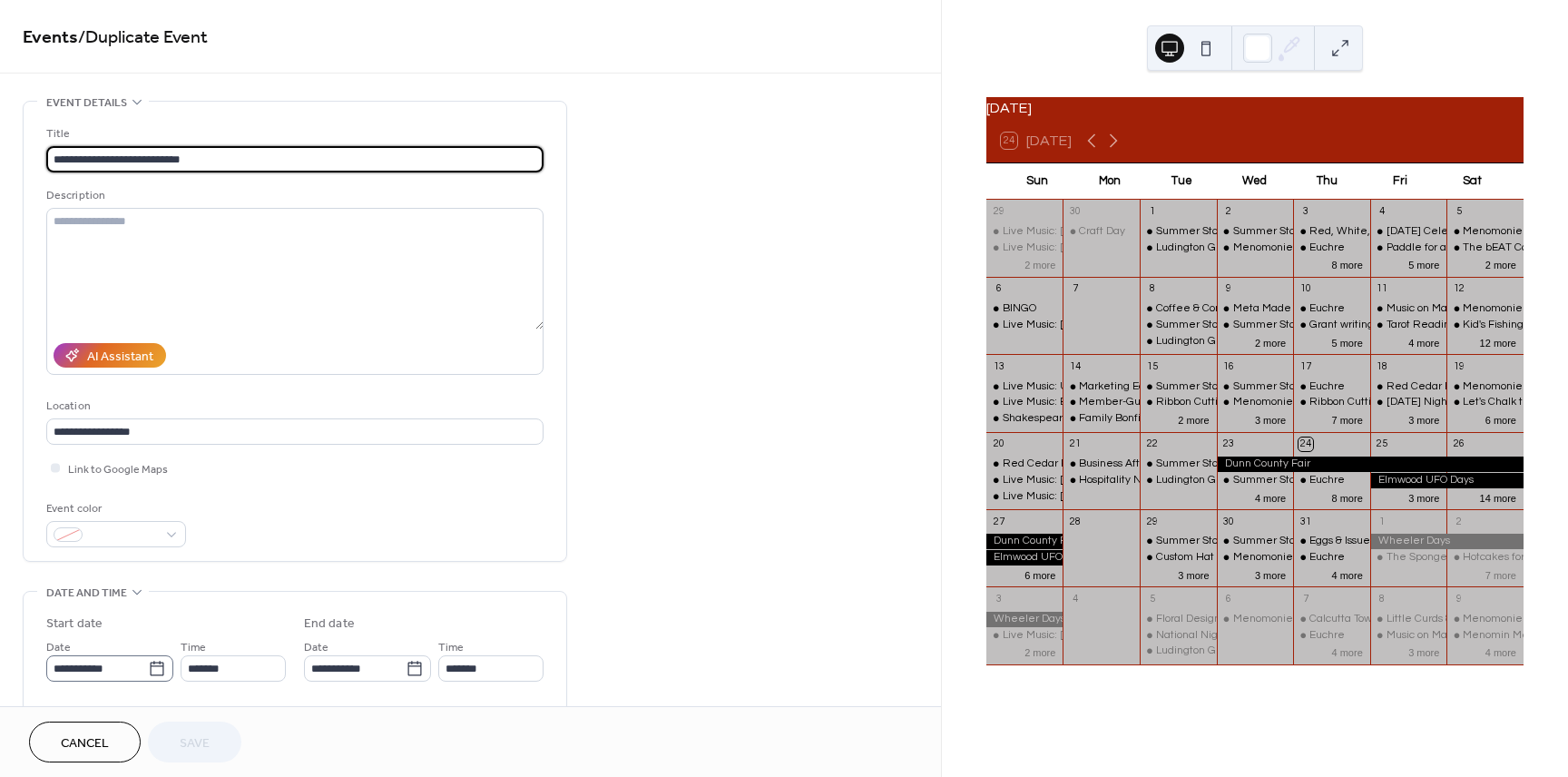 click 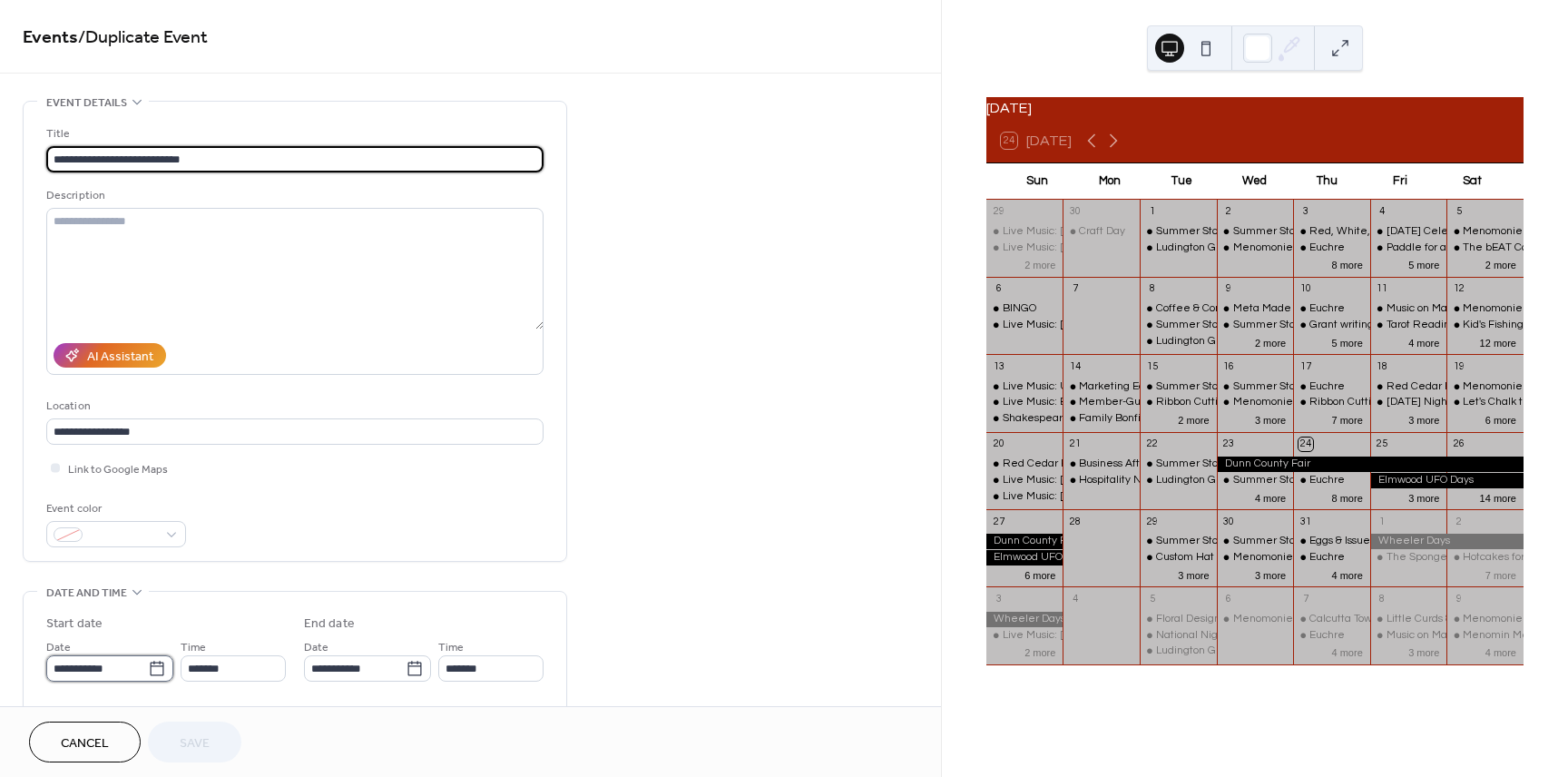 click on "**********" at bounding box center [97, 668] 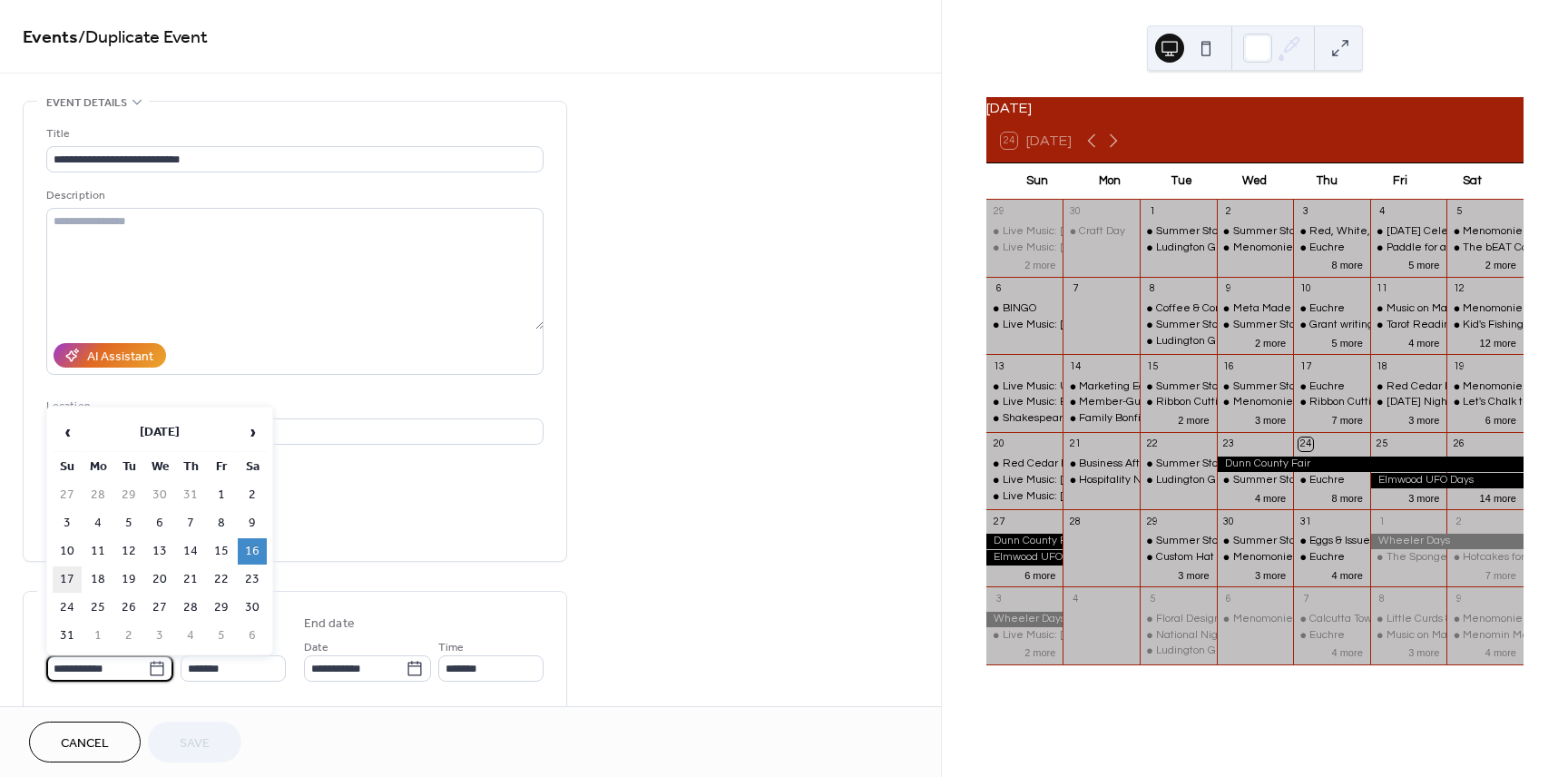 click on "17" at bounding box center [67, 579] 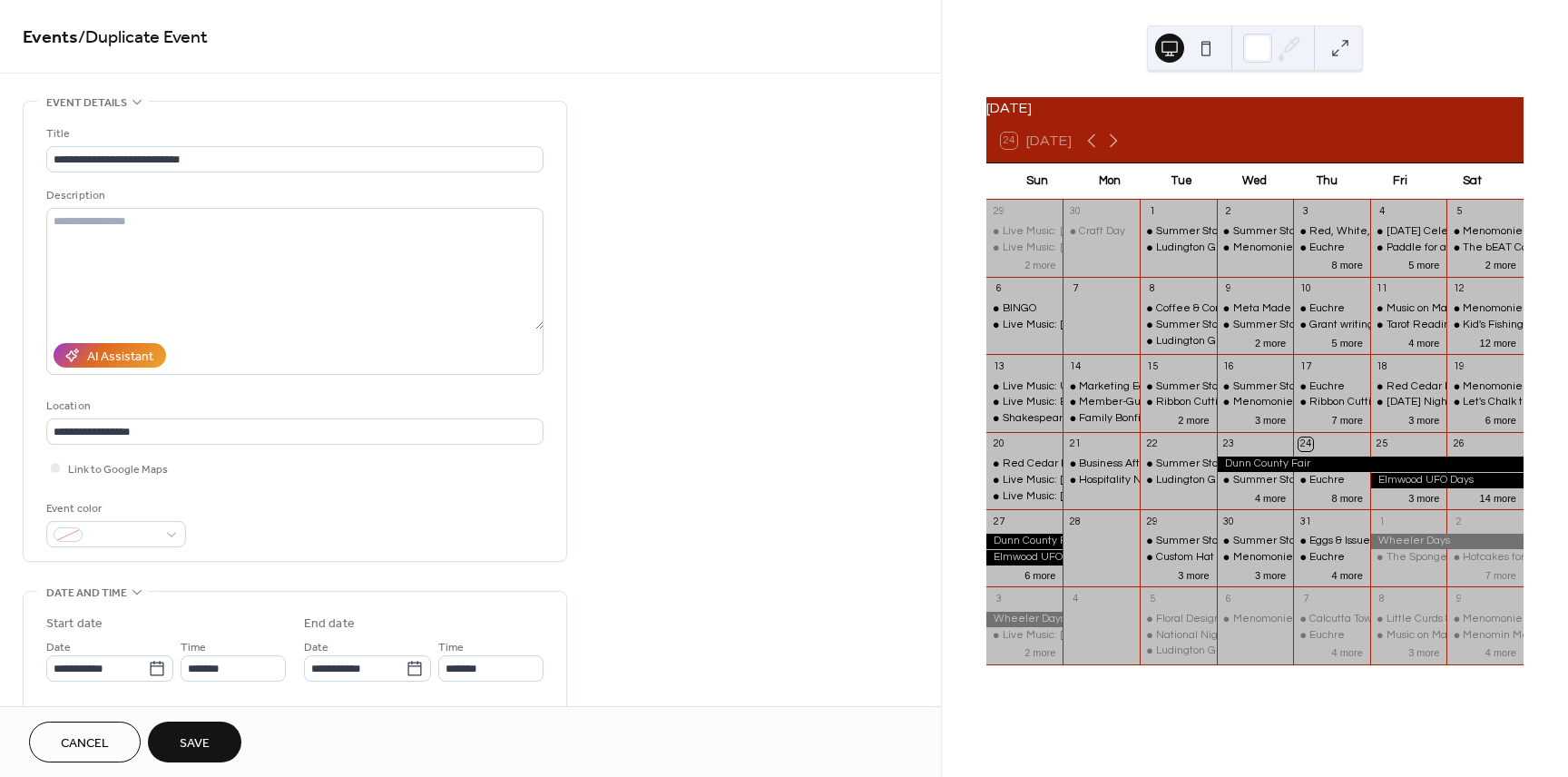 click on "Save" at bounding box center (194, 742) 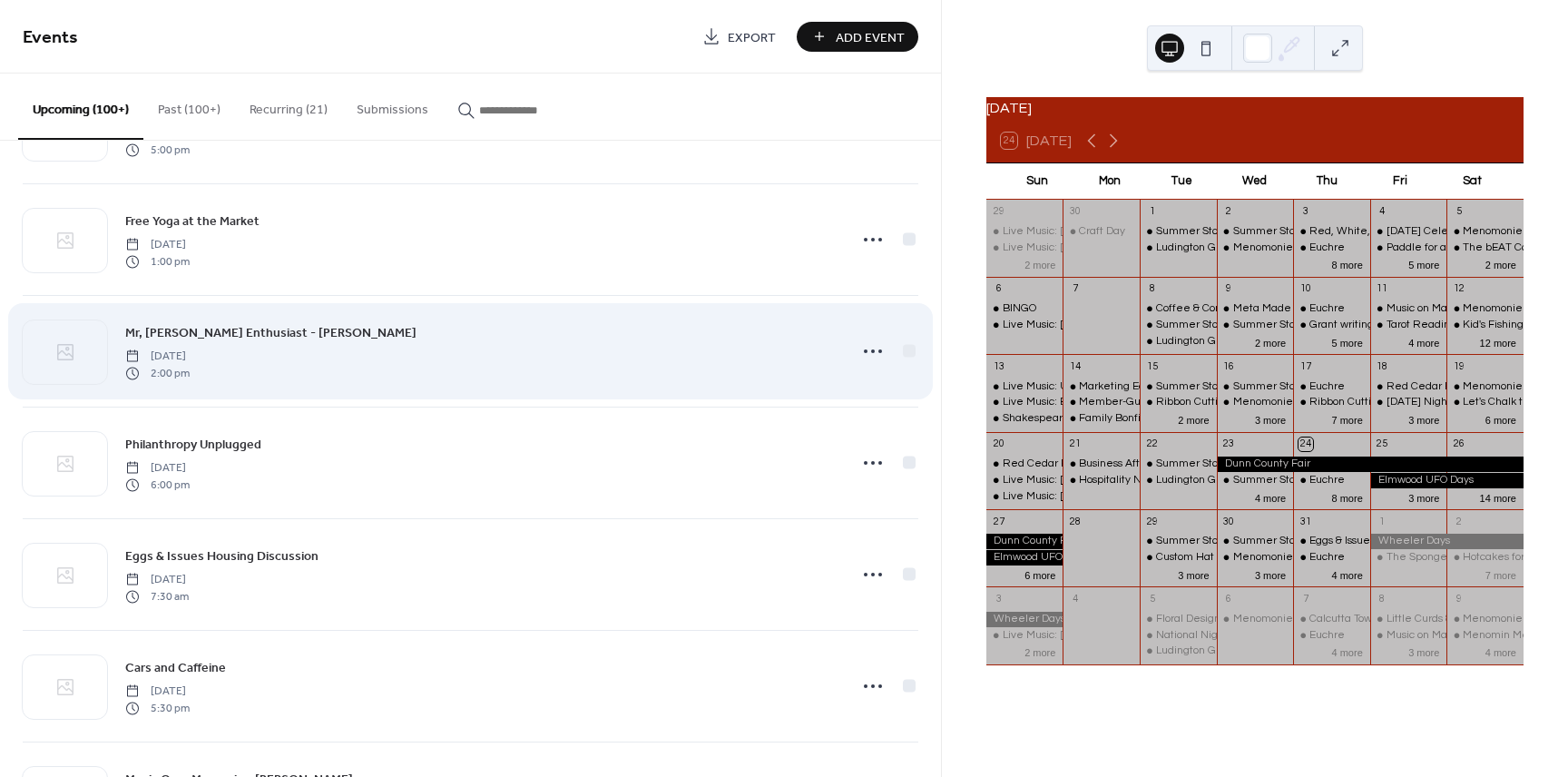 scroll, scrollTop: 3557, scrollLeft: 0, axis: vertical 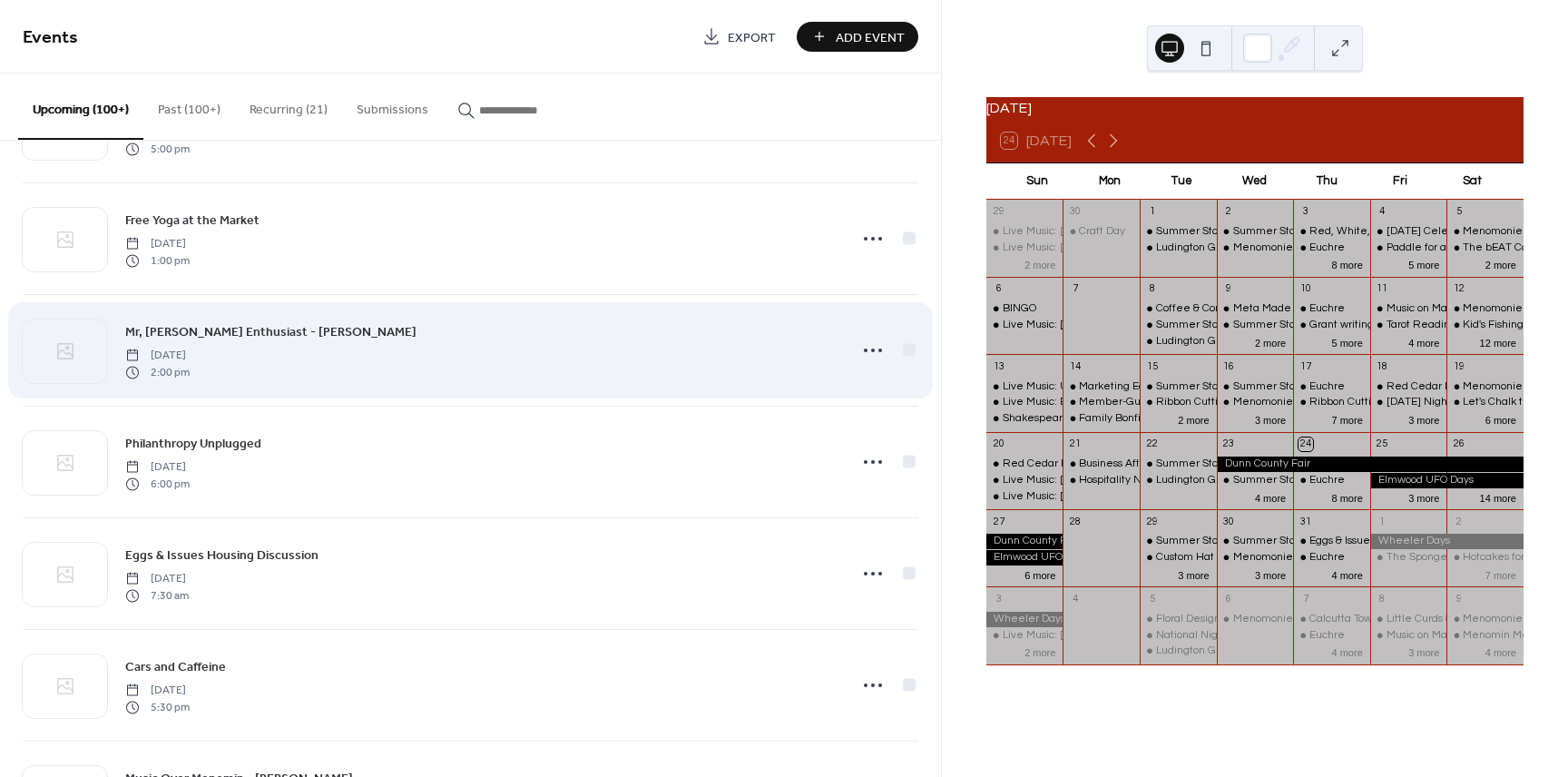 click on "Mr, [PERSON_NAME] Enthusiast - [PERSON_NAME]" at bounding box center [270, 332] 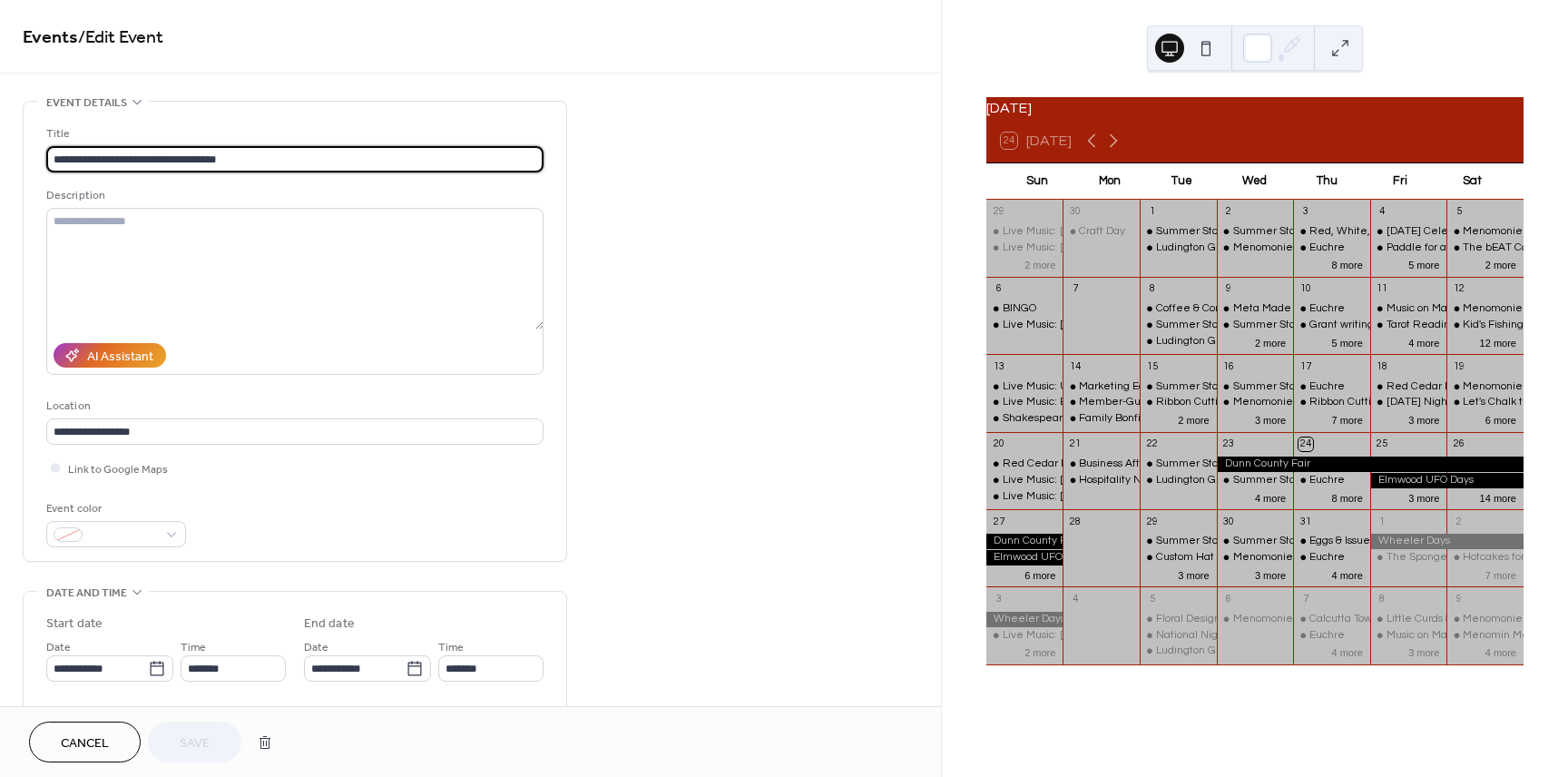 click on "**********" at bounding box center (295, 159) 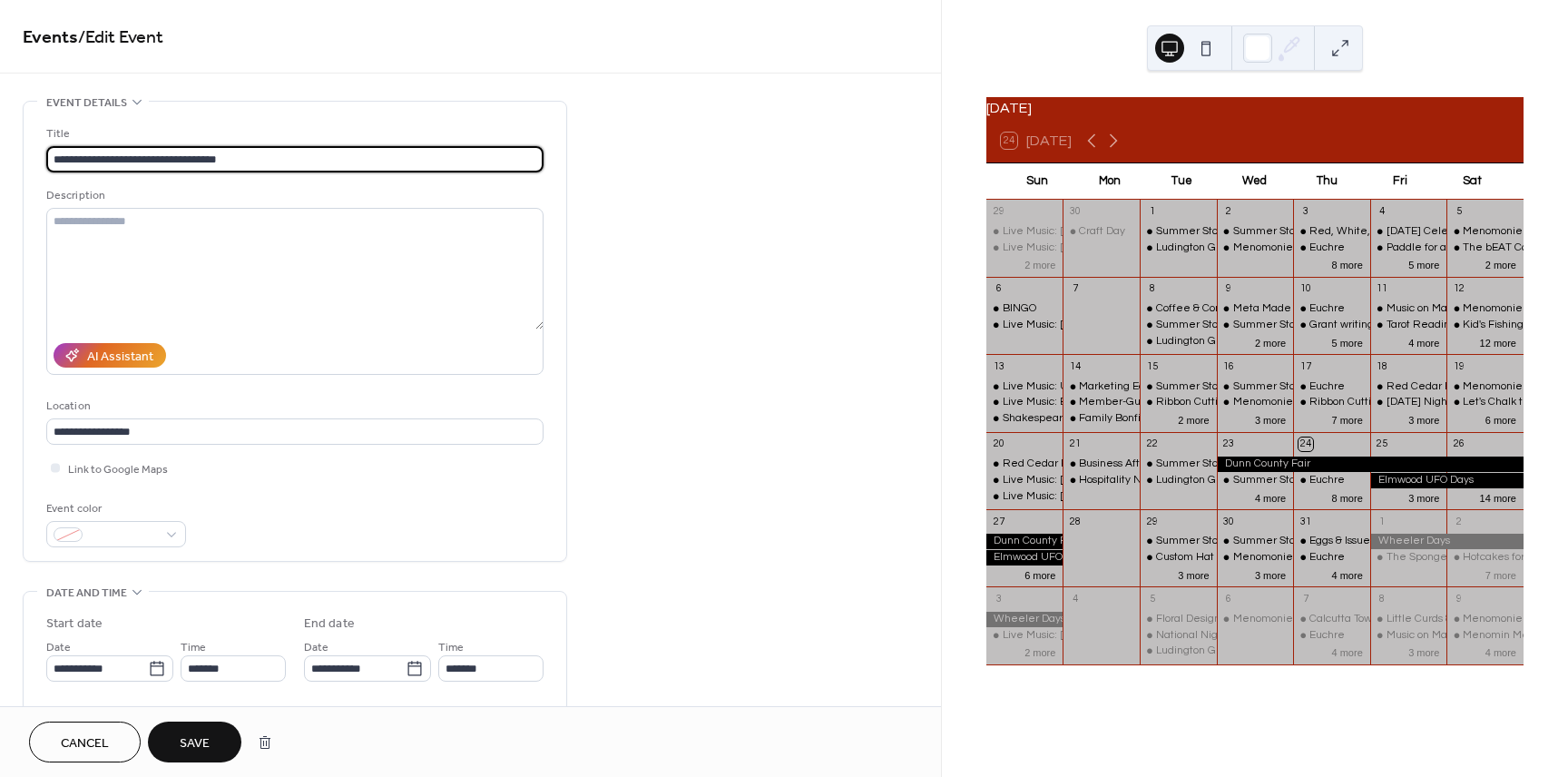 type on "**********" 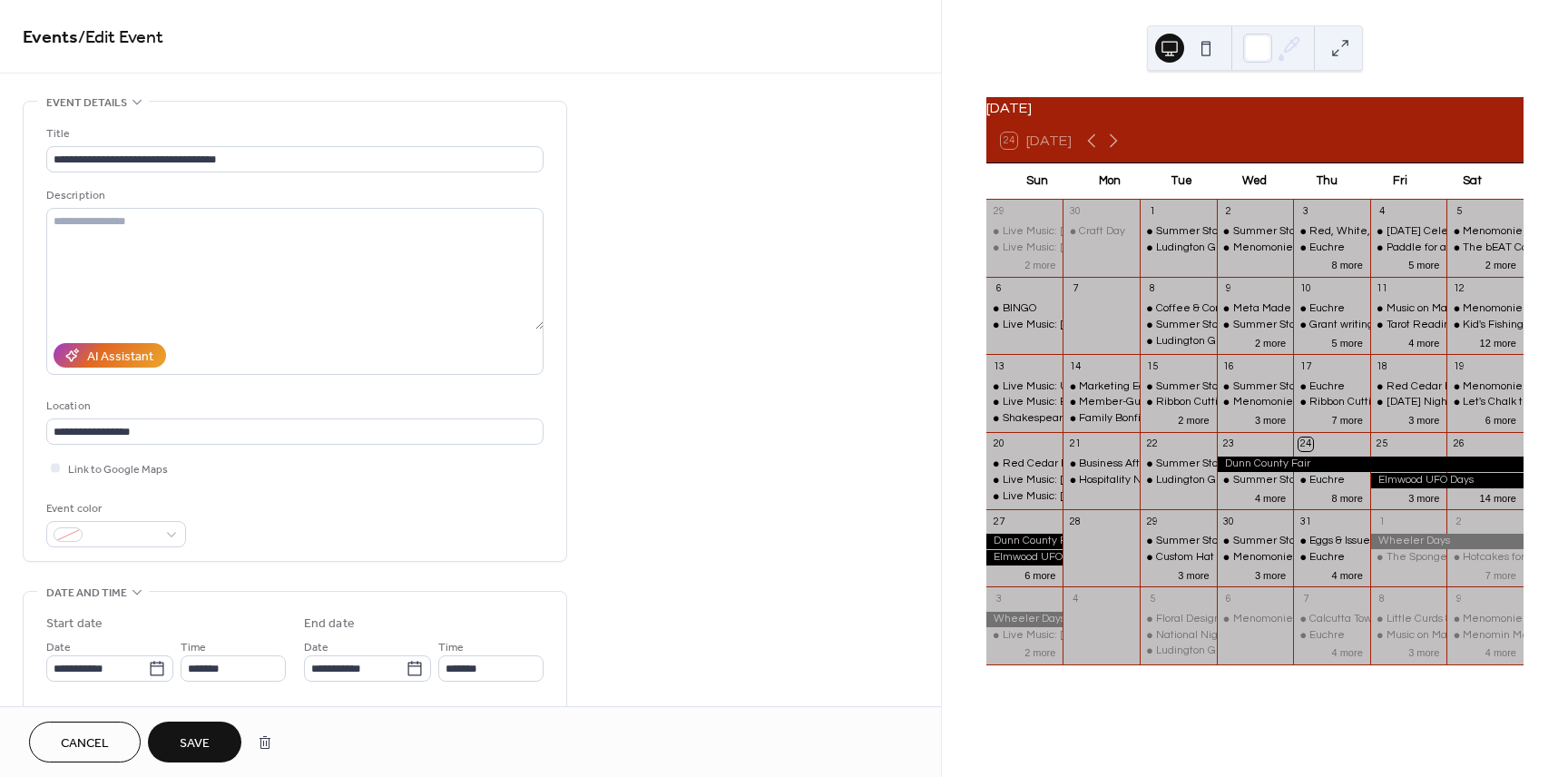 click on "Save" at bounding box center [194, 743] 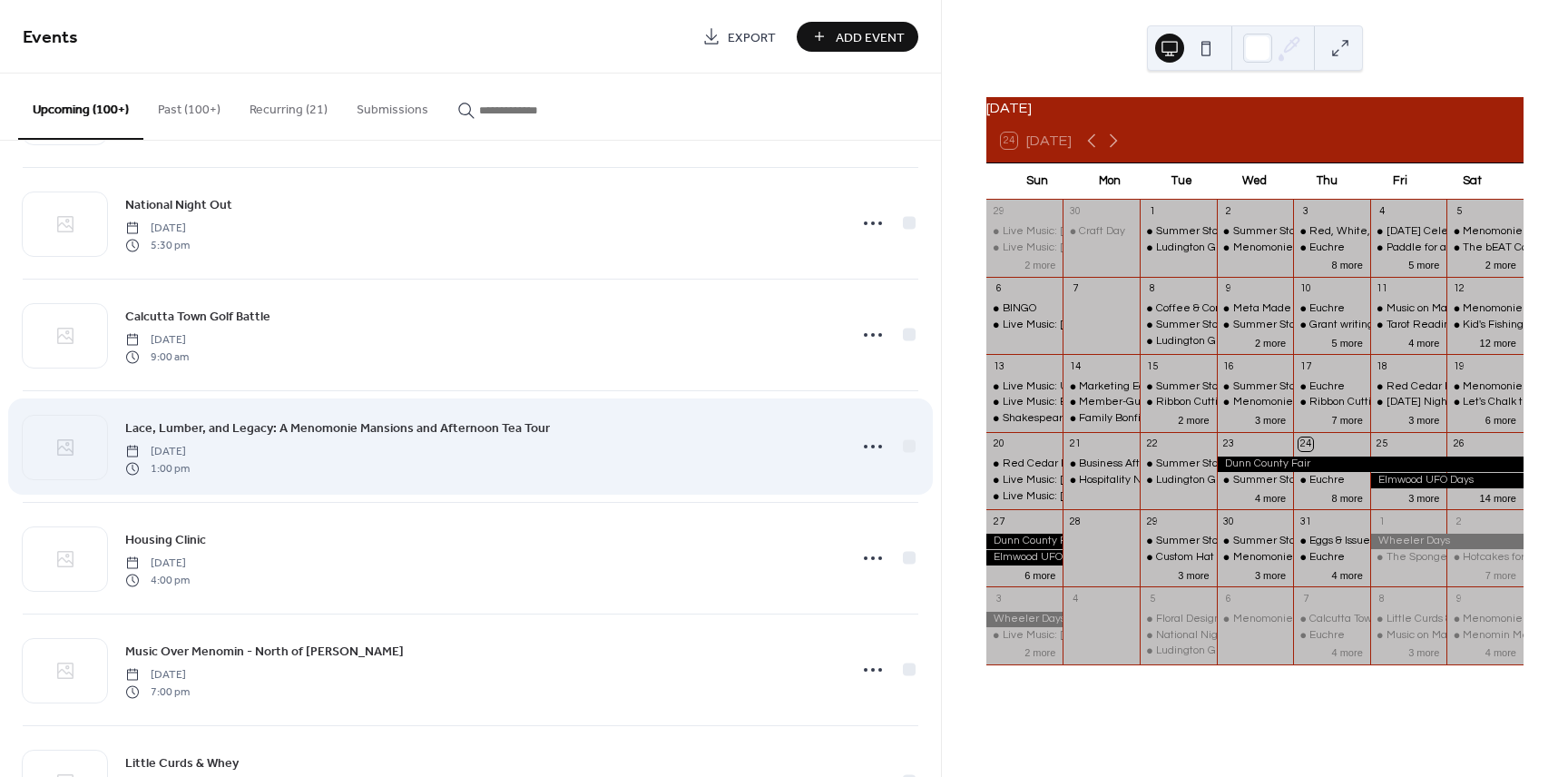 scroll, scrollTop: 5719, scrollLeft: 0, axis: vertical 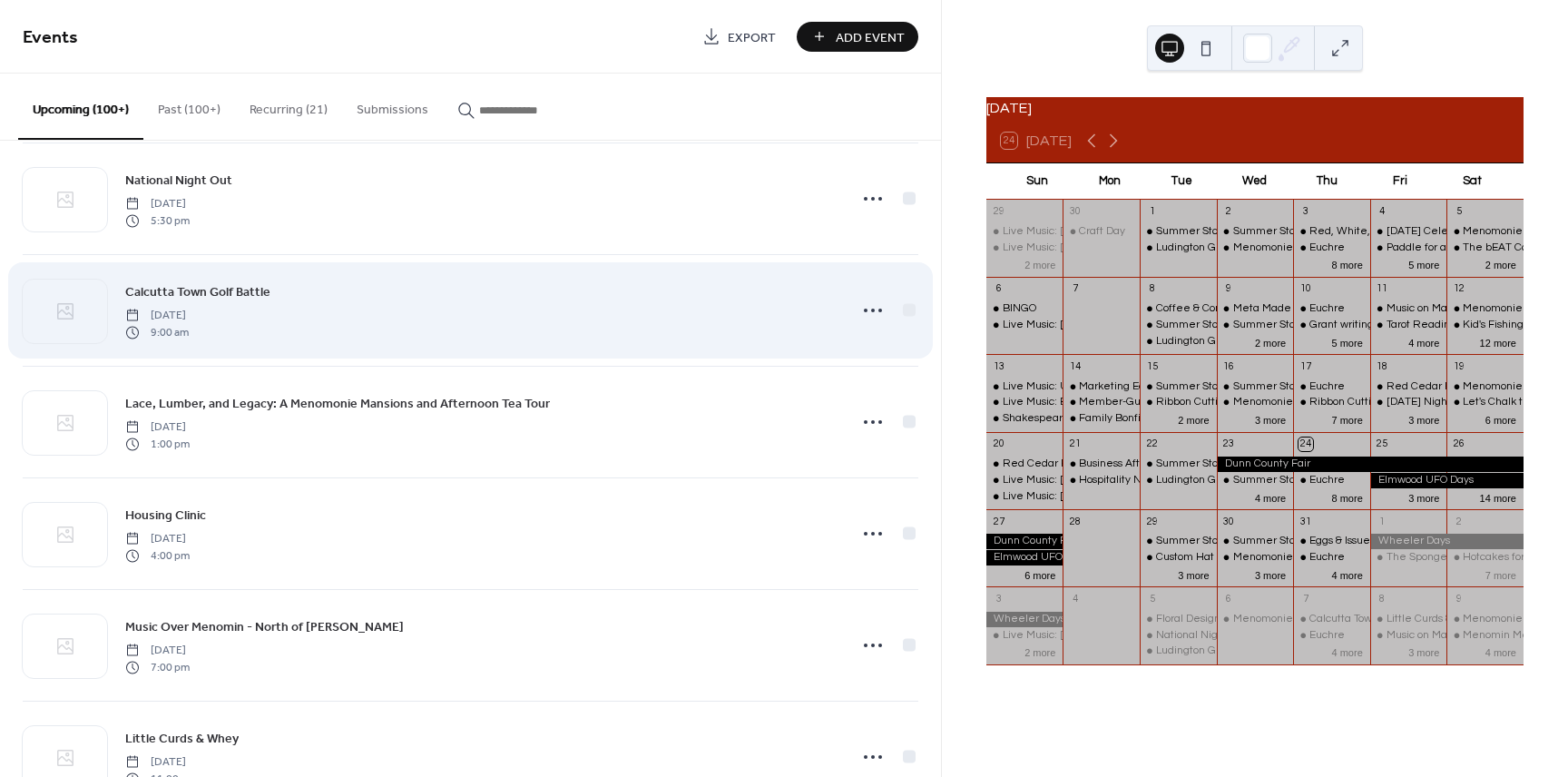 click on "Calcutta Town Golf Battle" at bounding box center (198, 292) 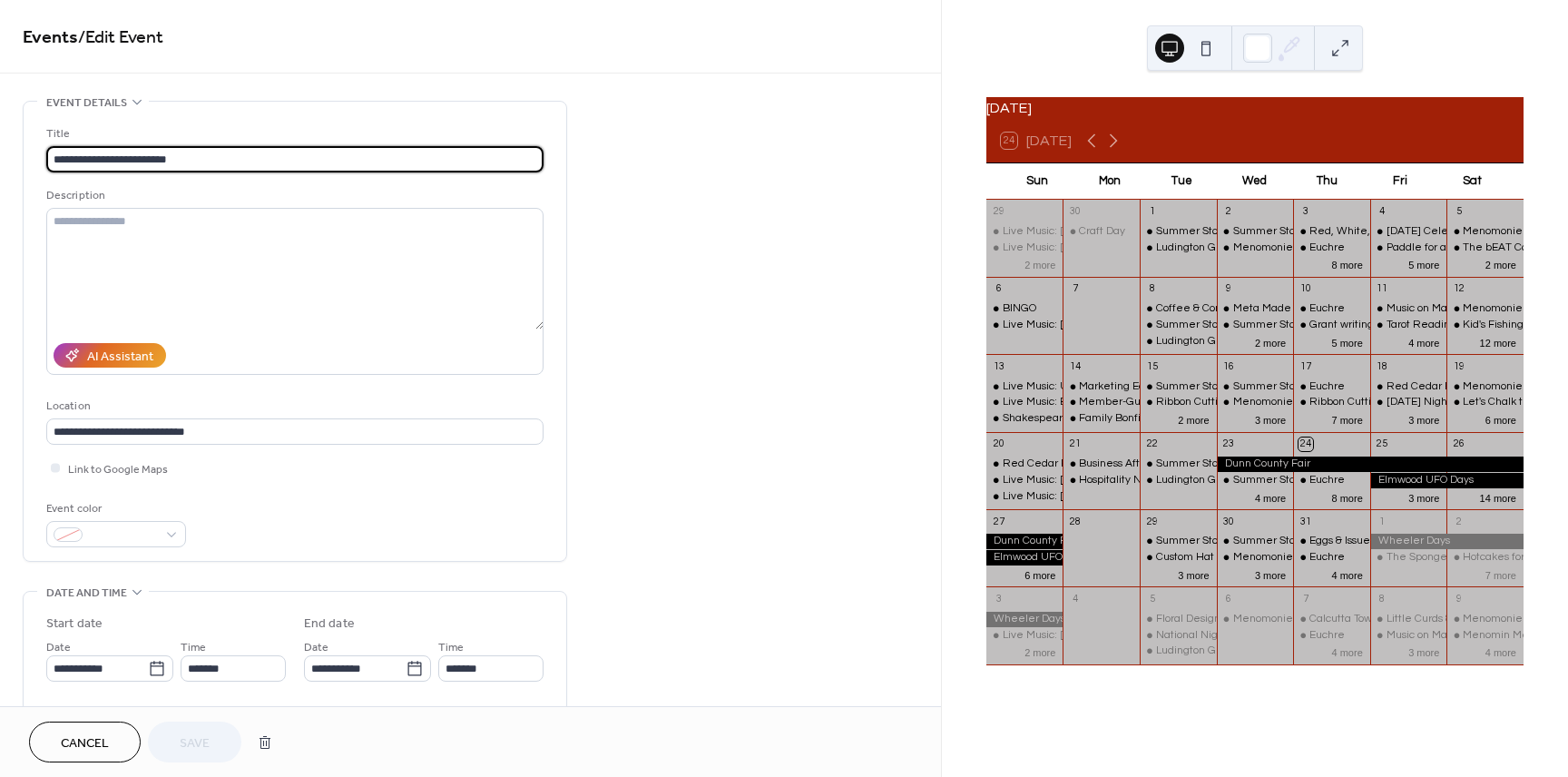 click on "**********" at bounding box center [295, 159] 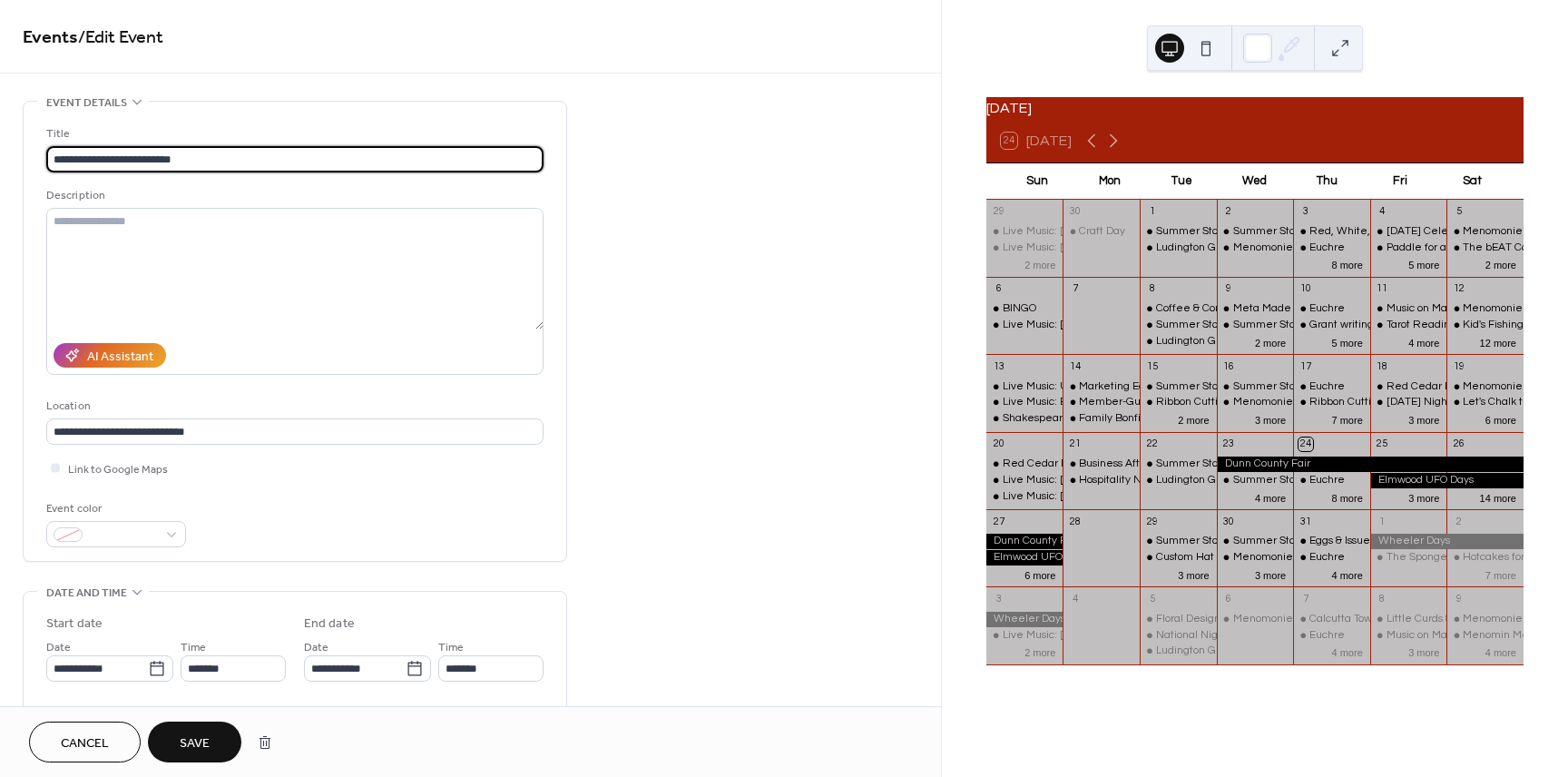 type on "**********" 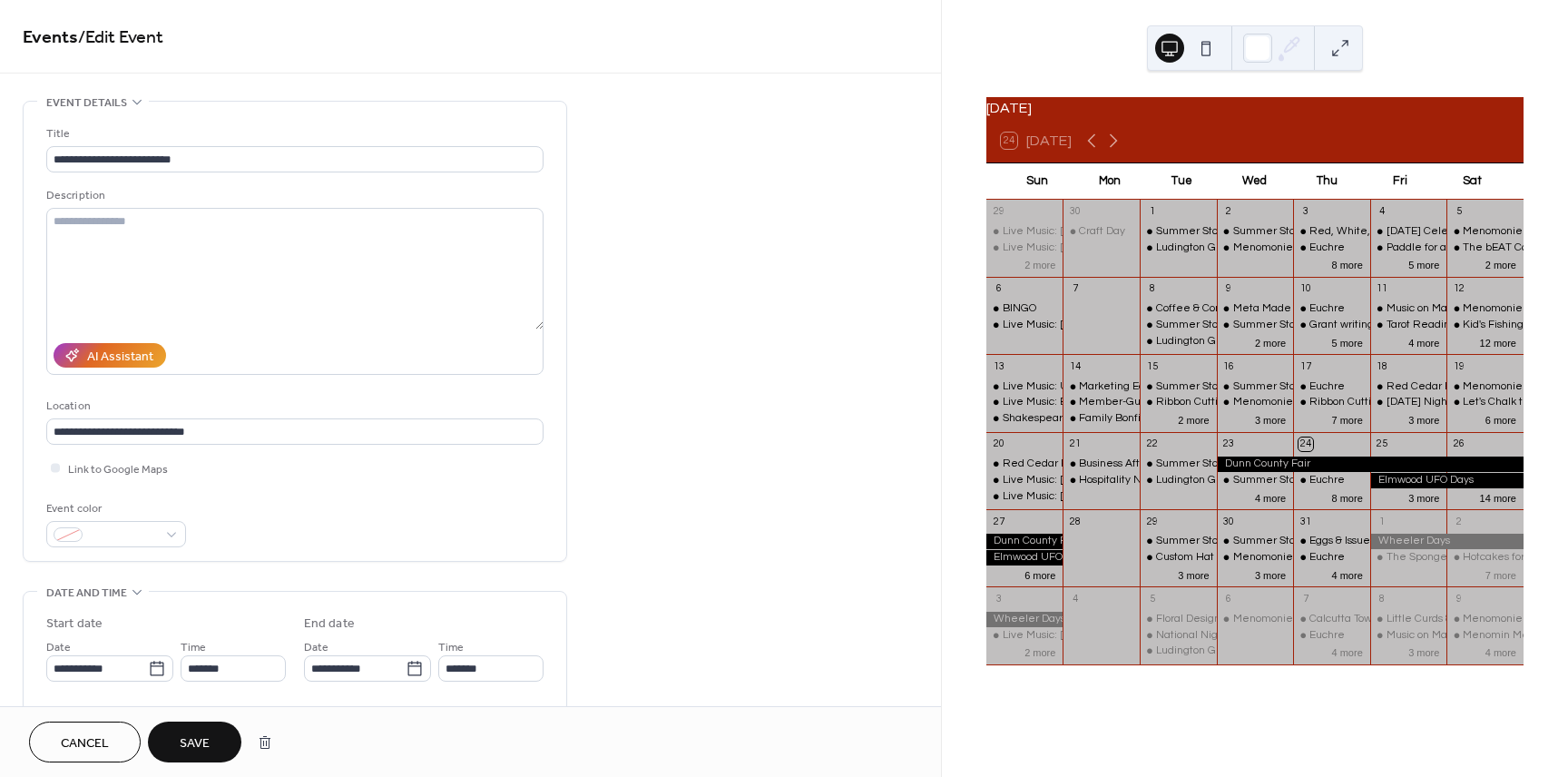 click on "Save" at bounding box center [194, 742] 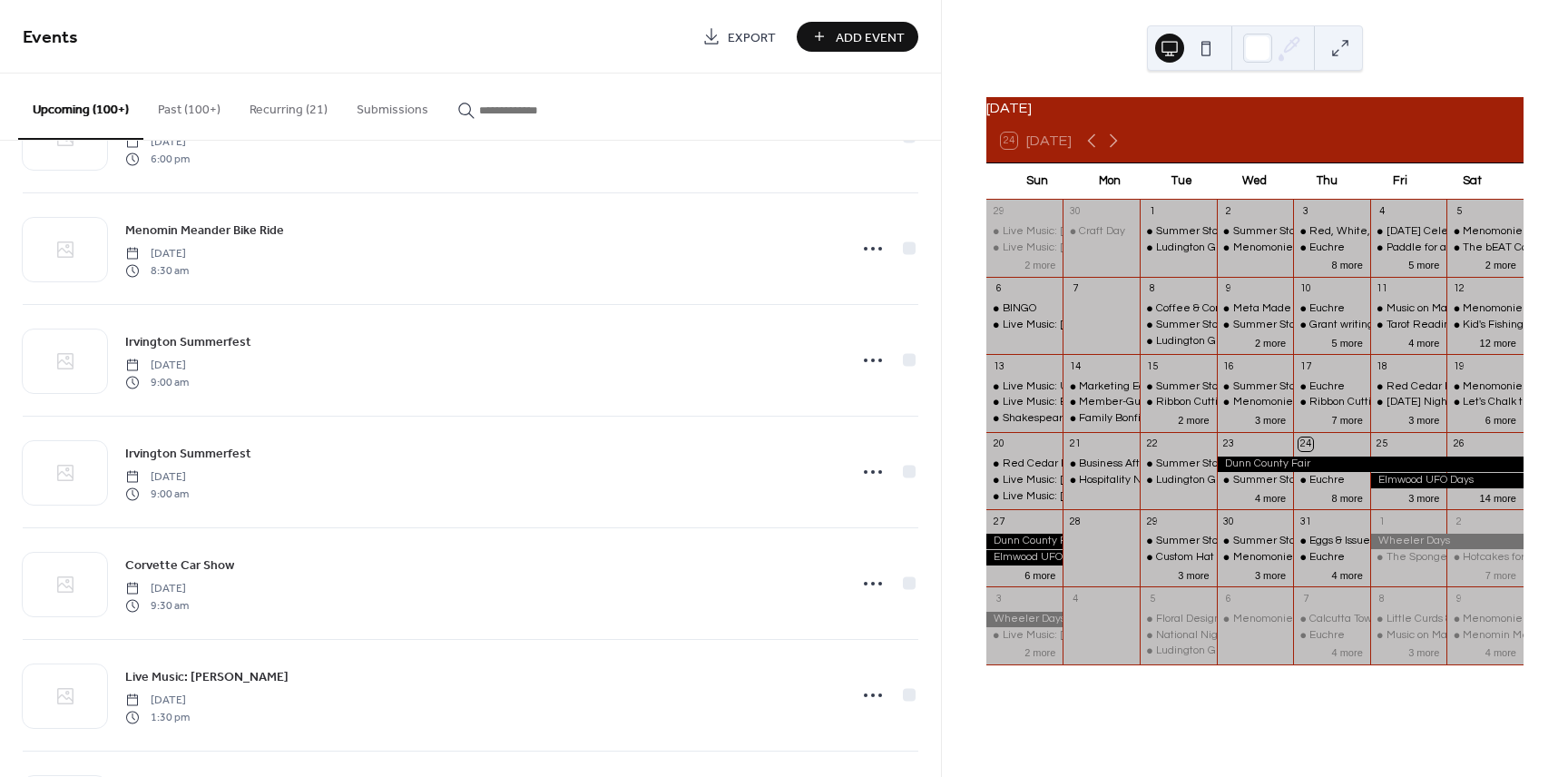 scroll, scrollTop: 6677, scrollLeft: 0, axis: vertical 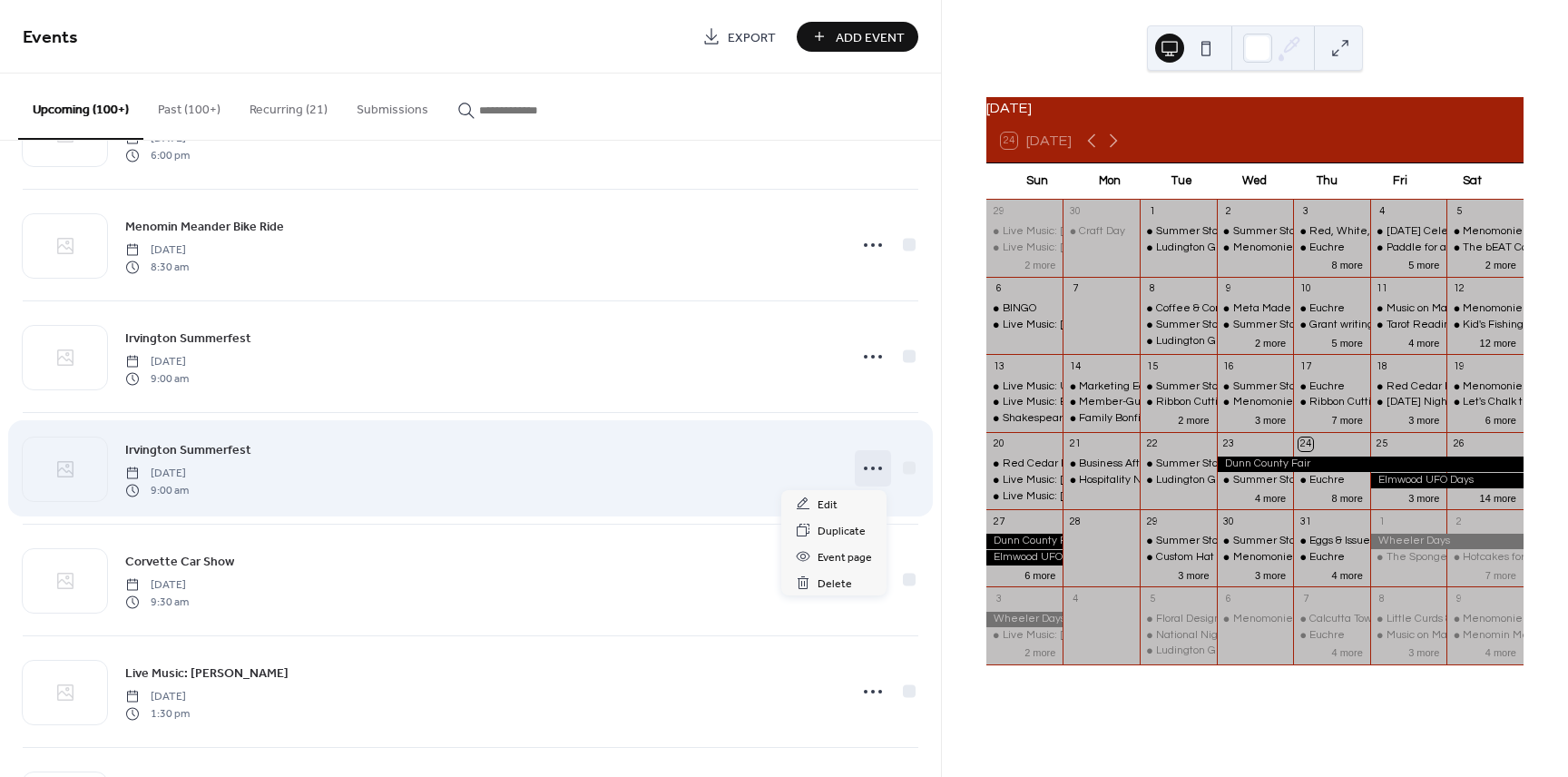 click 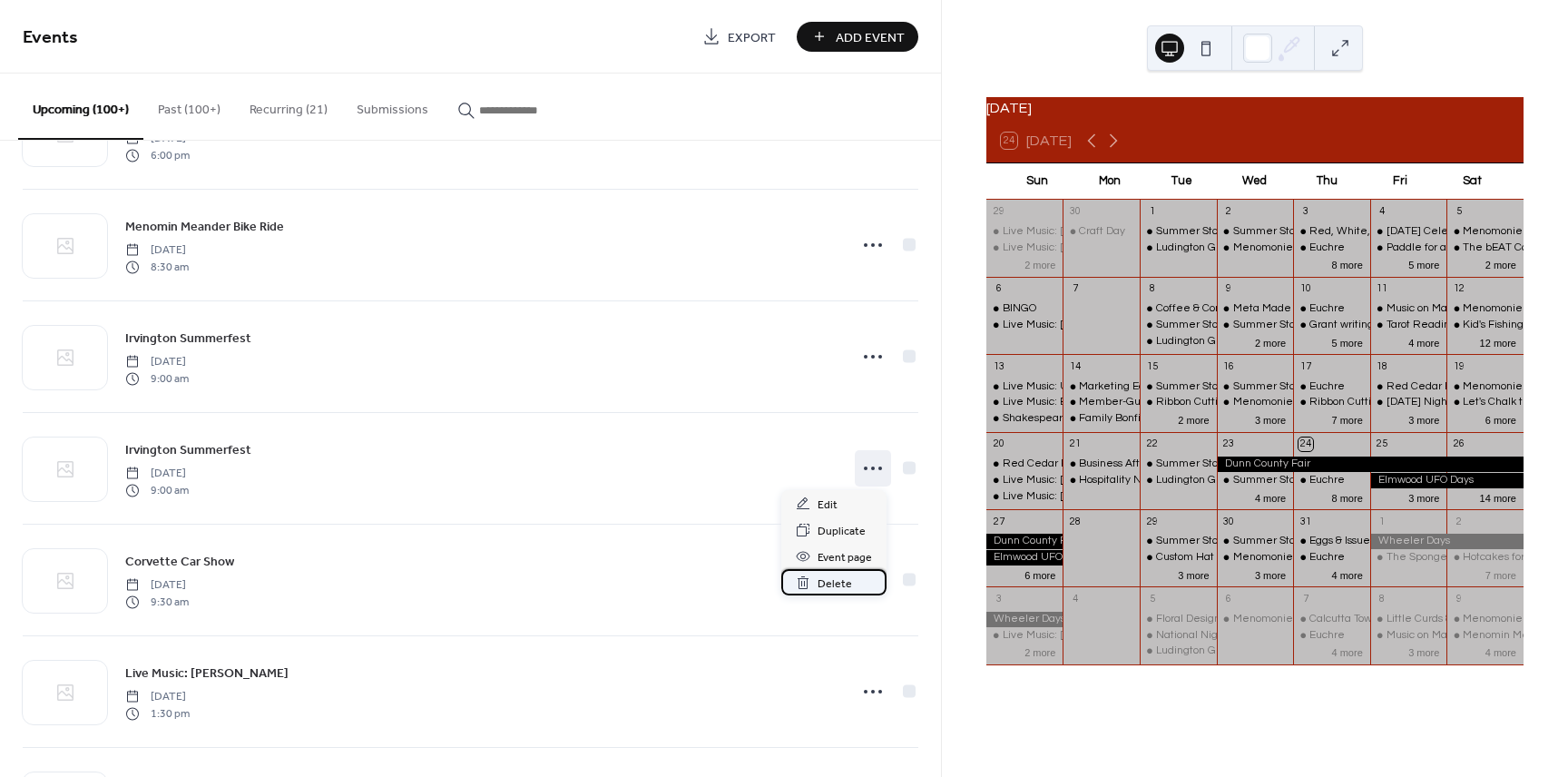 click on "Delete" at bounding box center (835, 584) 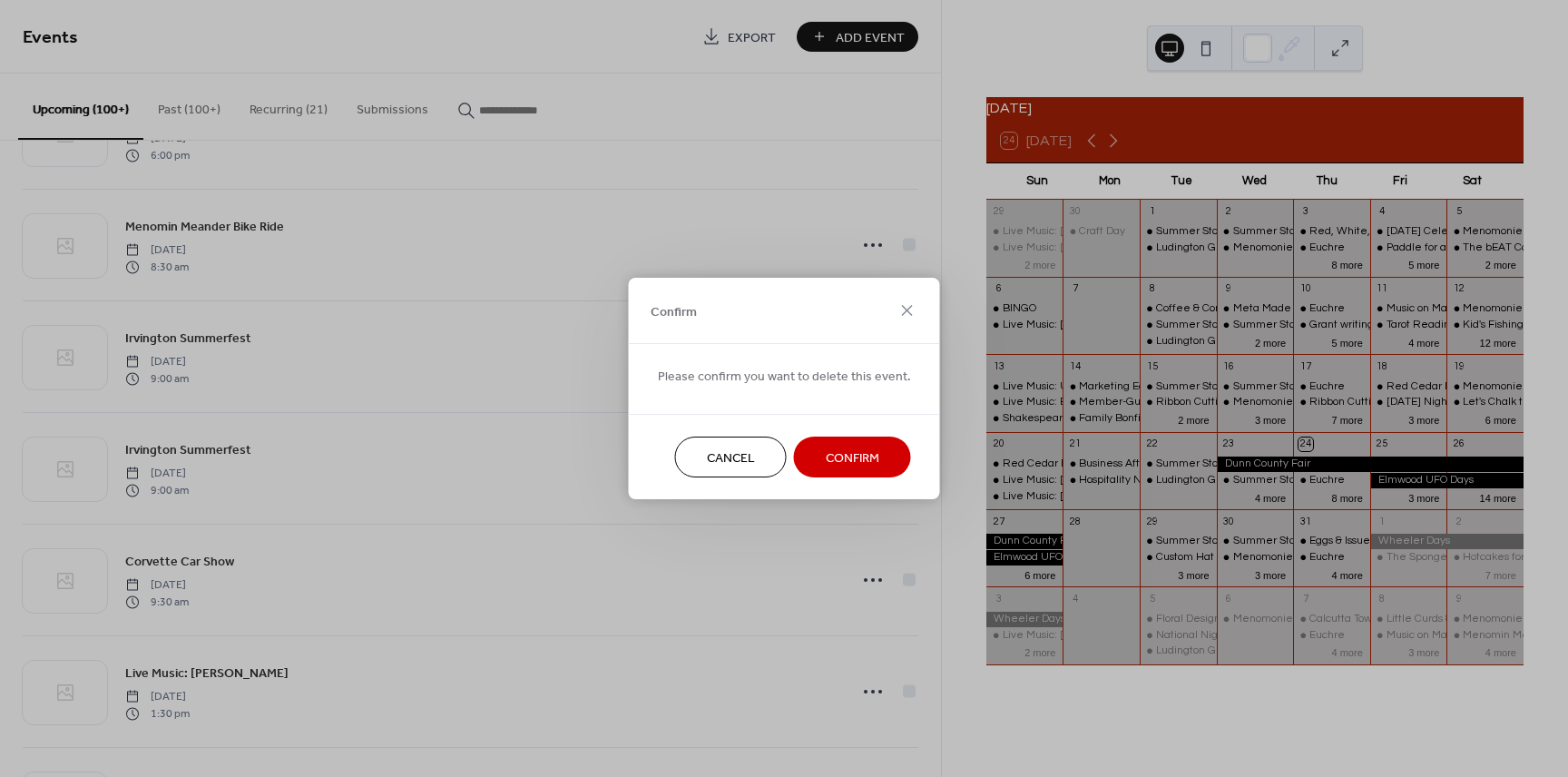 click on "Confirm" at bounding box center [852, 458] 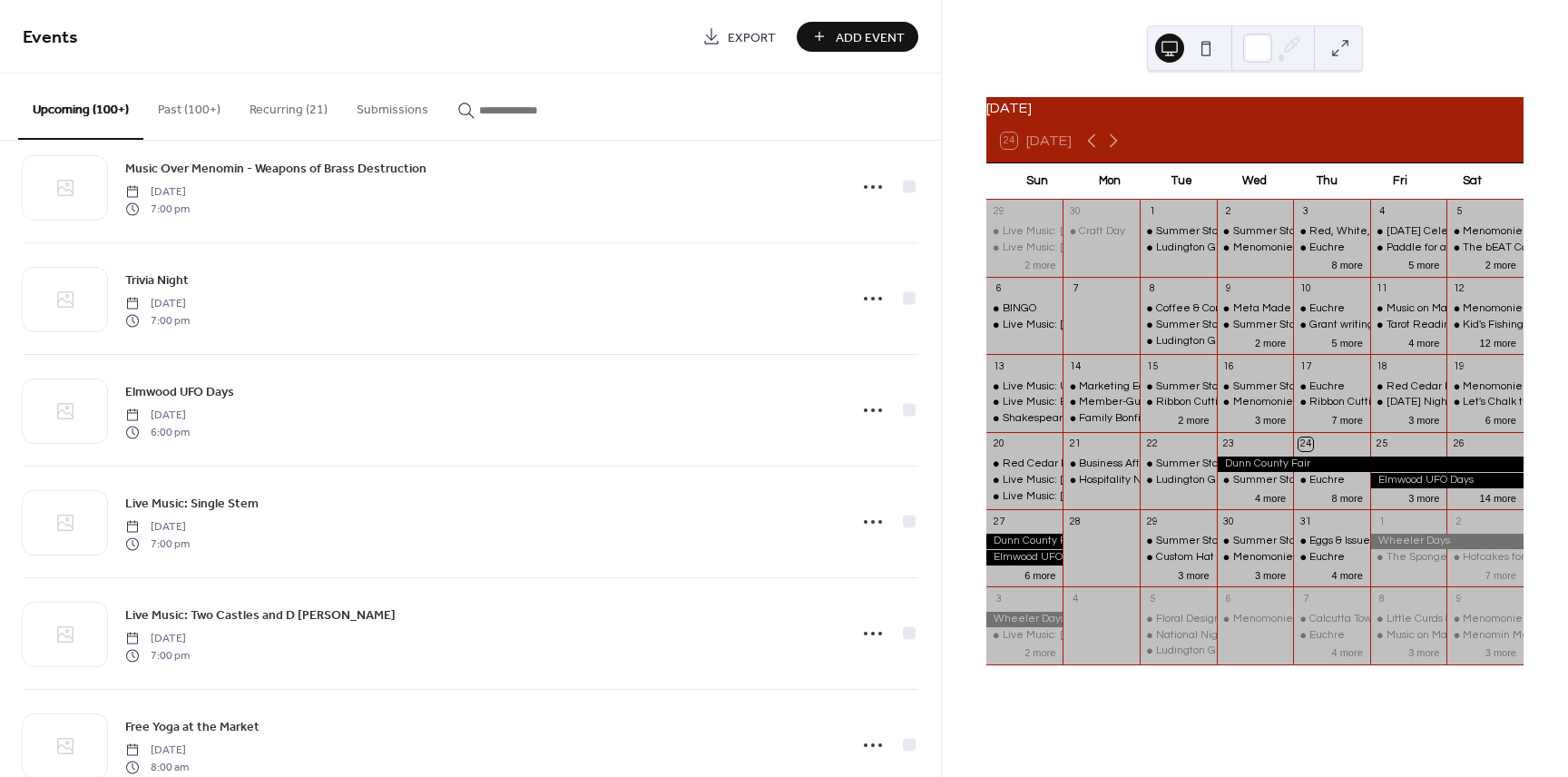scroll, scrollTop: 0, scrollLeft: 0, axis: both 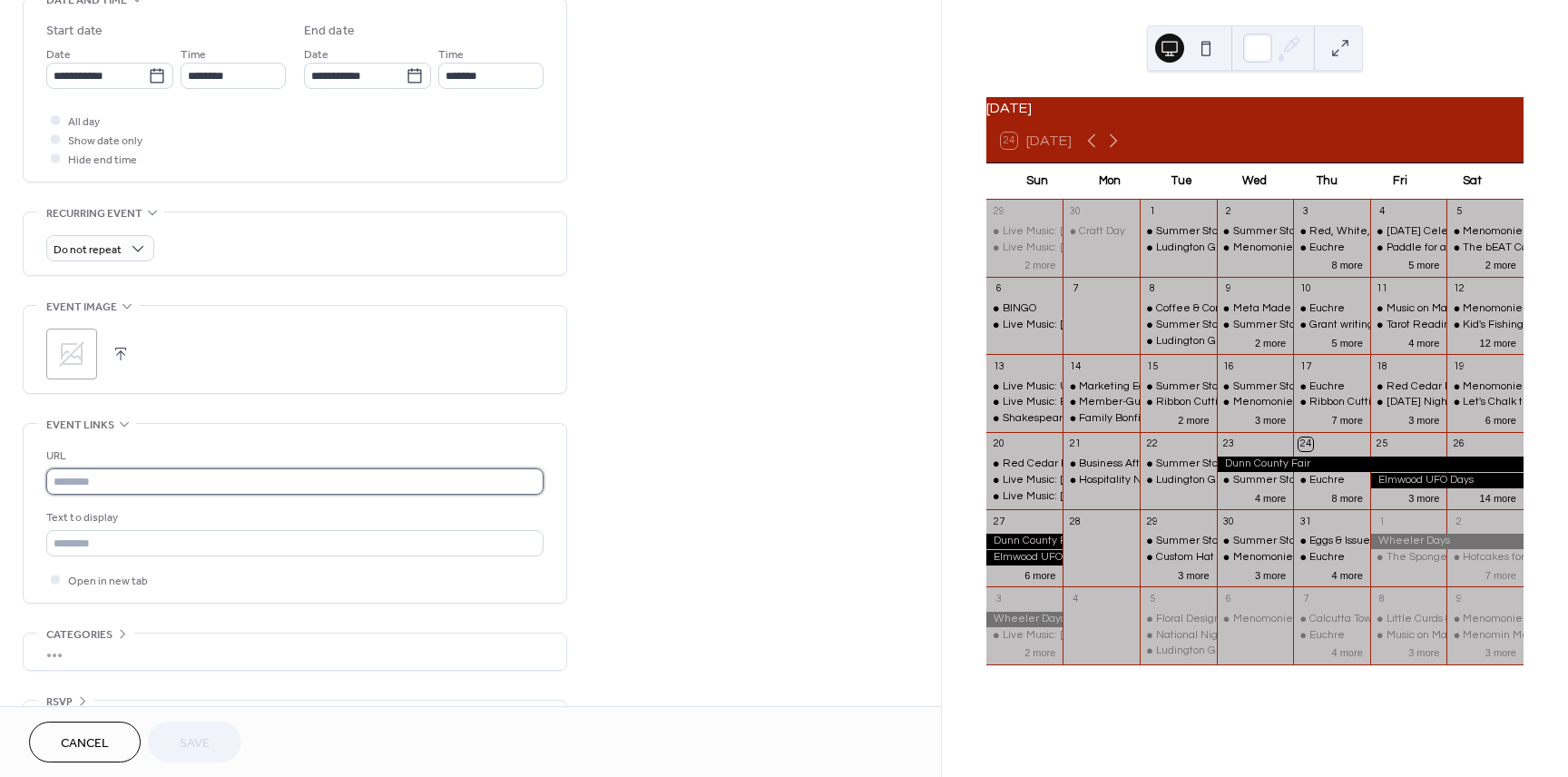 click at bounding box center (295, 481) 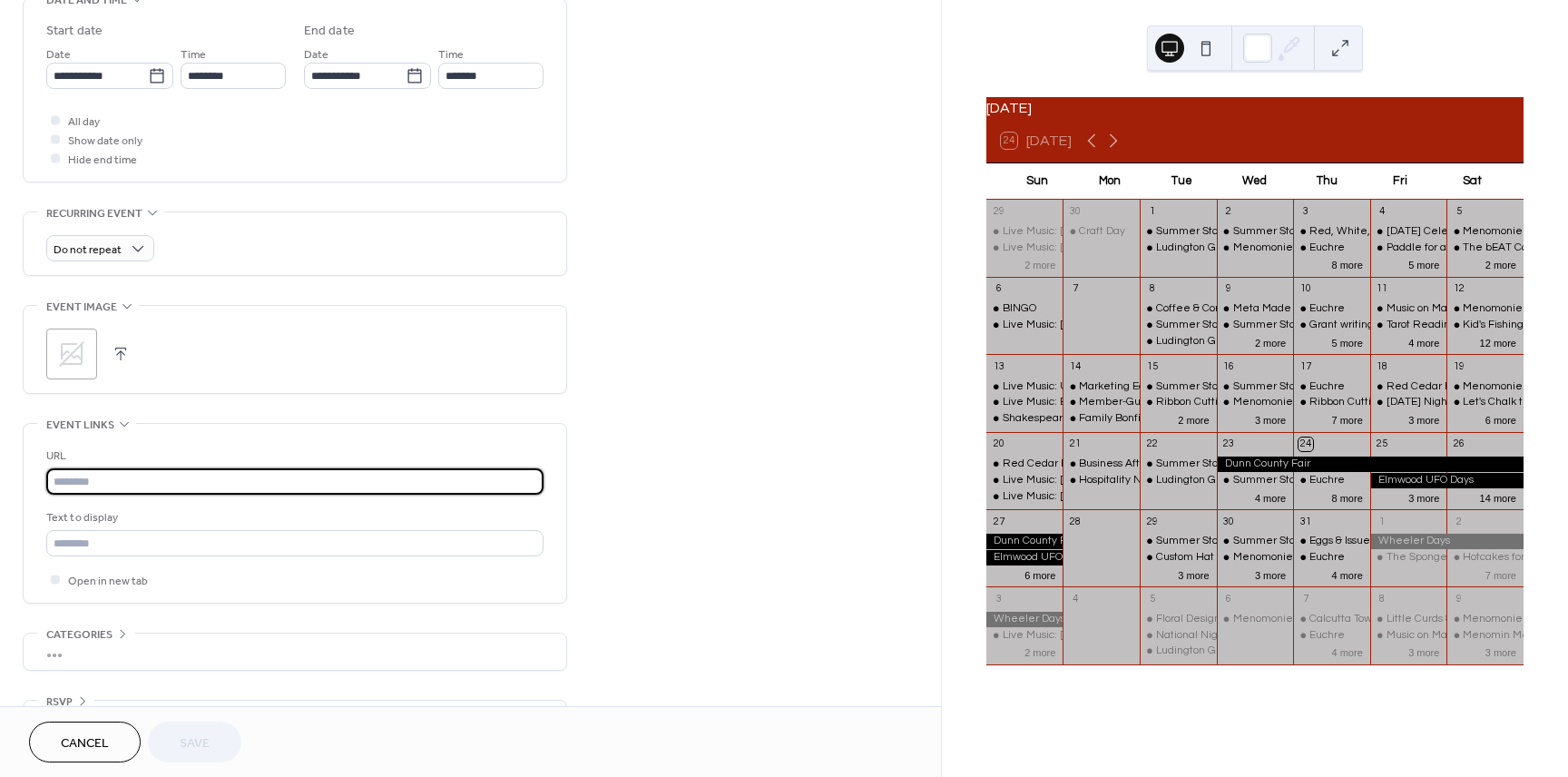 paste on "**********" 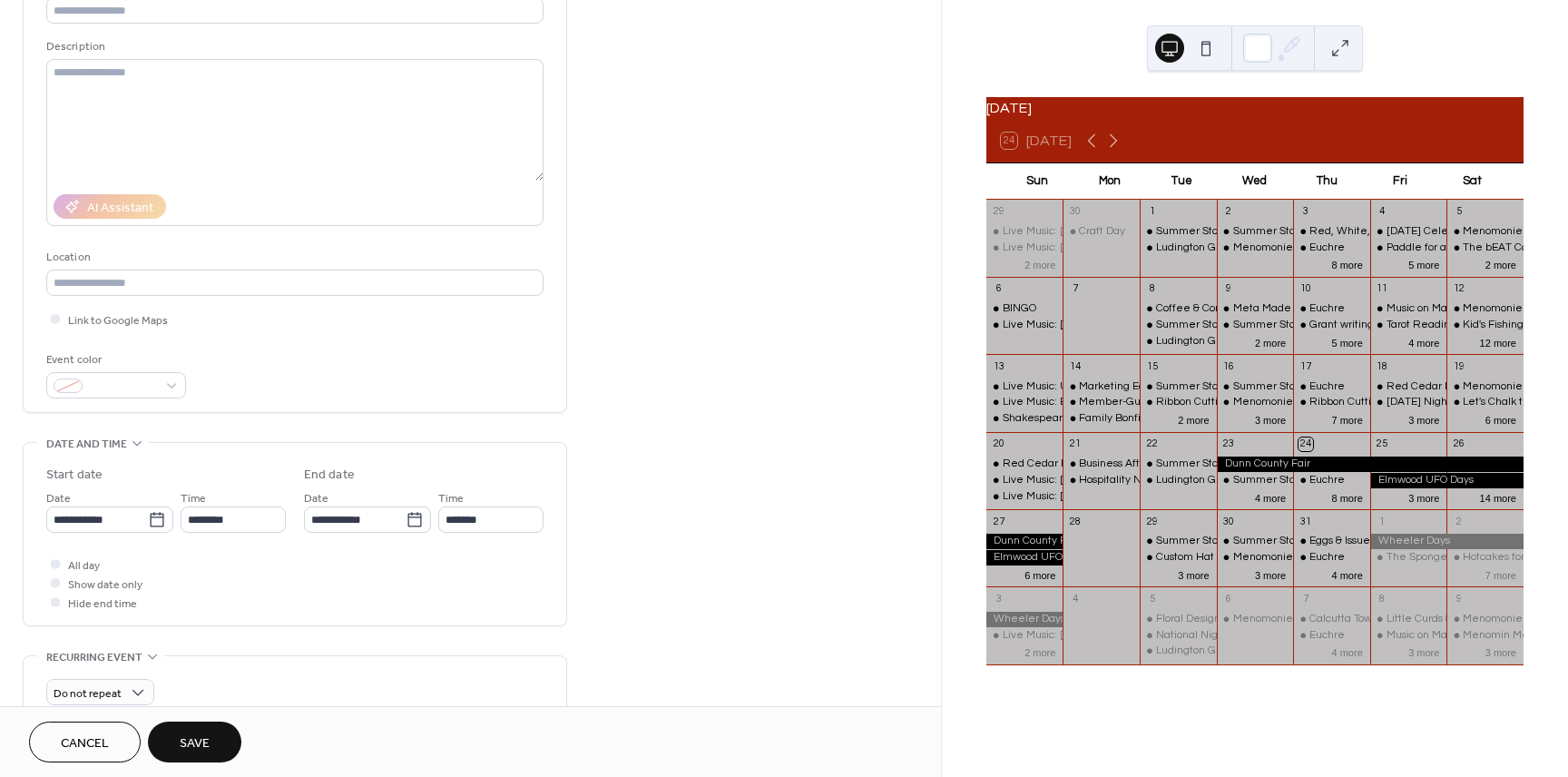scroll, scrollTop: 152, scrollLeft: 0, axis: vertical 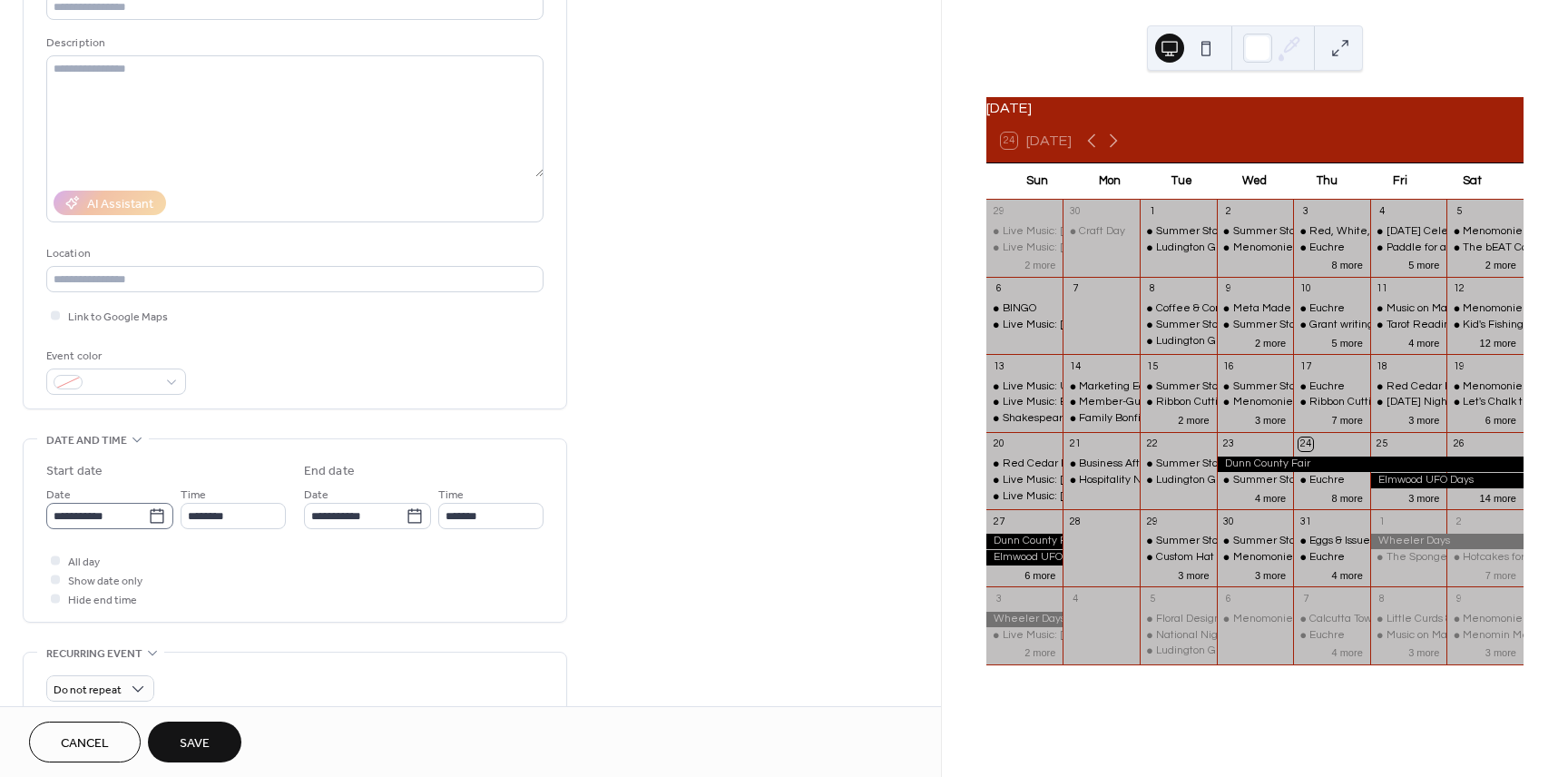 type on "**********" 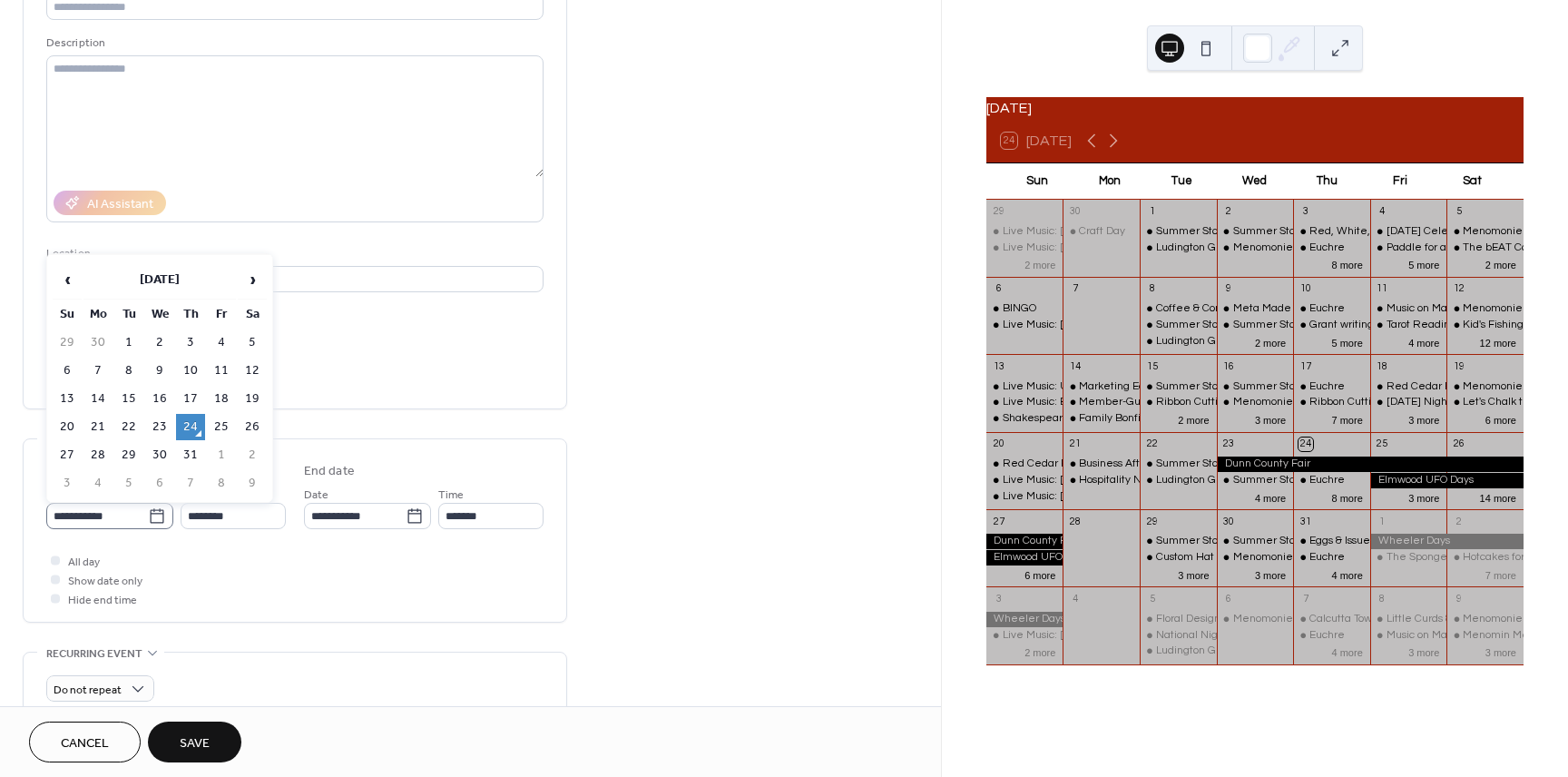 click 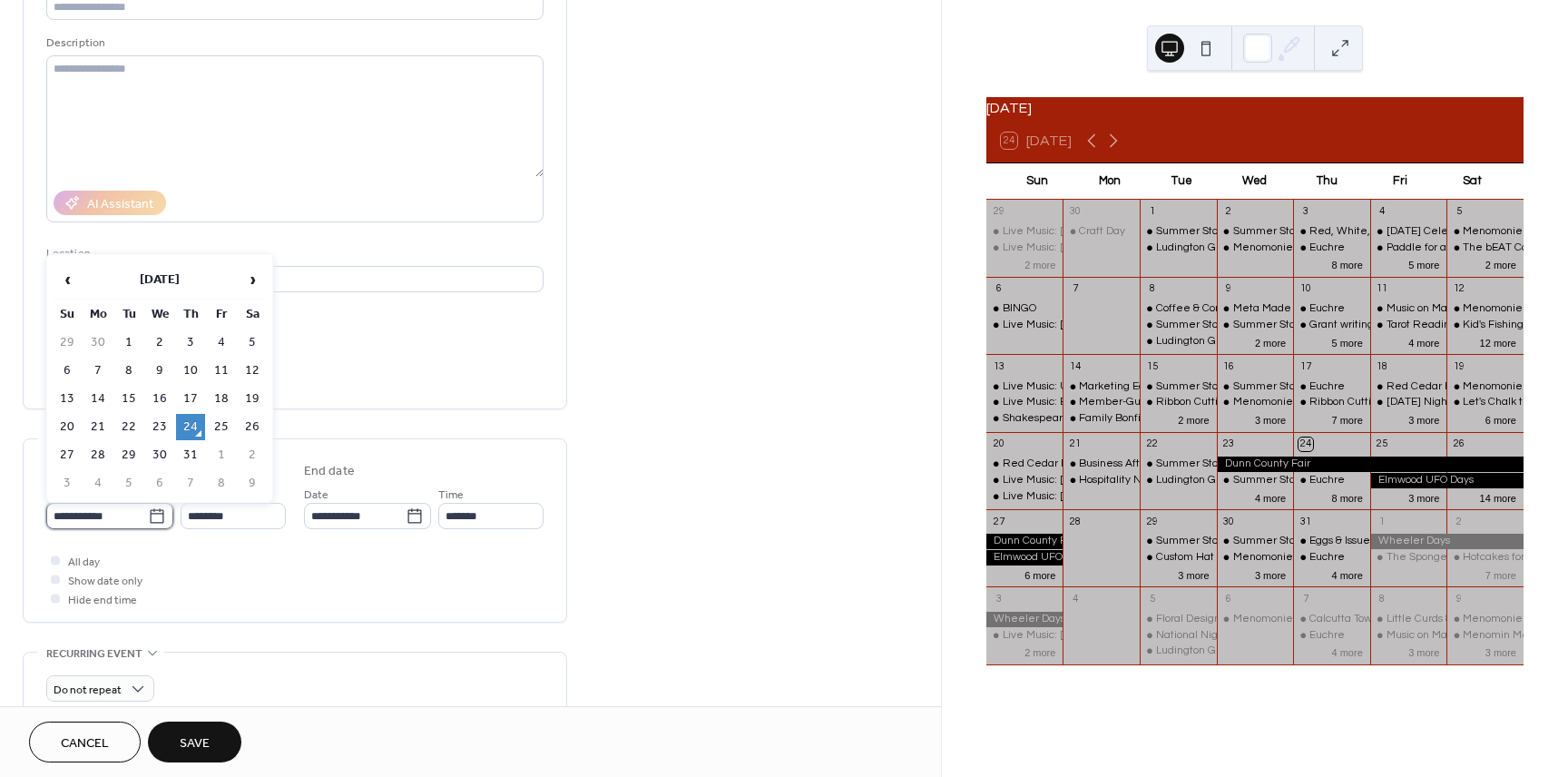 click on "**********" at bounding box center (97, 516) 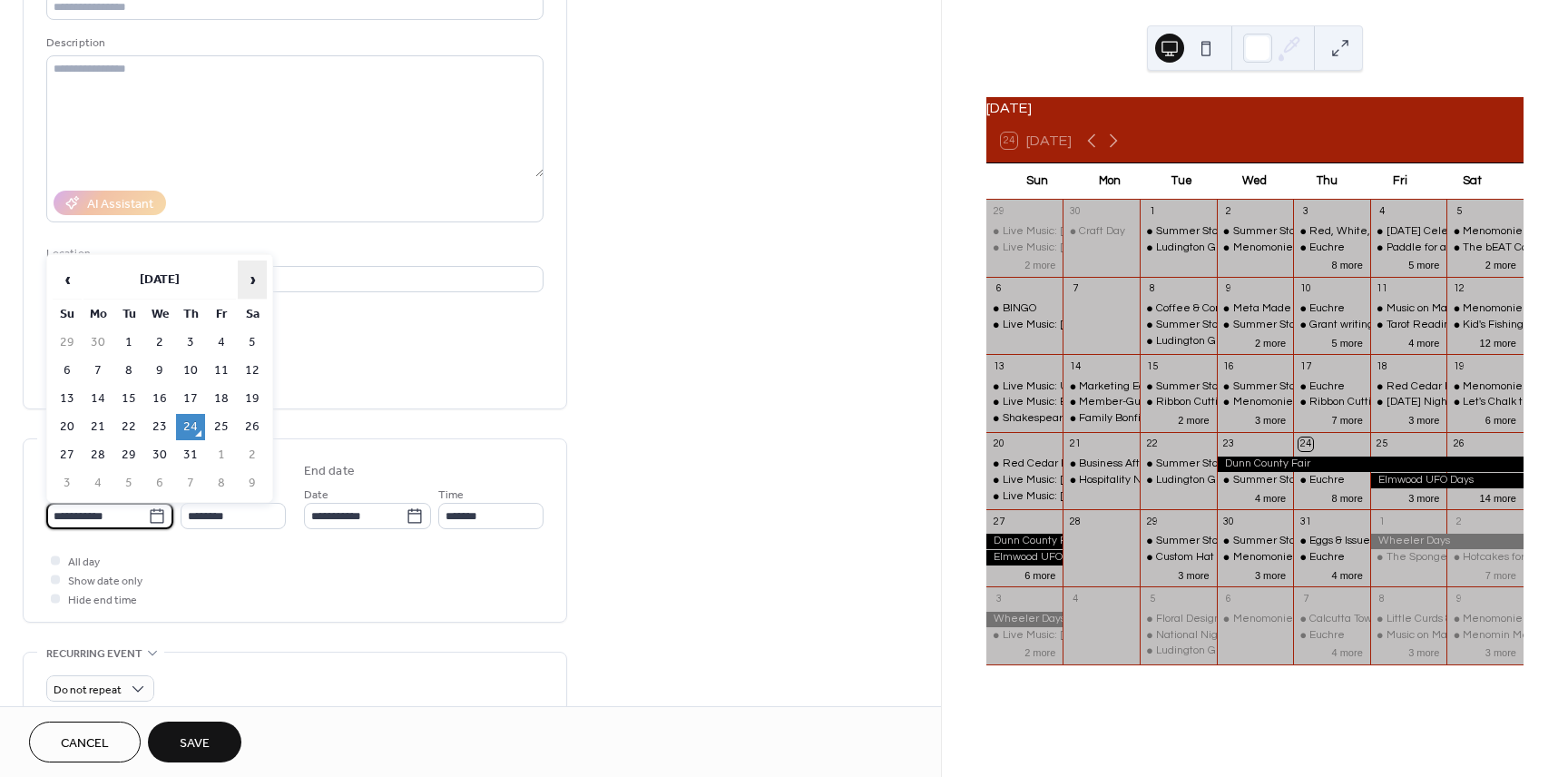click on "›" at bounding box center (252, 280) 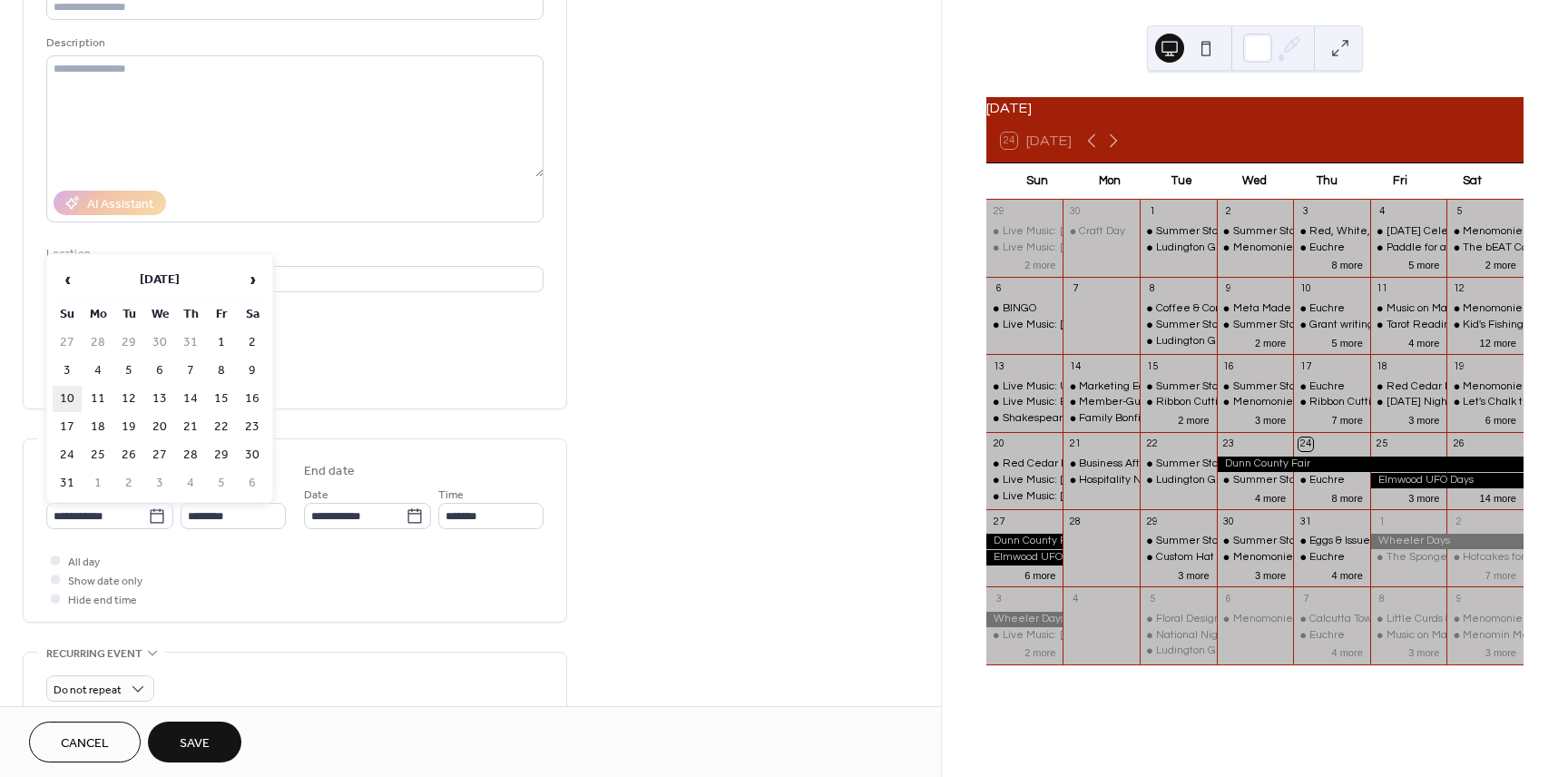 click on "10" at bounding box center [67, 398] 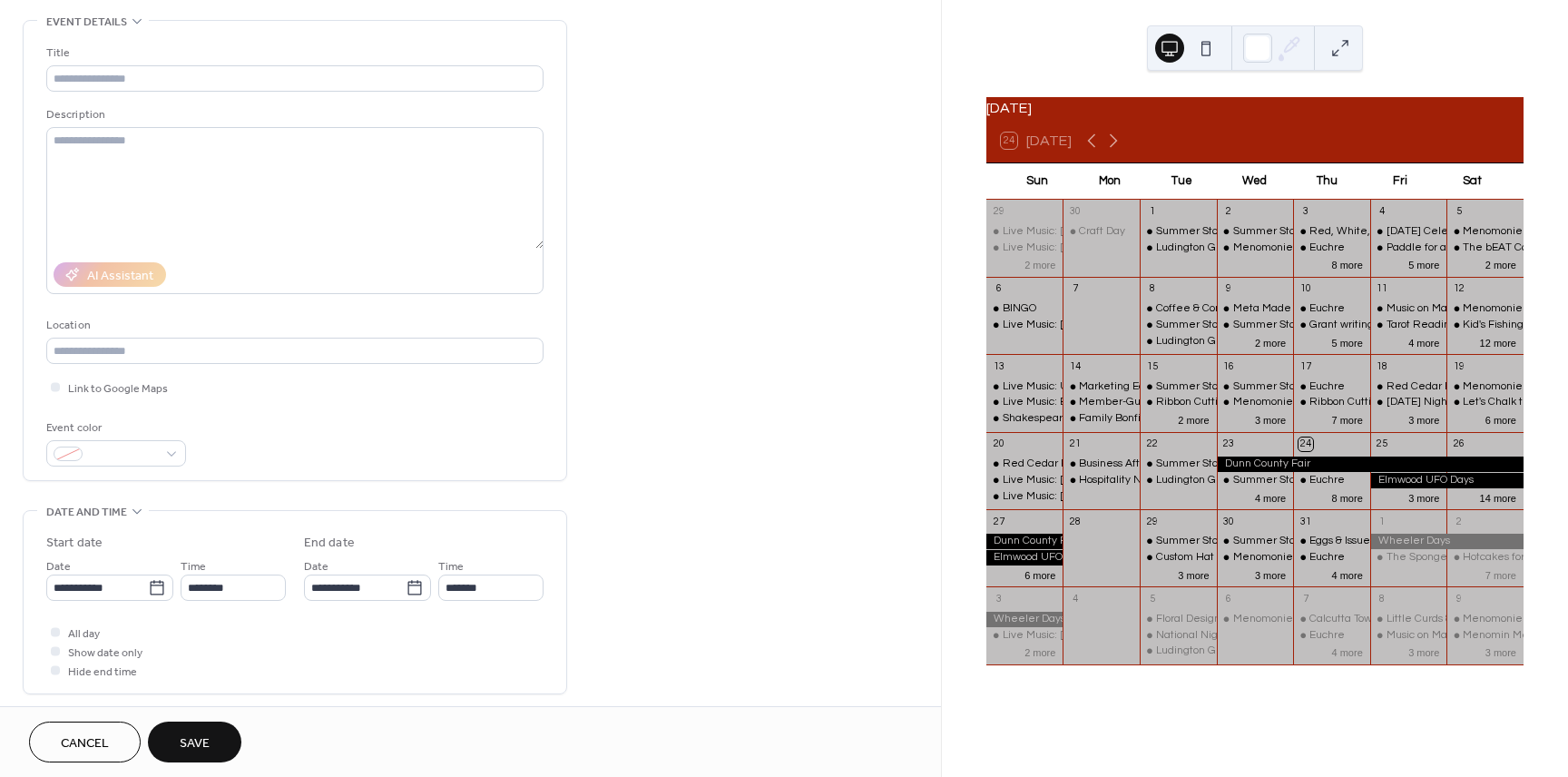 scroll, scrollTop: 79, scrollLeft: 0, axis: vertical 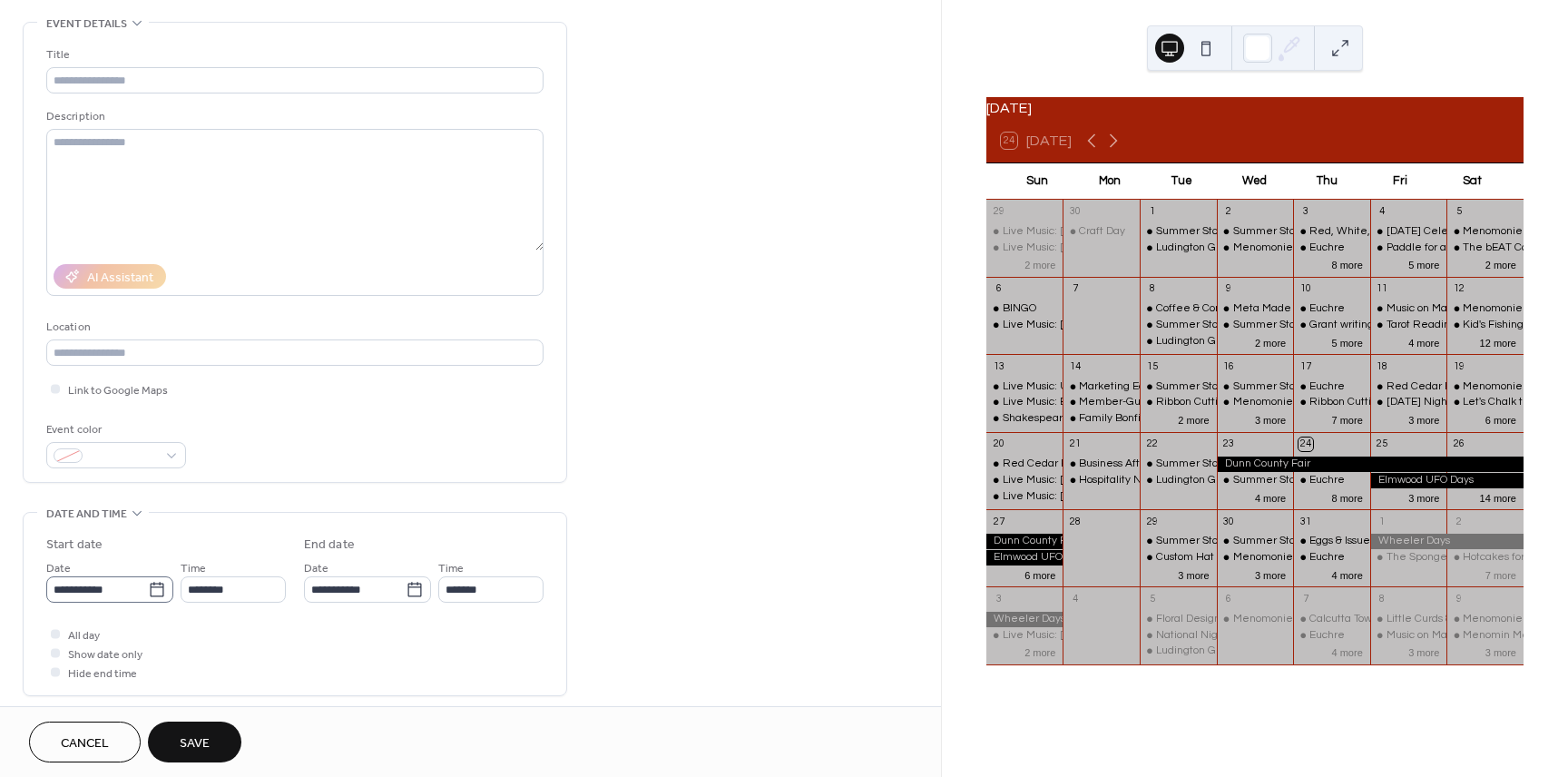 click 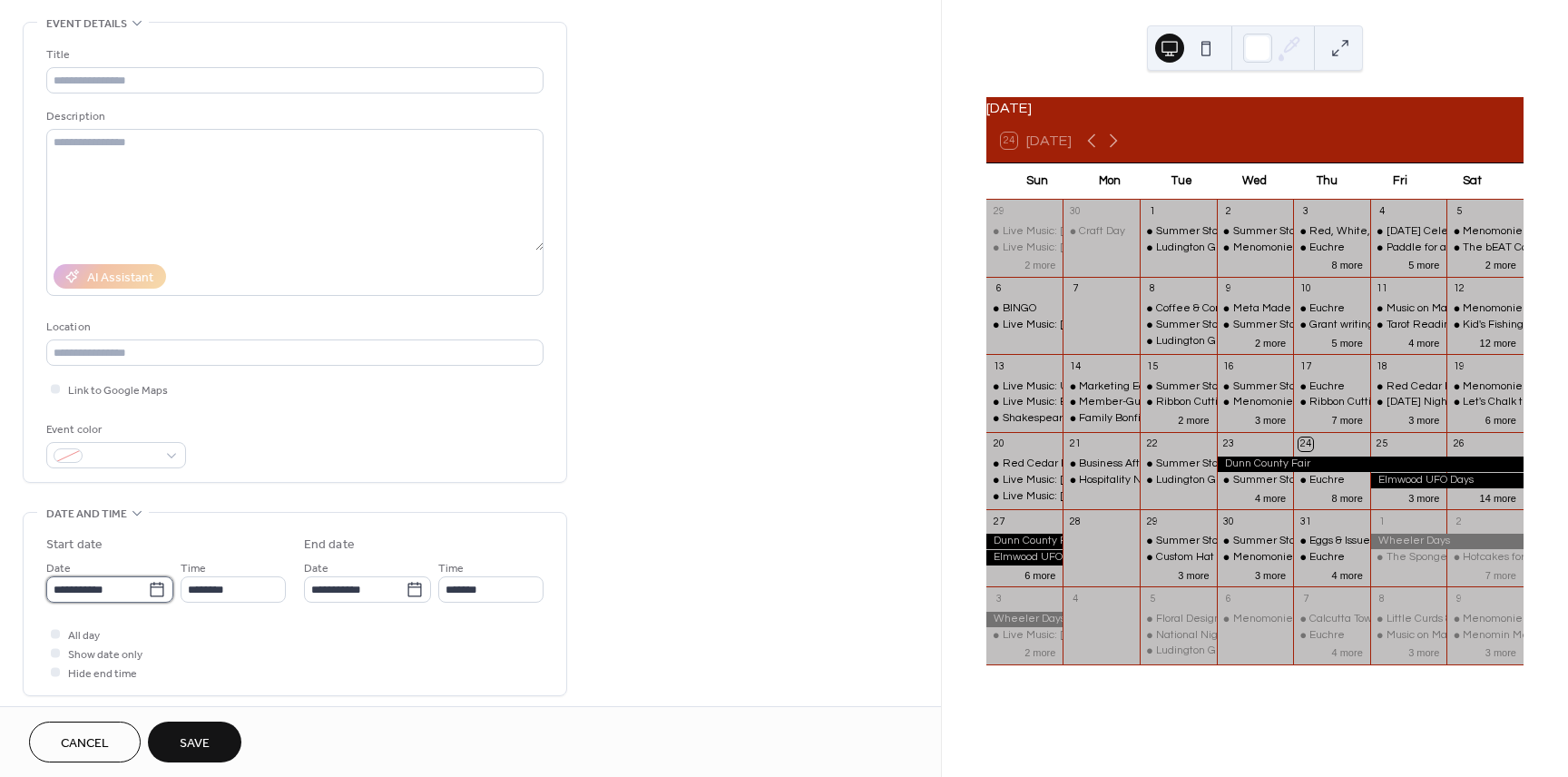 click on "**********" at bounding box center [97, 589] 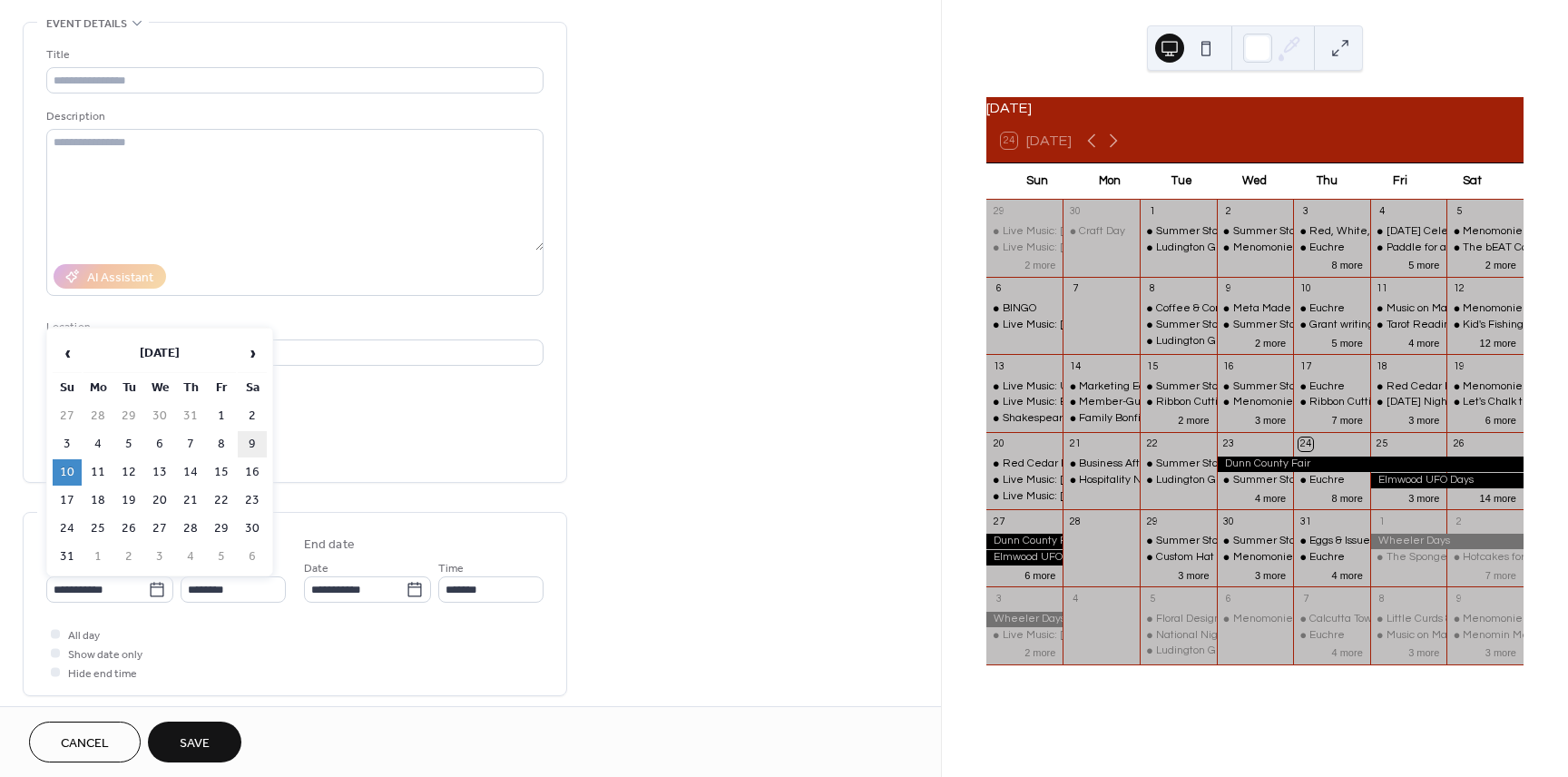 click on "9" at bounding box center (252, 444) 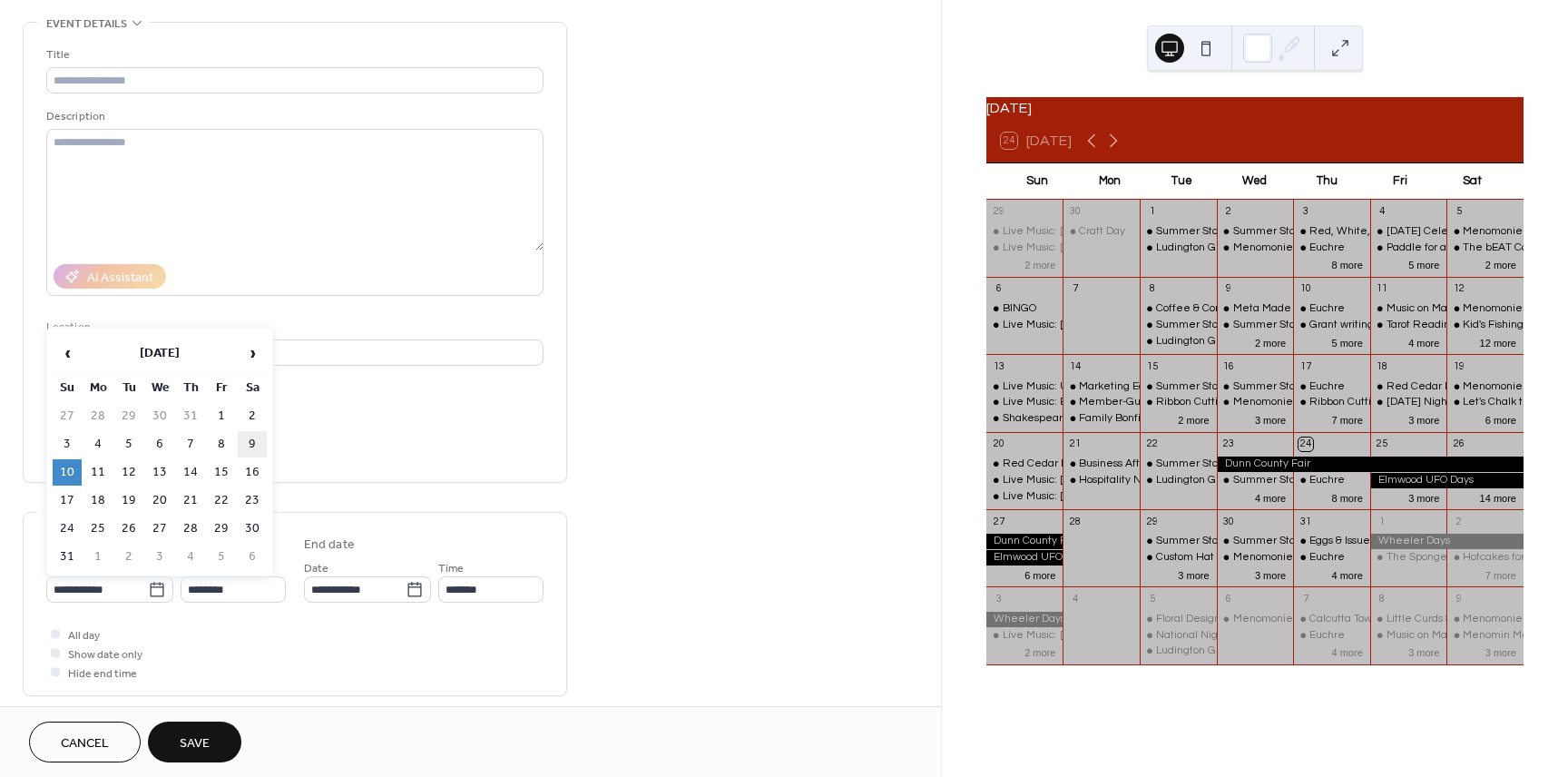 type on "**********" 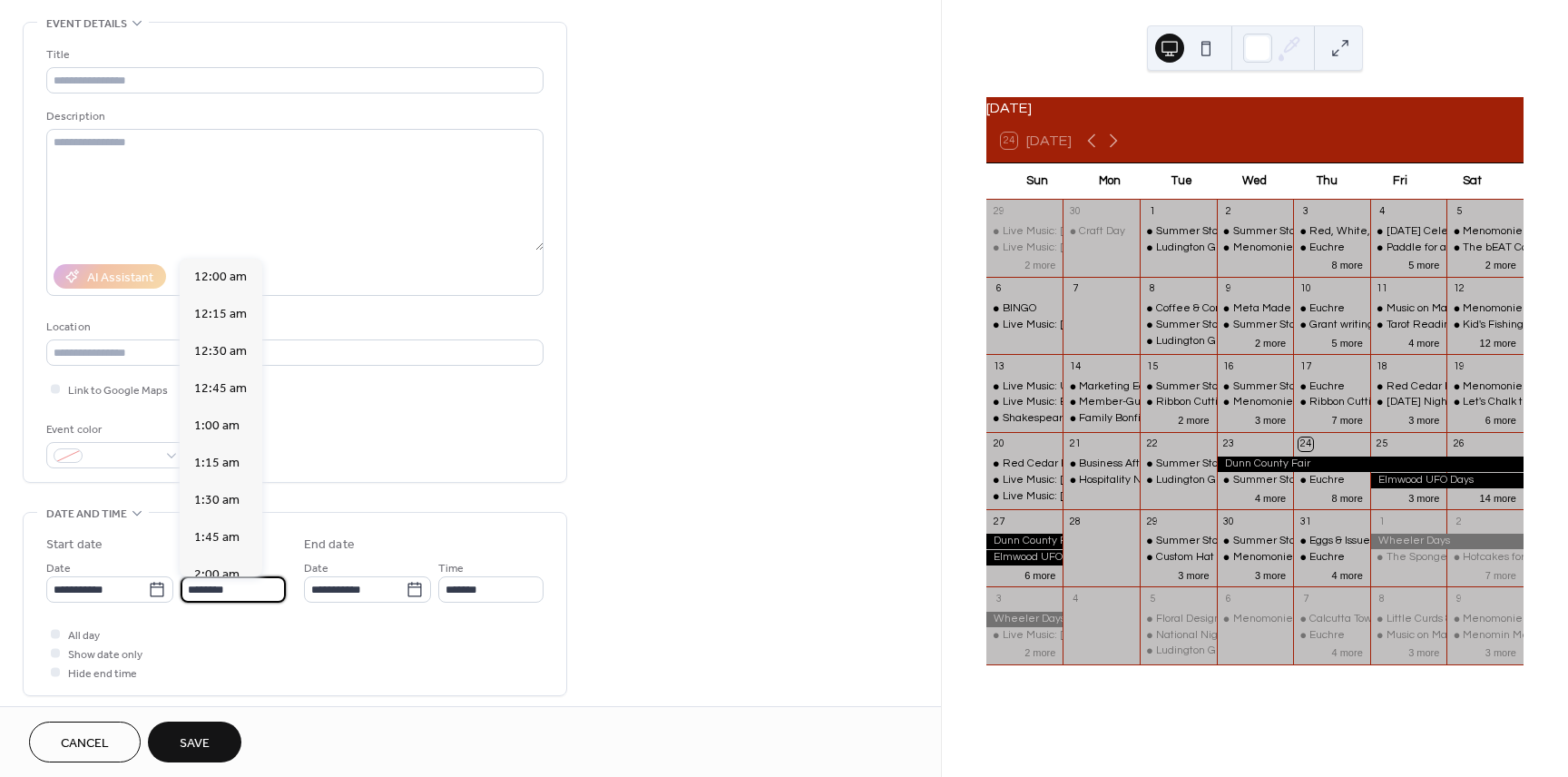click on "********" at bounding box center [233, 589] 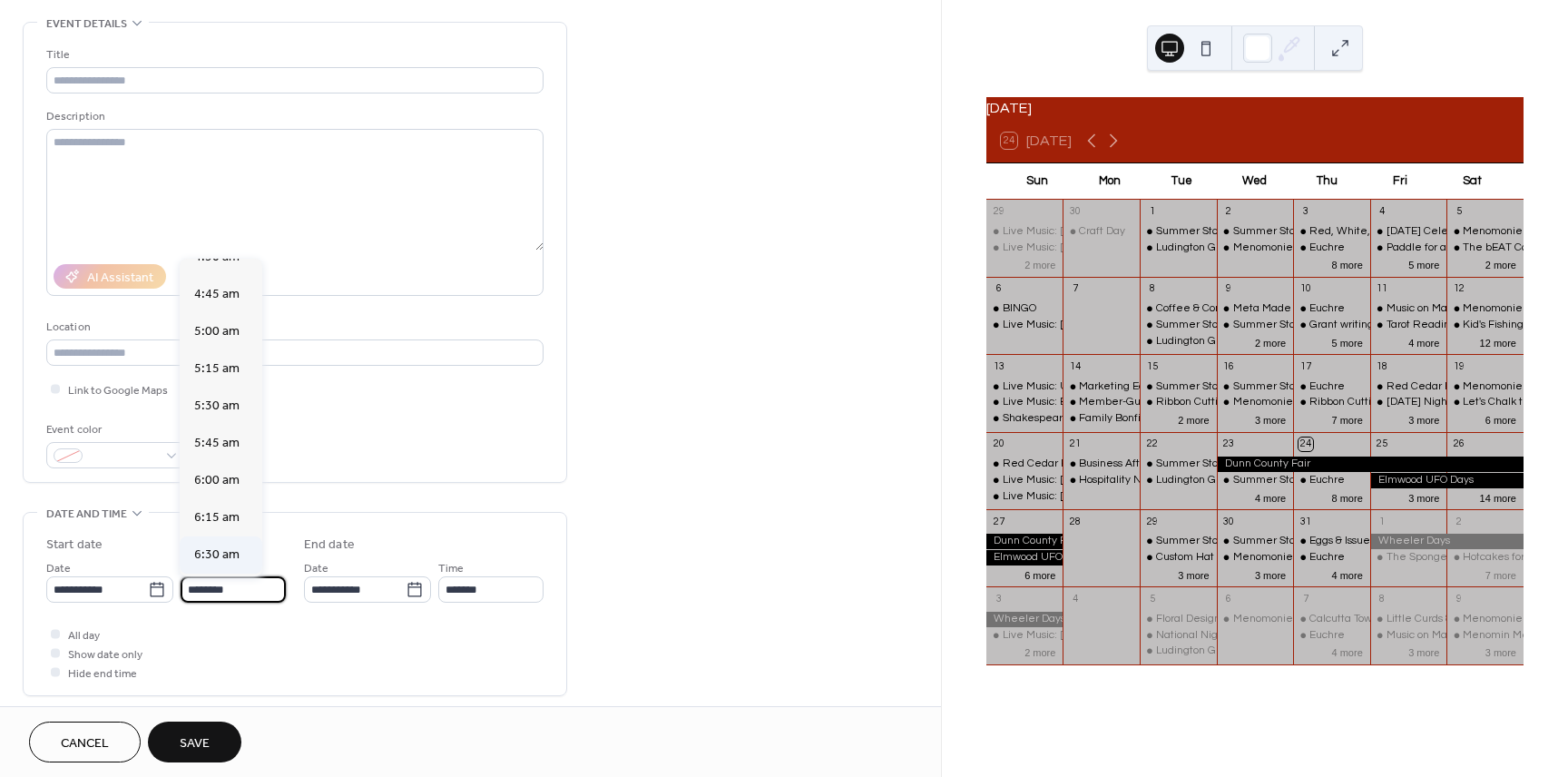 scroll, scrollTop: 695, scrollLeft: 0, axis: vertical 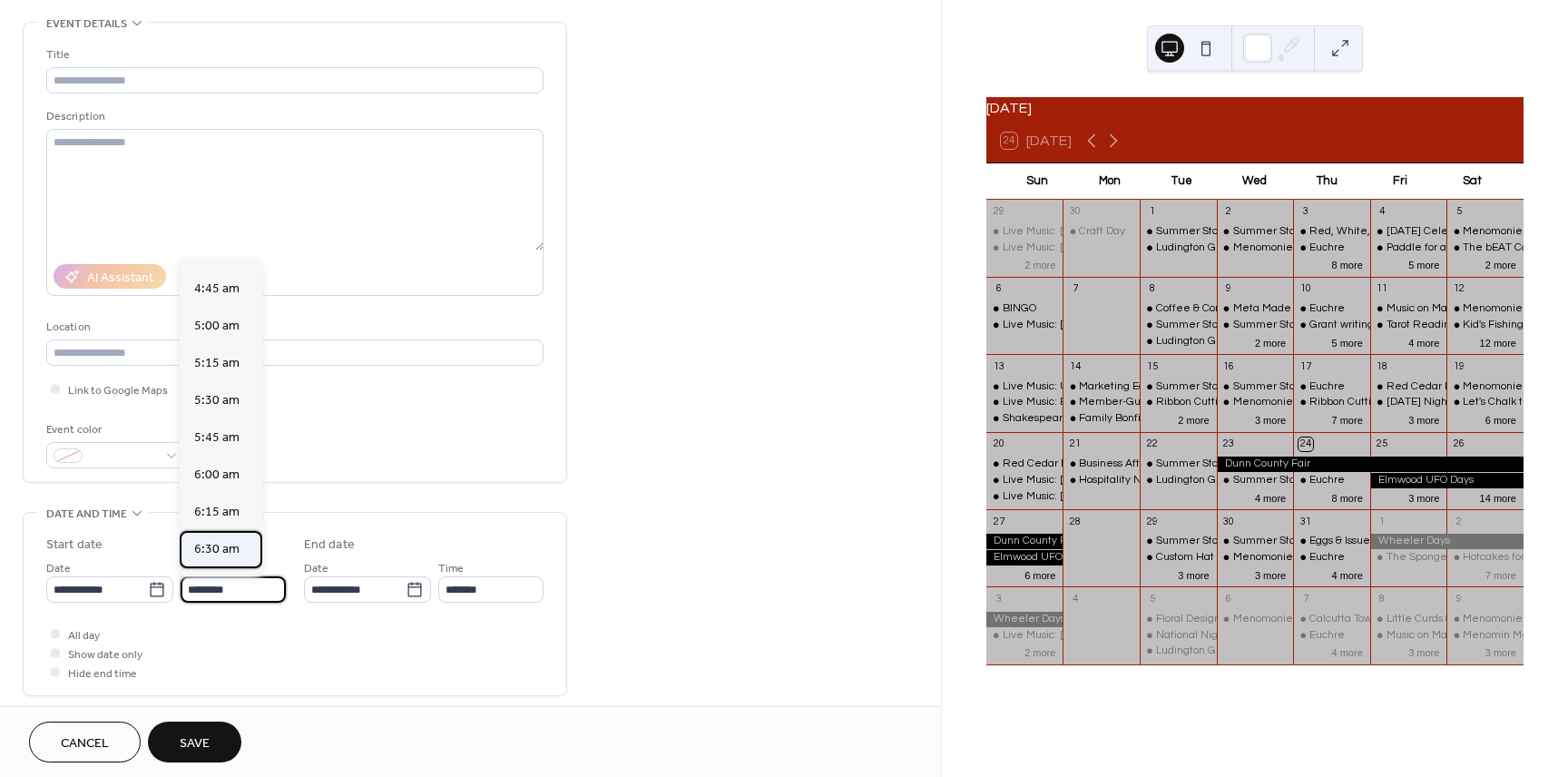 click on "6:30 am" at bounding box center (217, 549) 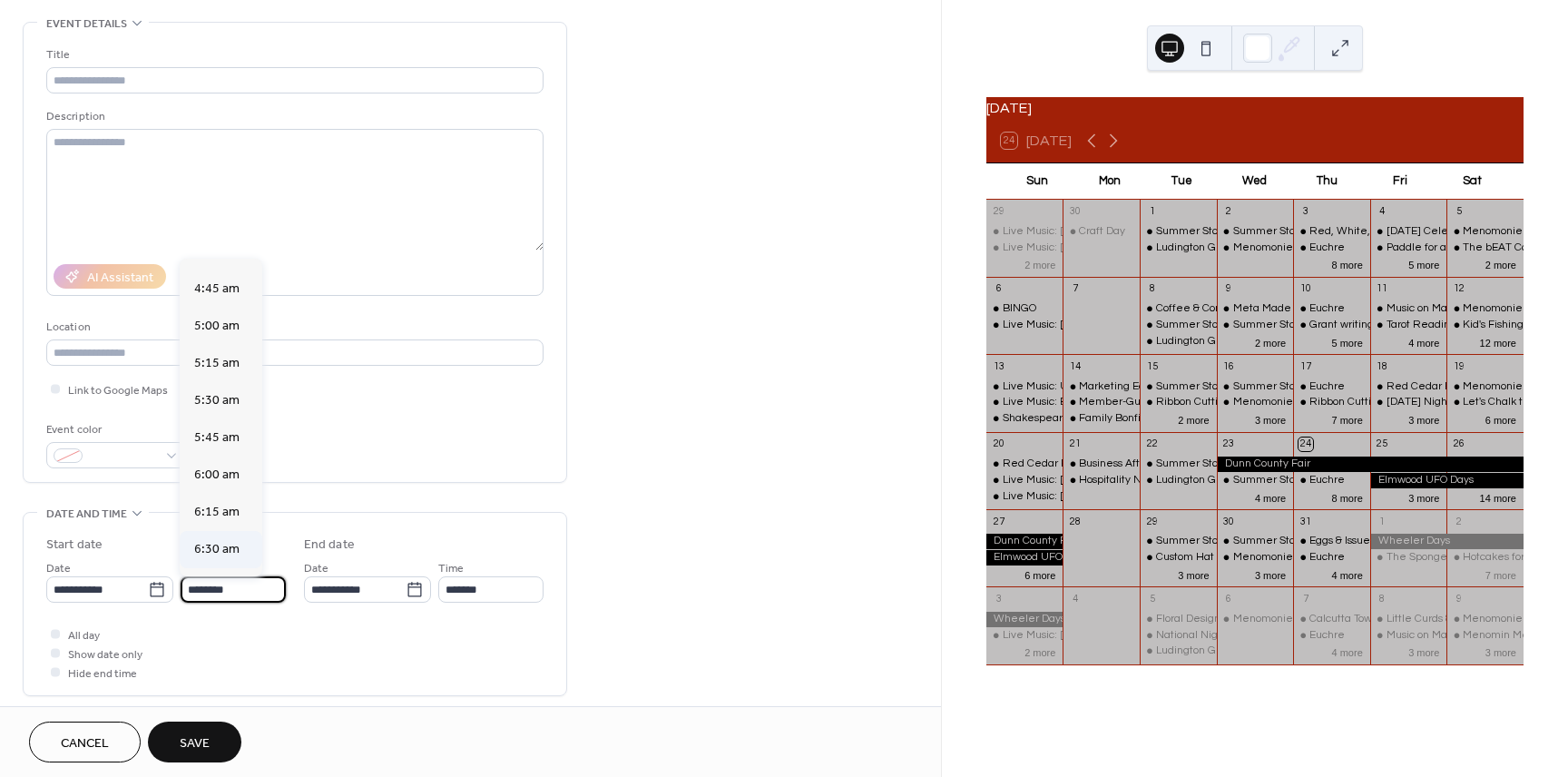 type on "*******" 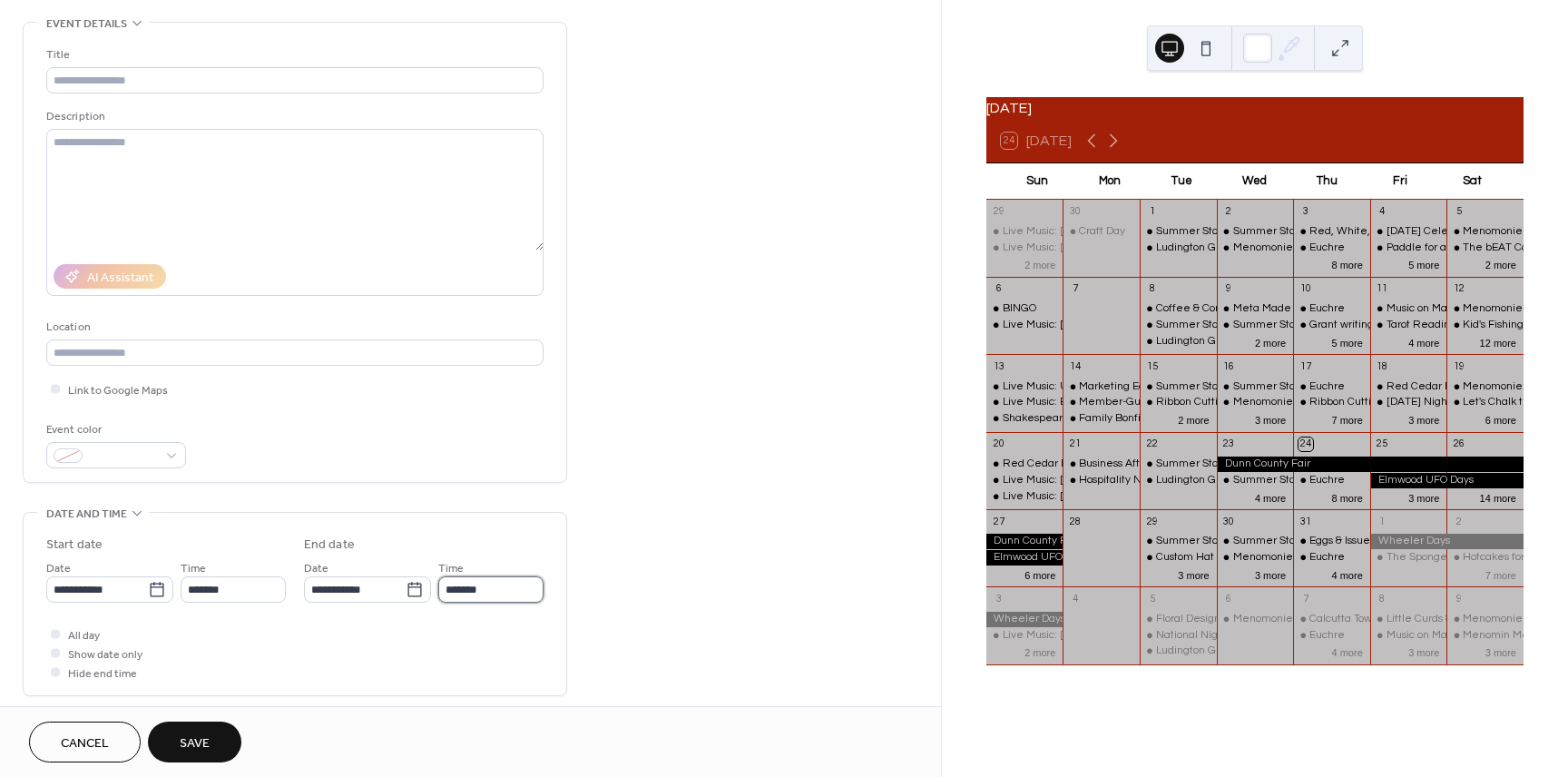 click on "*******" at bounding box center [491, 589] 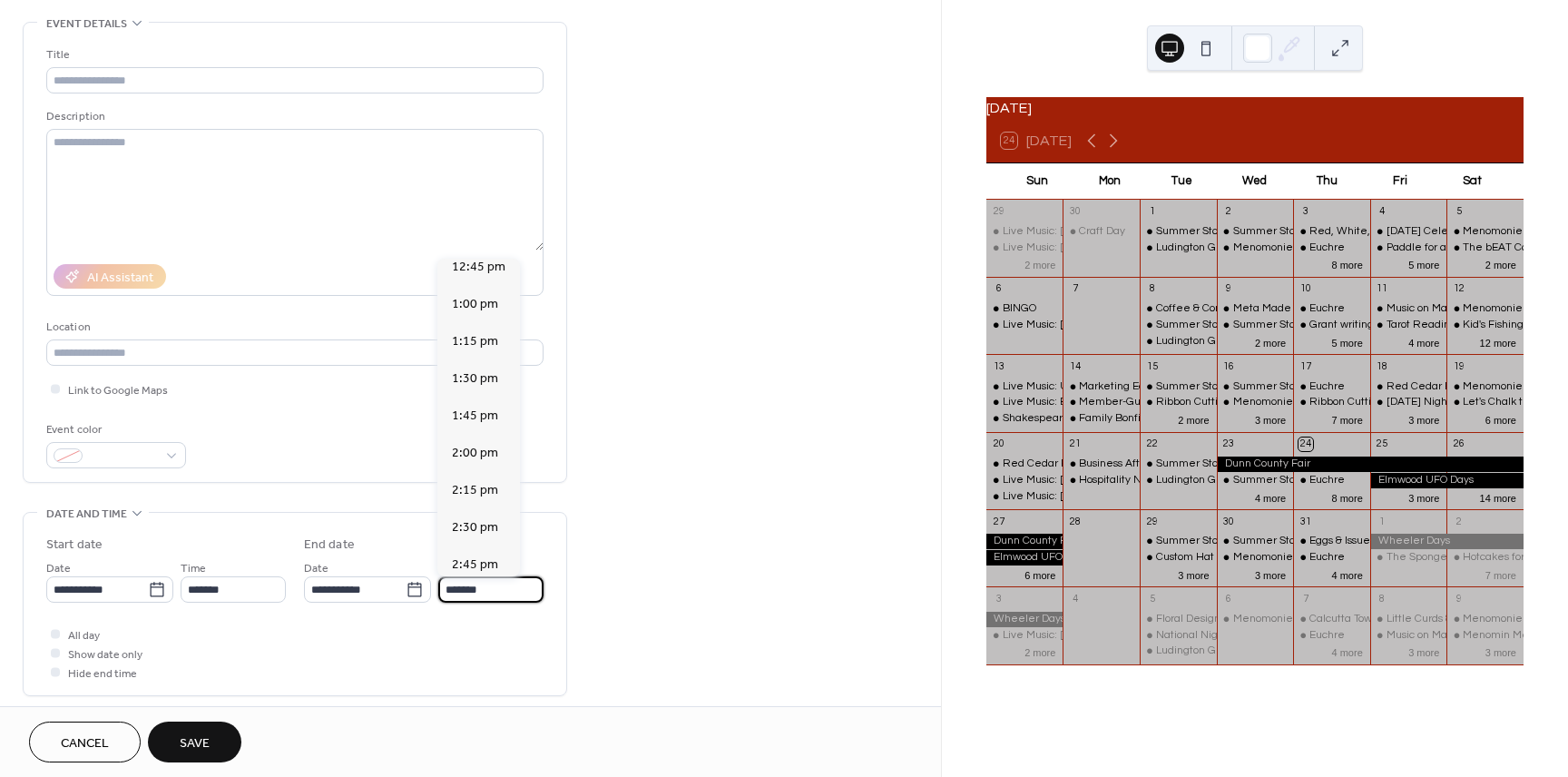 scroll, scrollTop: 1139, scrollLeft: 0, axis: vertical 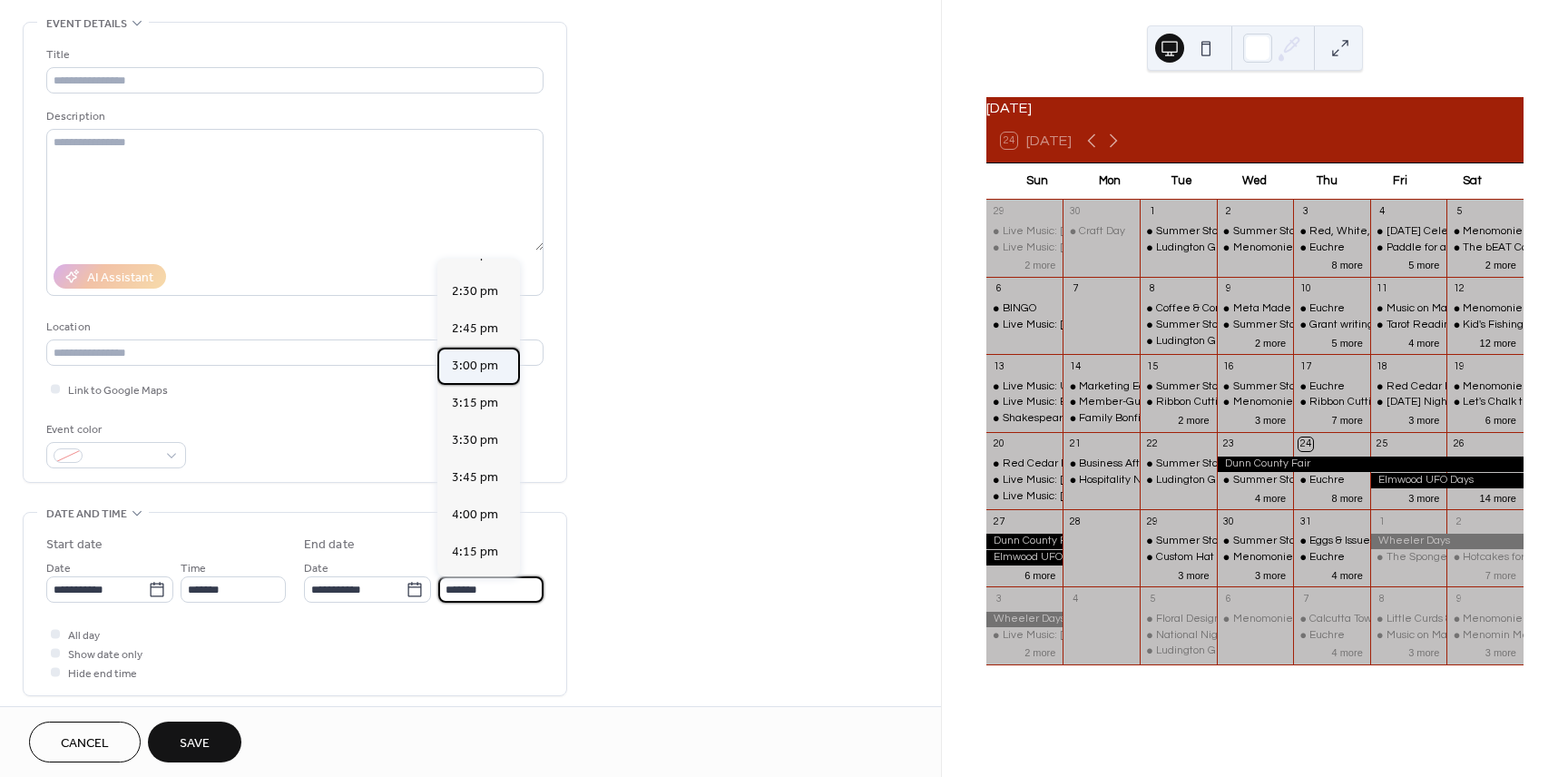 click on "3:00 pm" at bounding box center (475, 366) 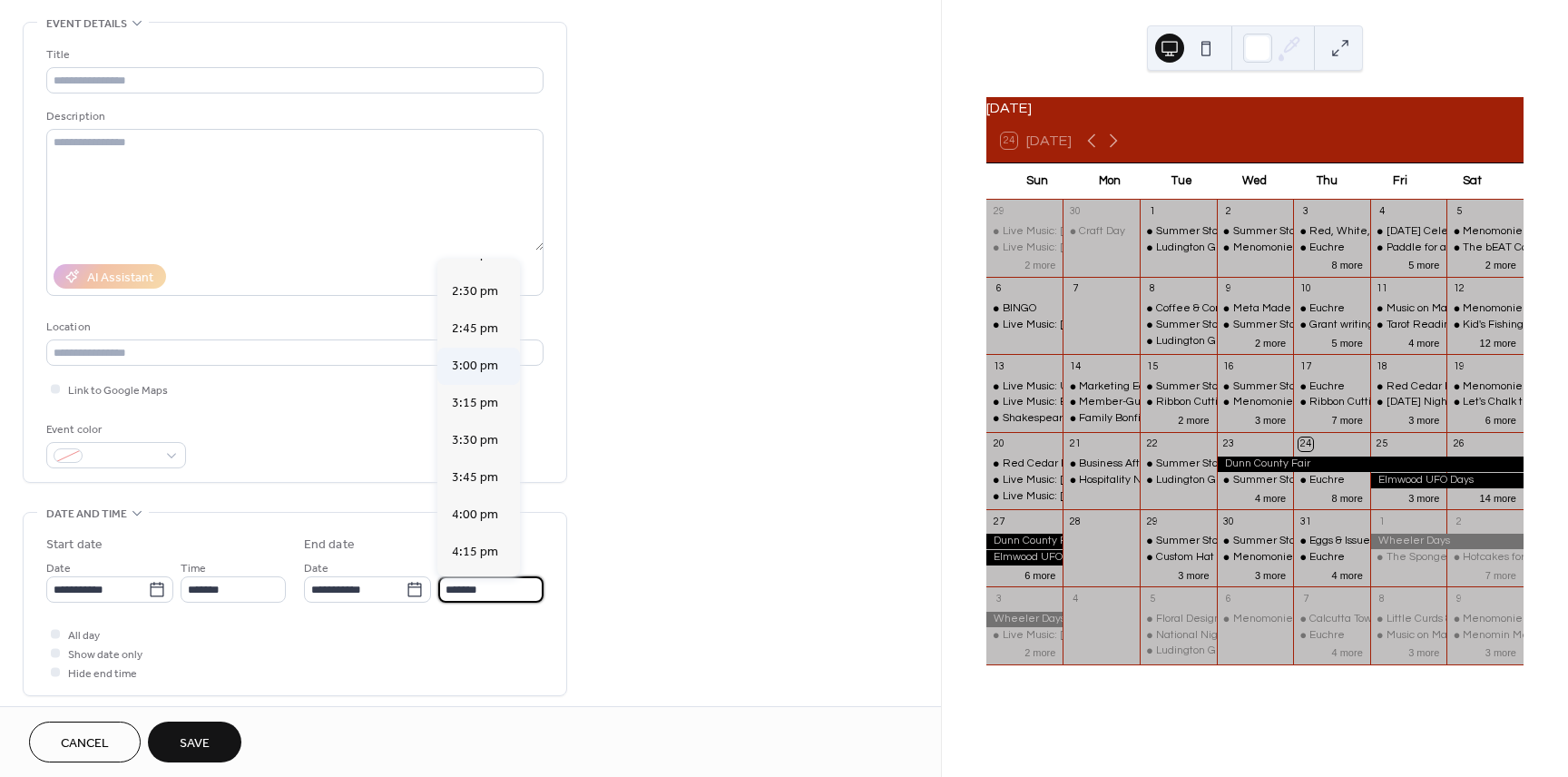 type on "*******" 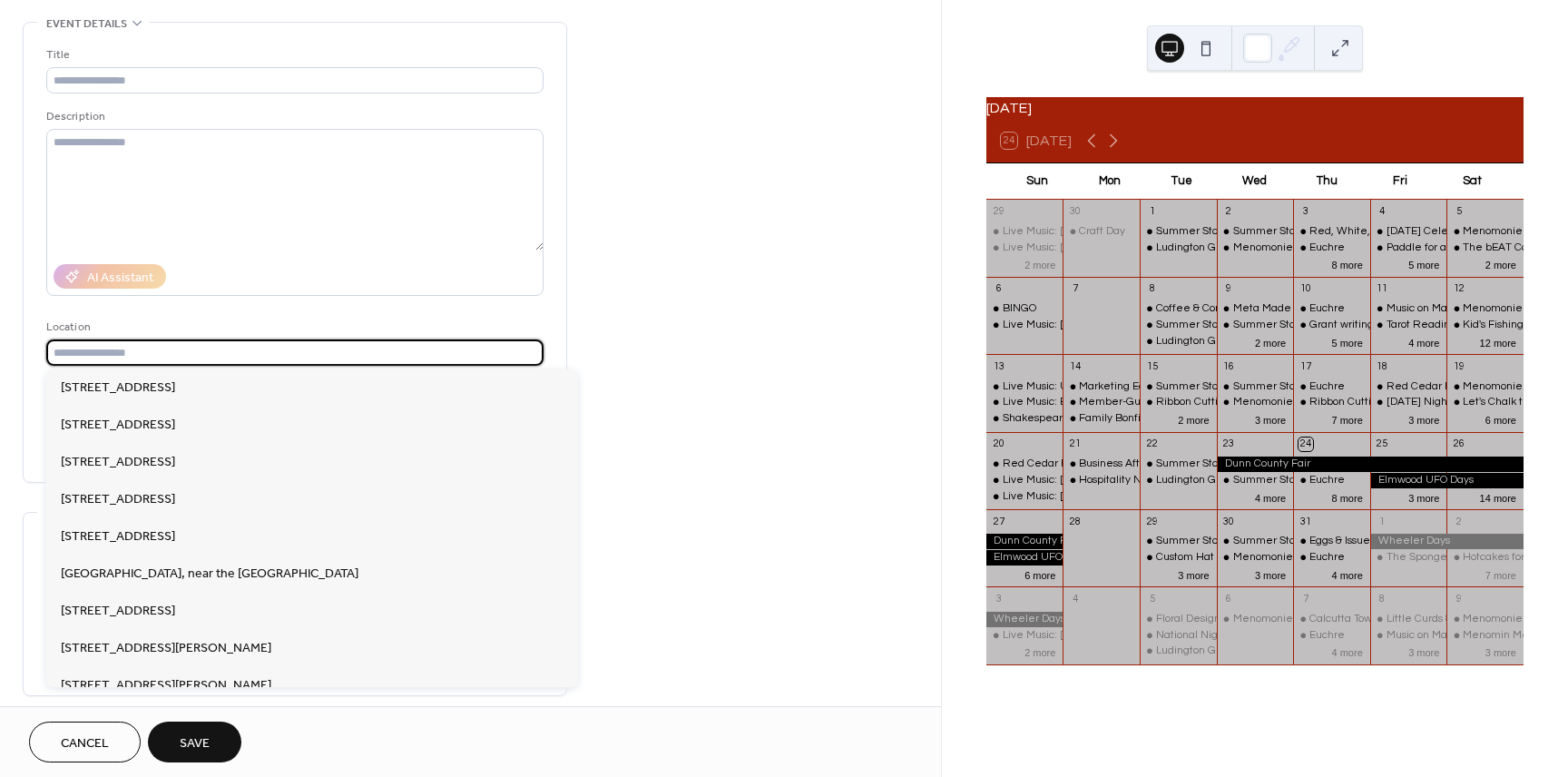 click at bounding box center [295, 352] 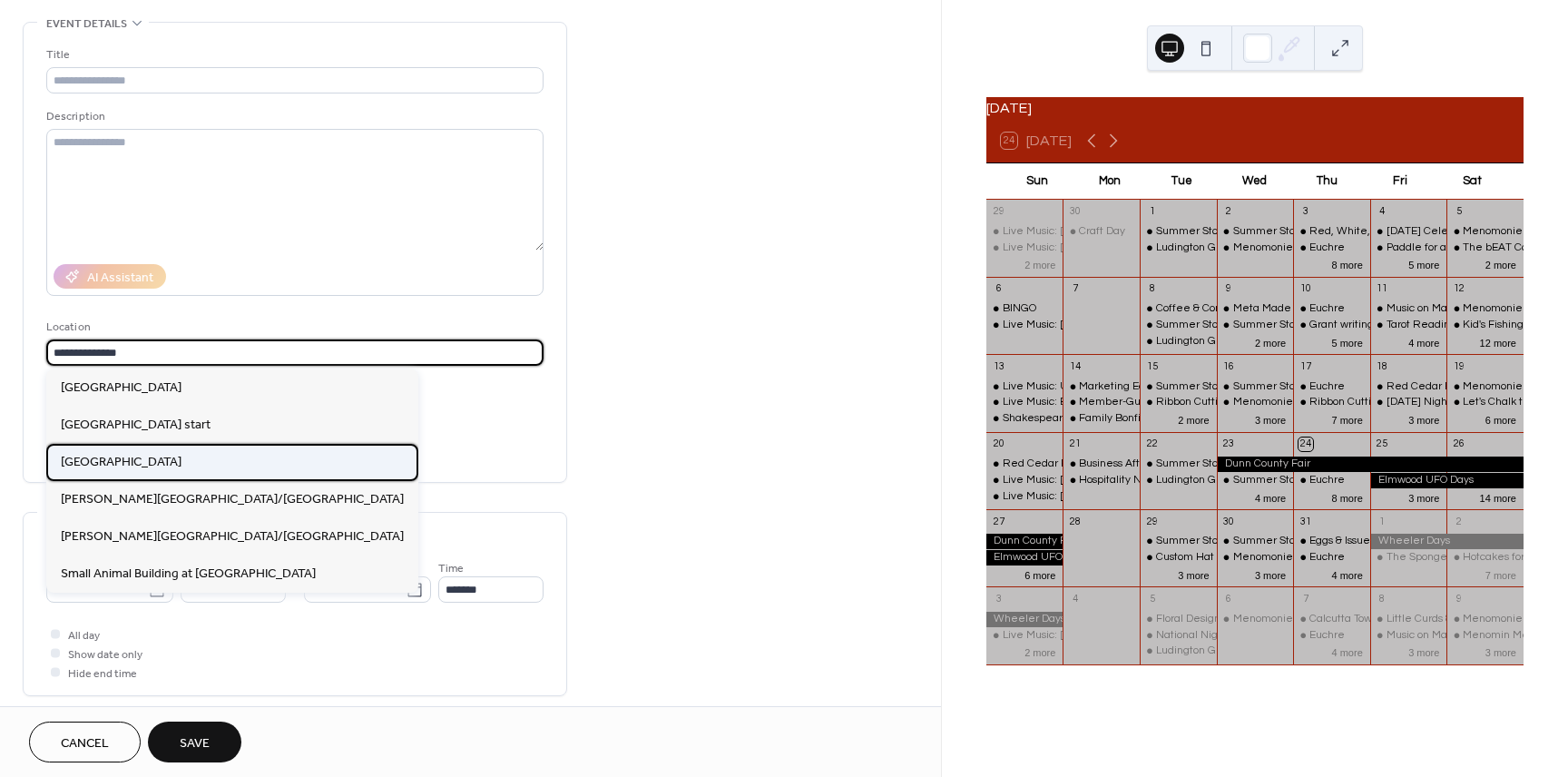 click on "[GEOGRAPHIC_DATA]" at bounding box center [121, 462] 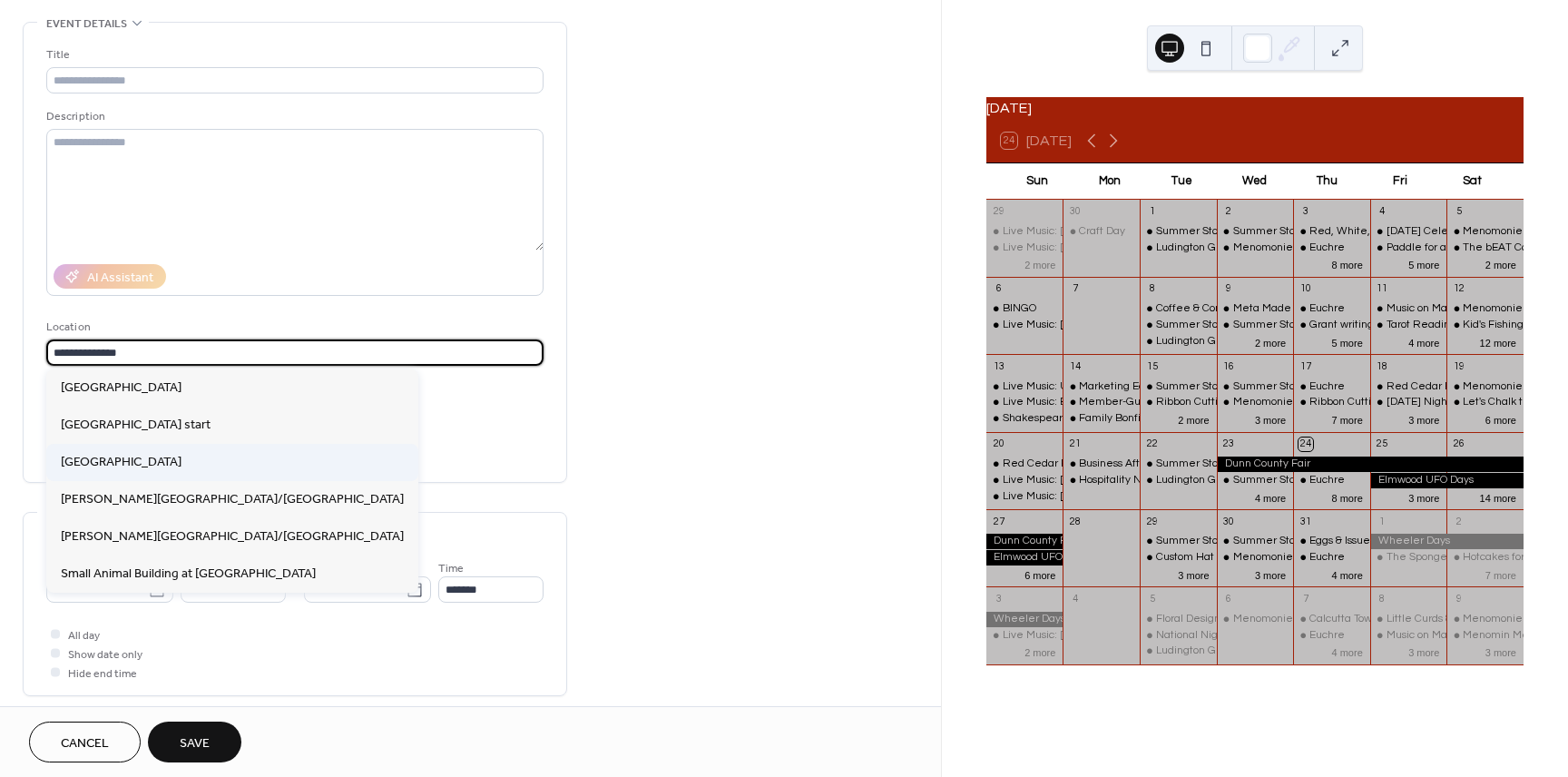 type on "**********" 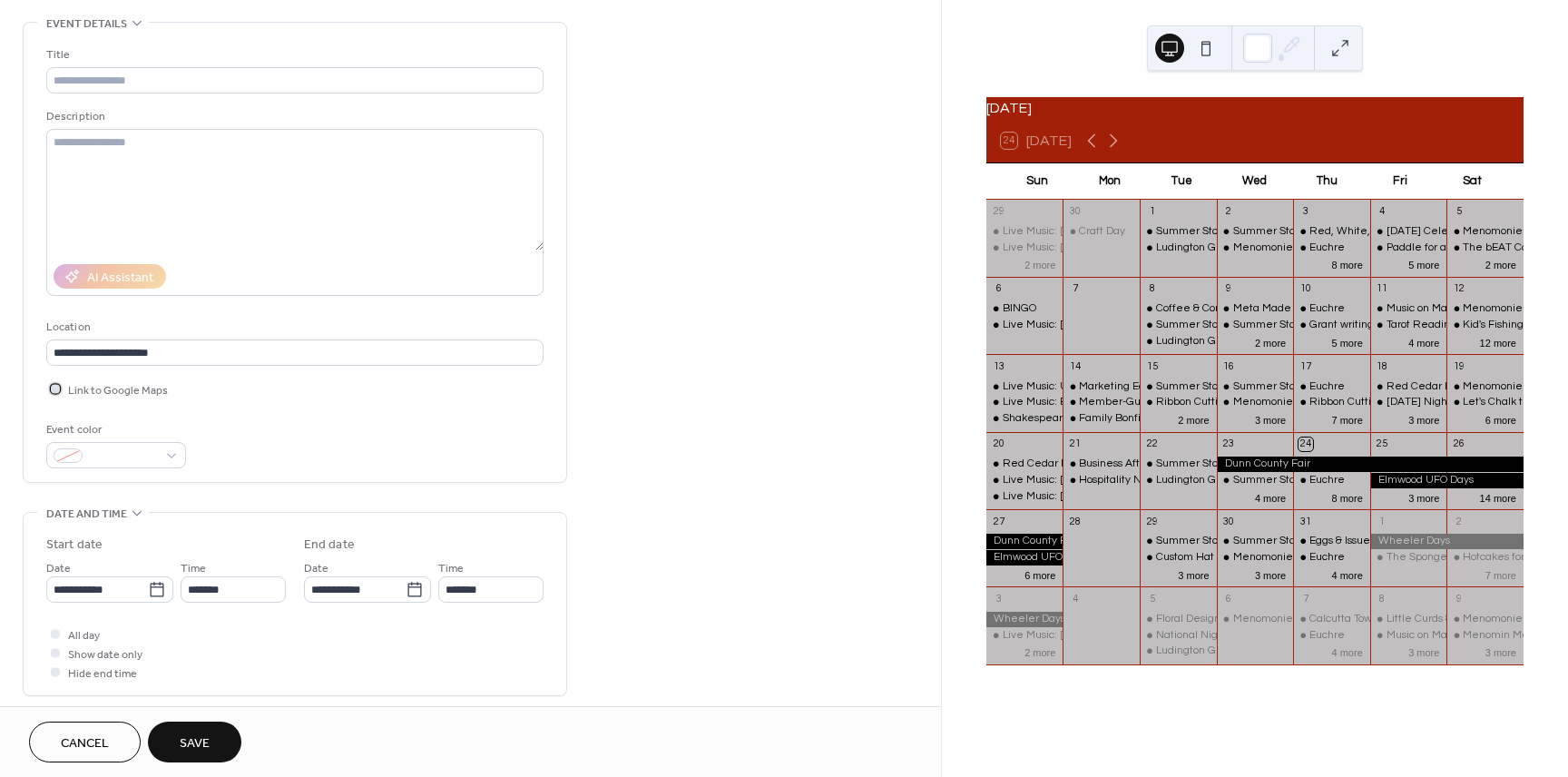 click on "Link to Google Maps" at bounding box center [118, 390] 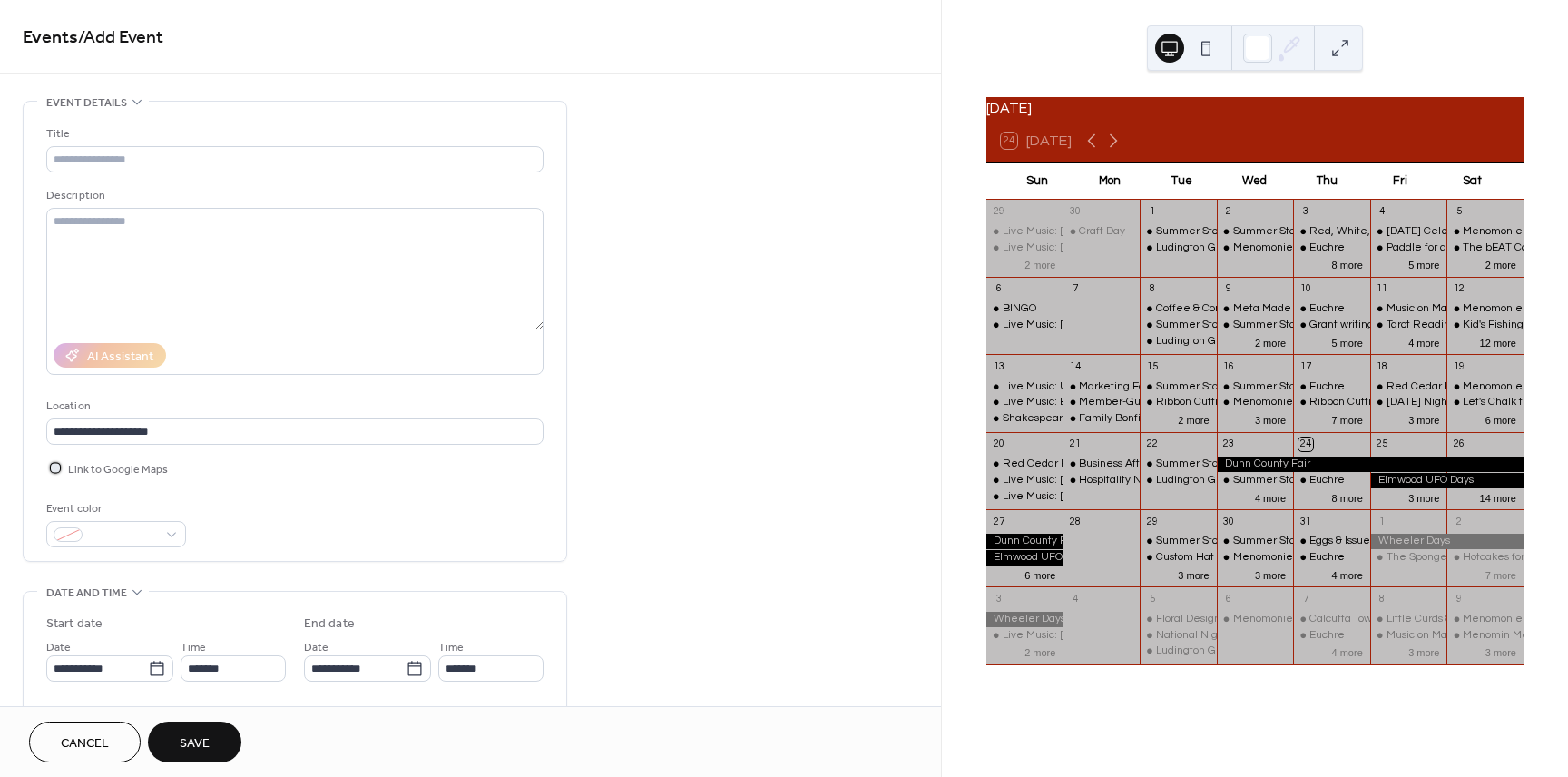 scroll, scrollTop: 4, scrollLeft: 0, axis: vertical 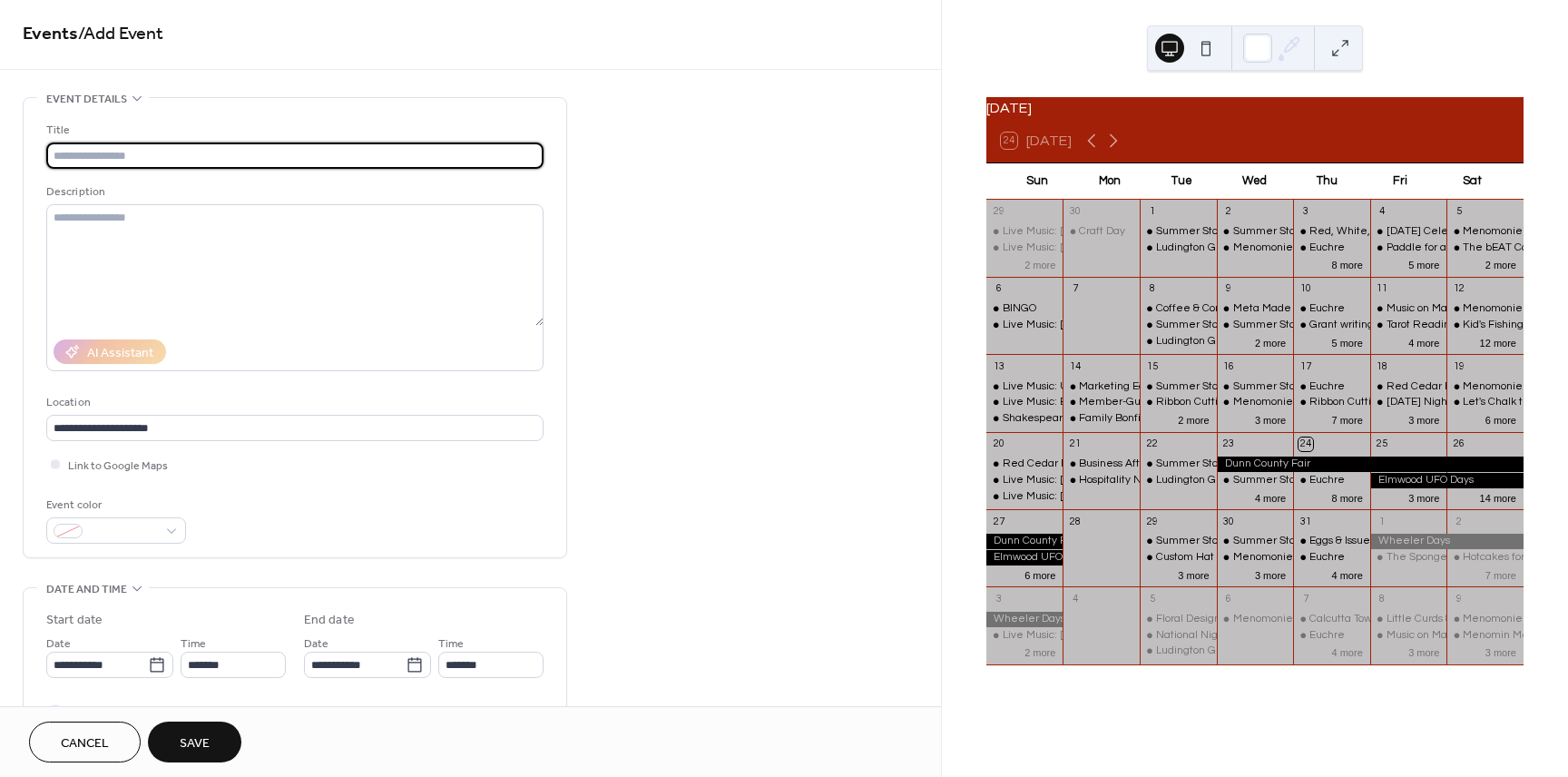 paste on "**********" 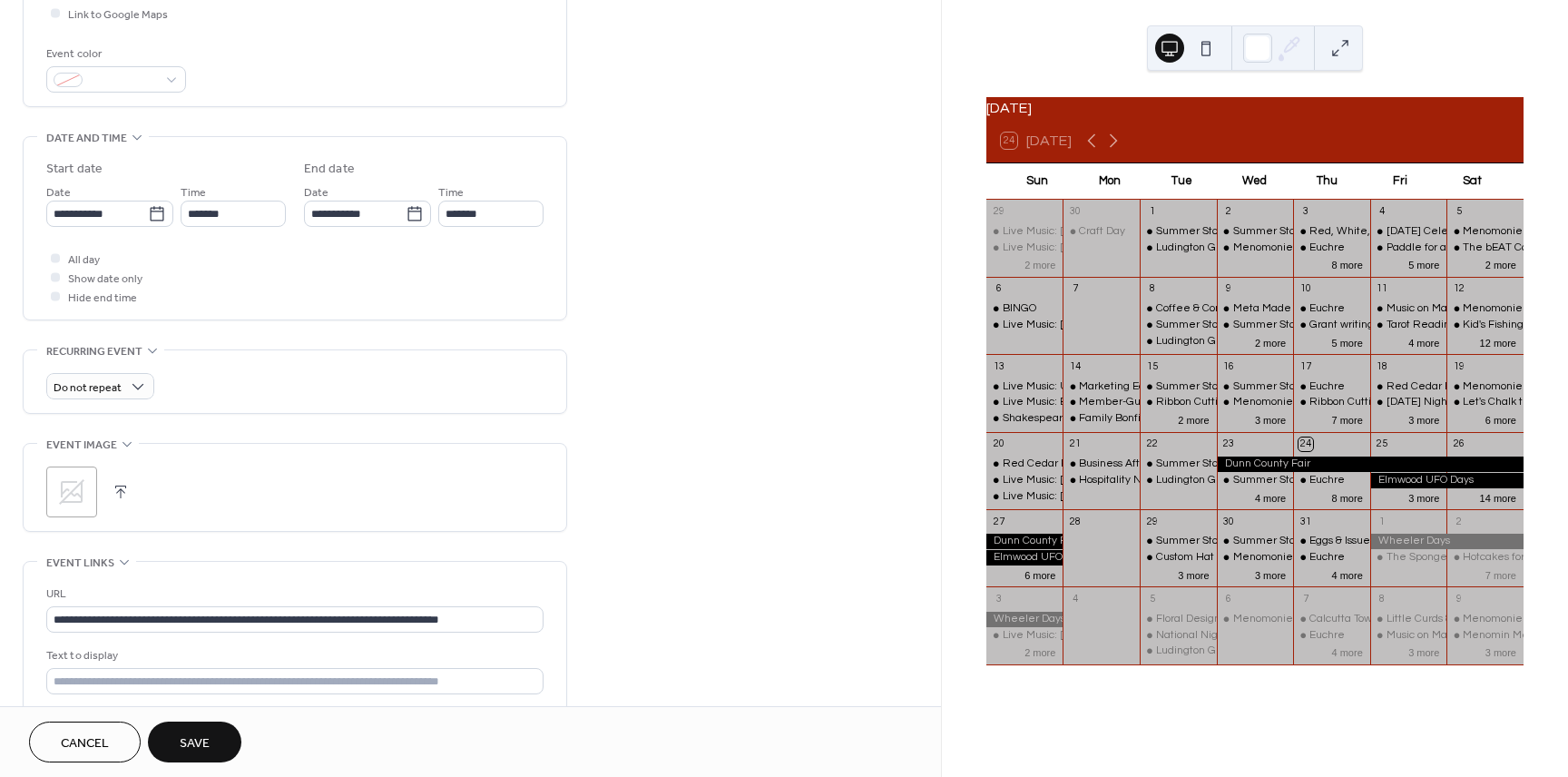 scroll, scrollTop: 504, scrollLeft: 0, axis: vertical 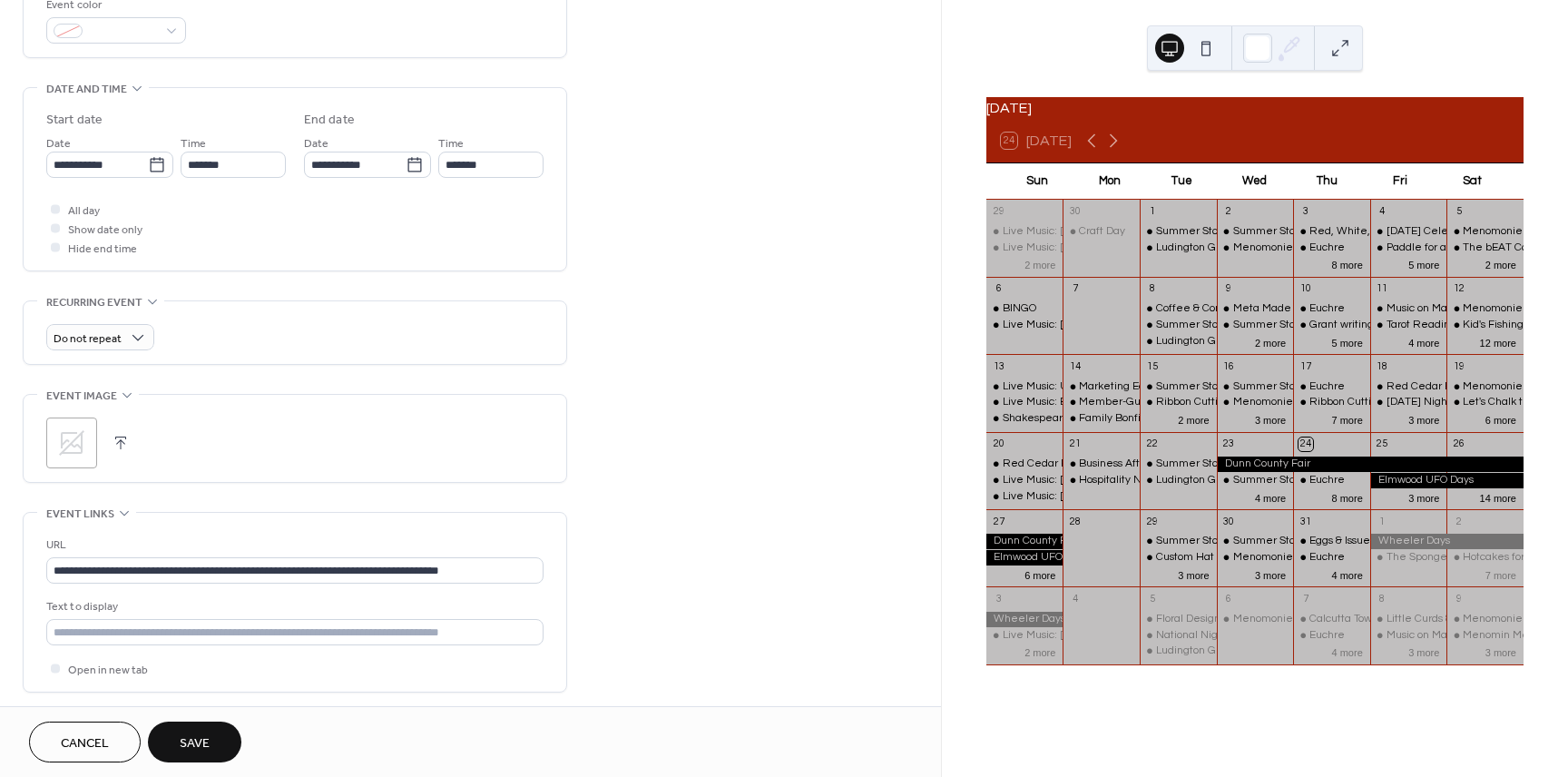 type on "**********" 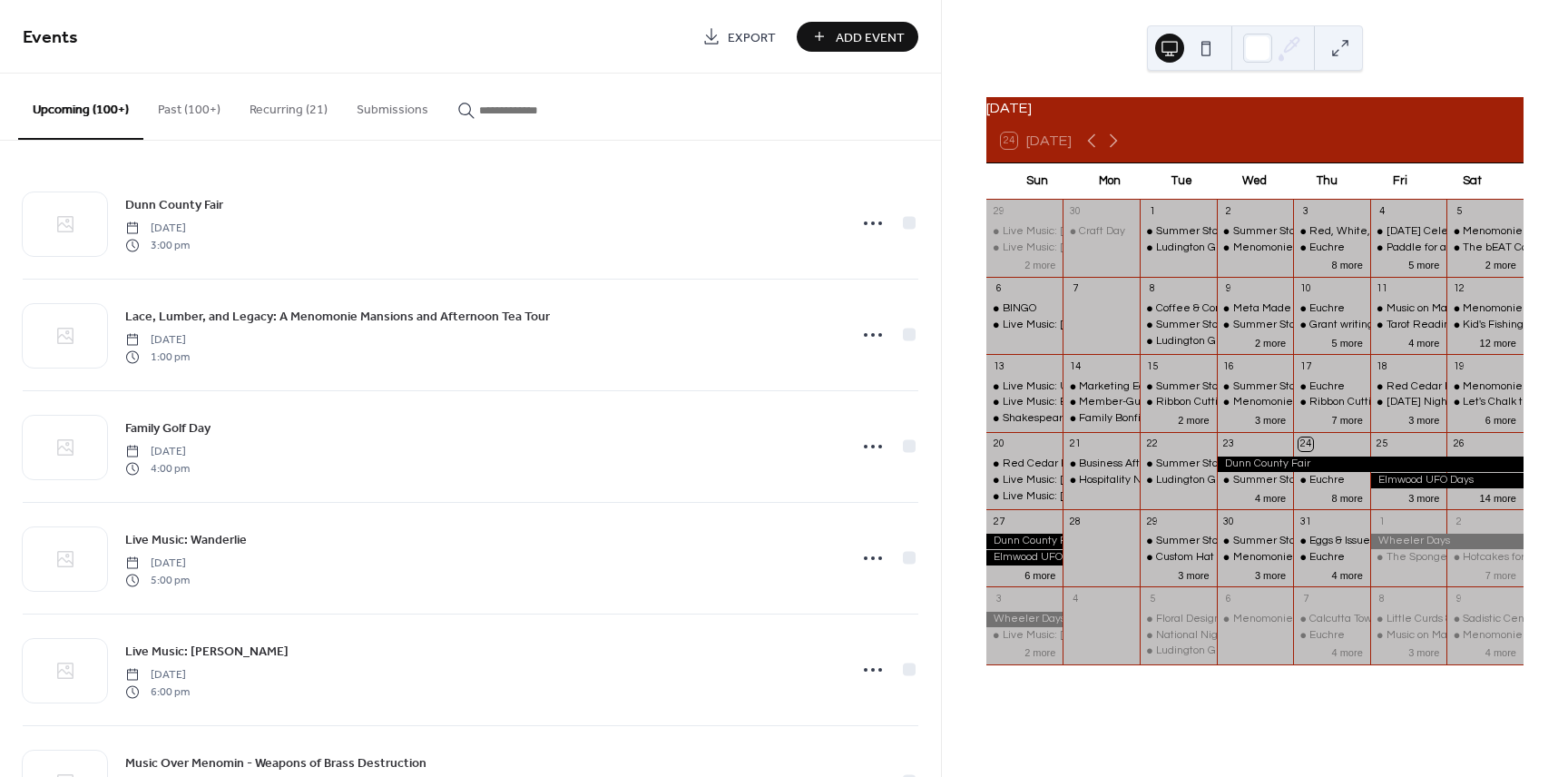 click on "Add Event" at bounding box center [870, 37] 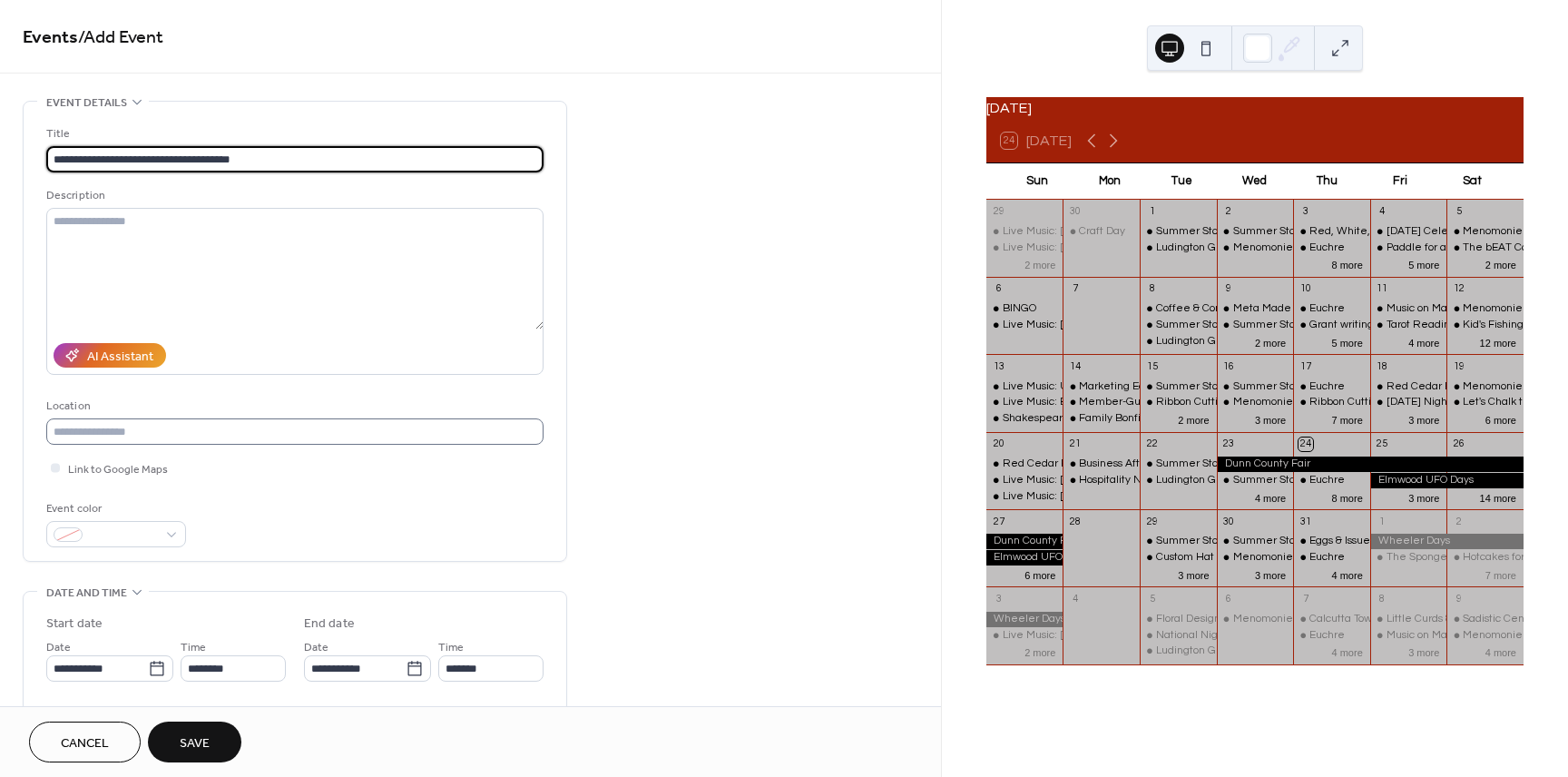 type on "**********" 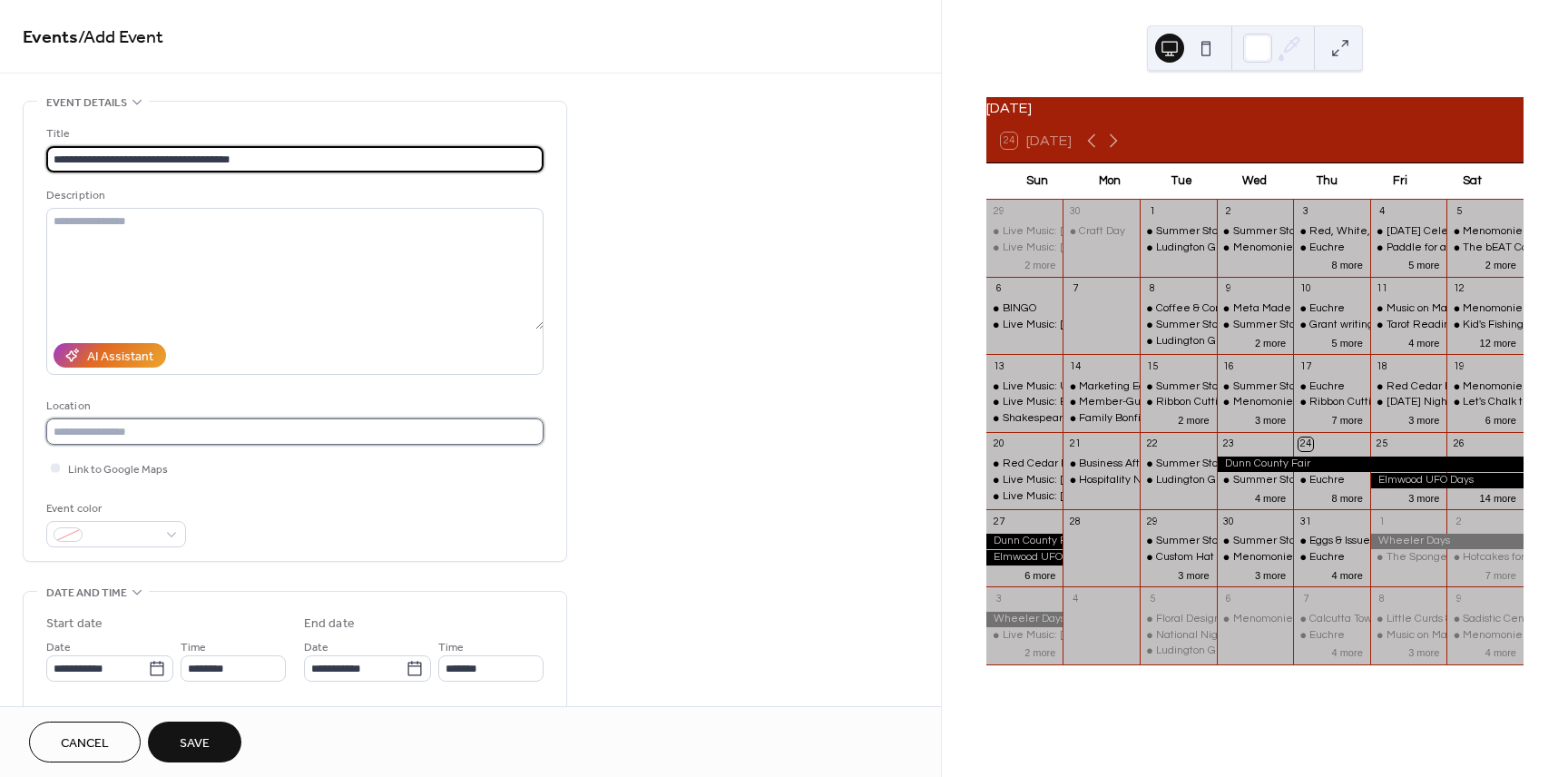 click at bounding box center [295, 431] 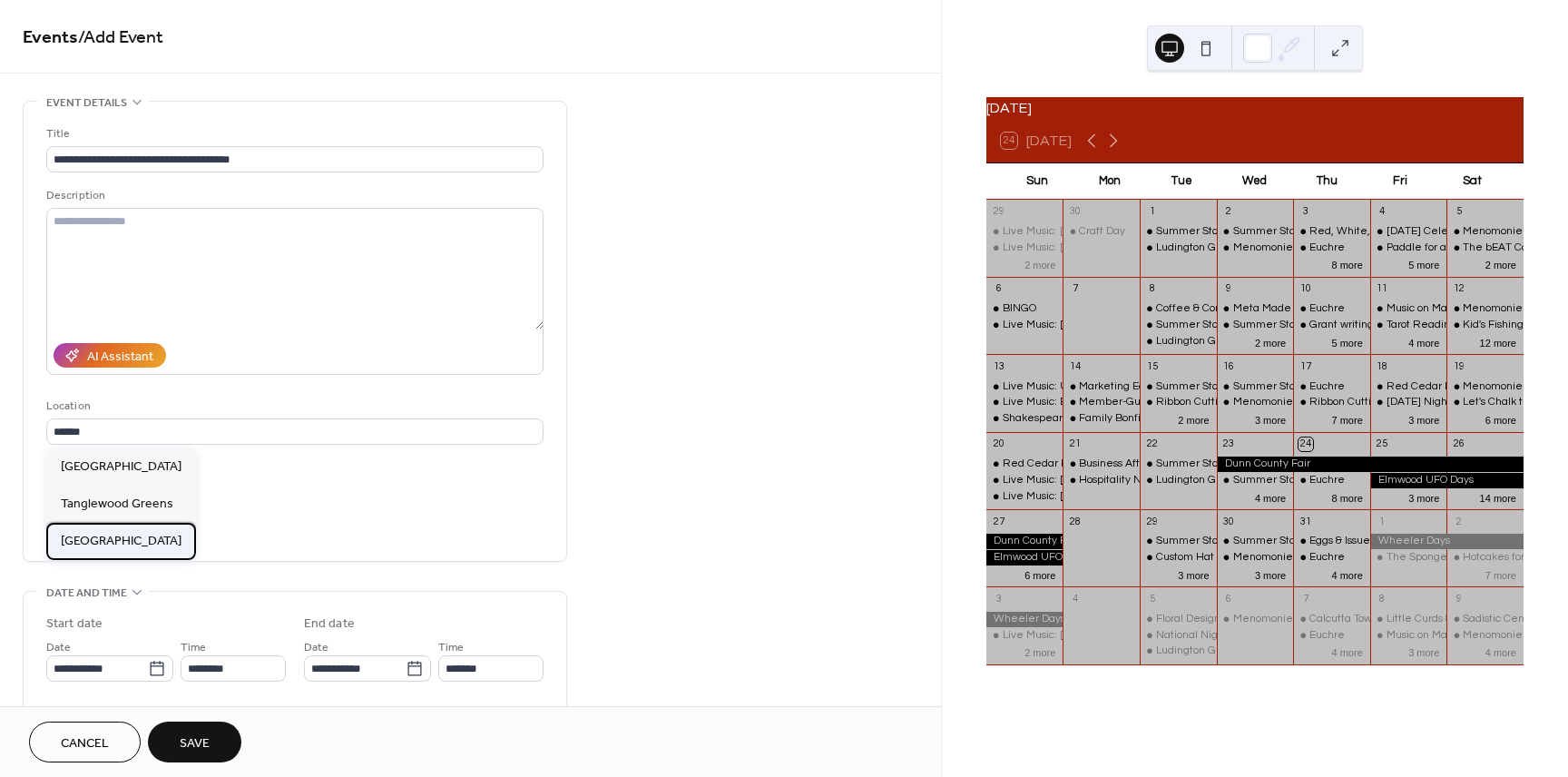 click on "[GEOGRAPHIC_DATA]" at bounding box center (121, 541) 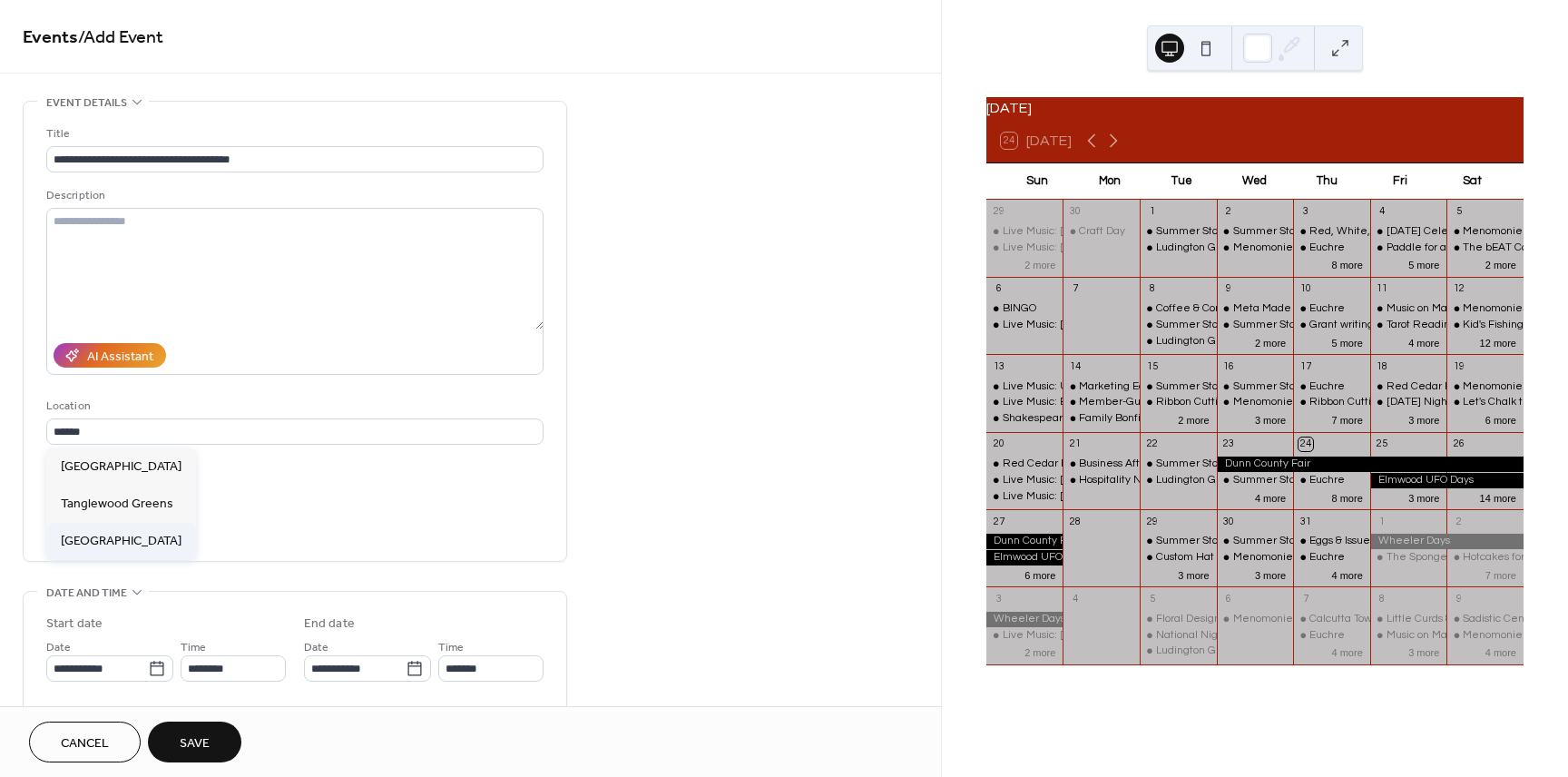 type on "**********" 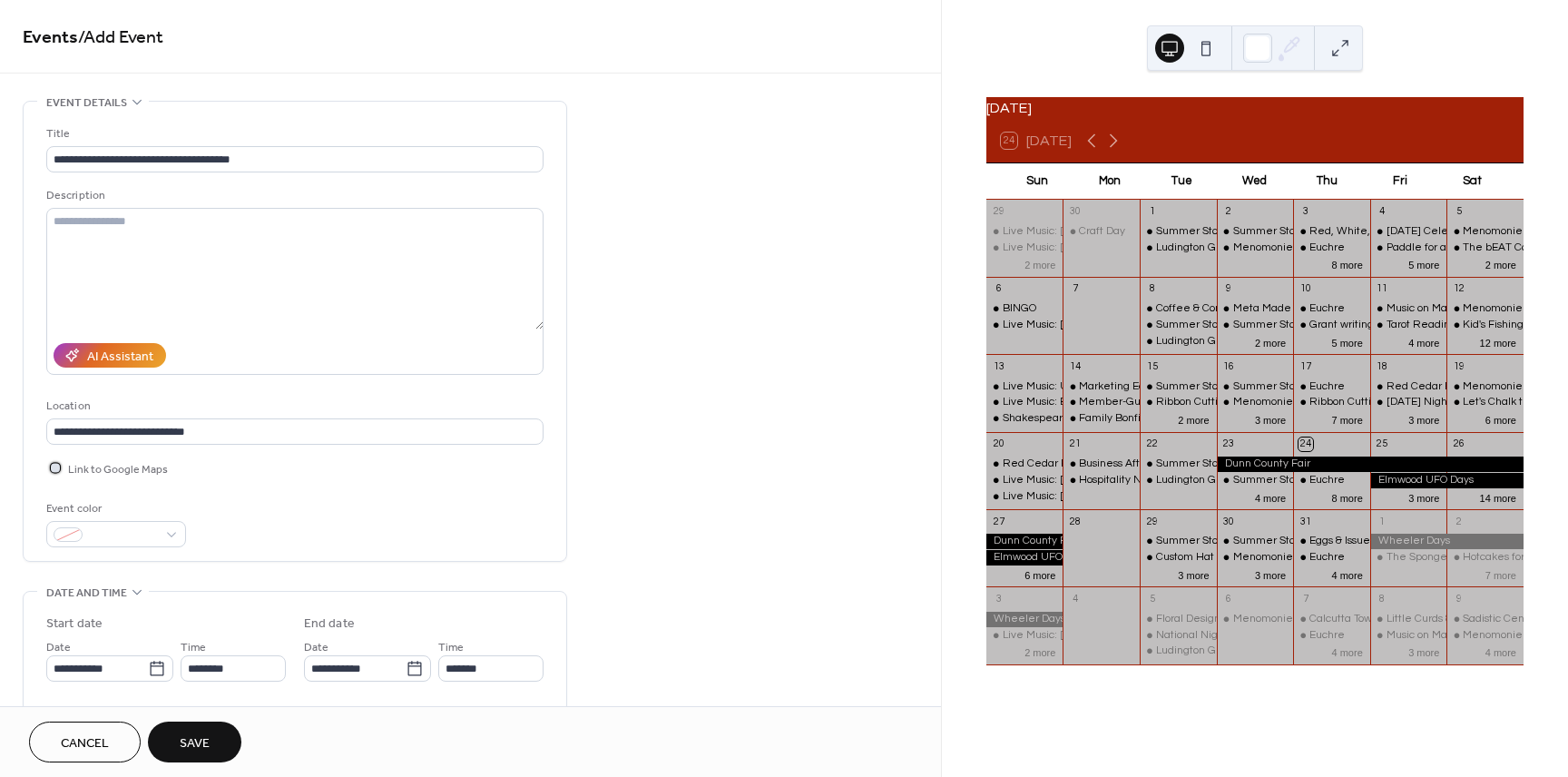 click at bounding box center [55, 467] 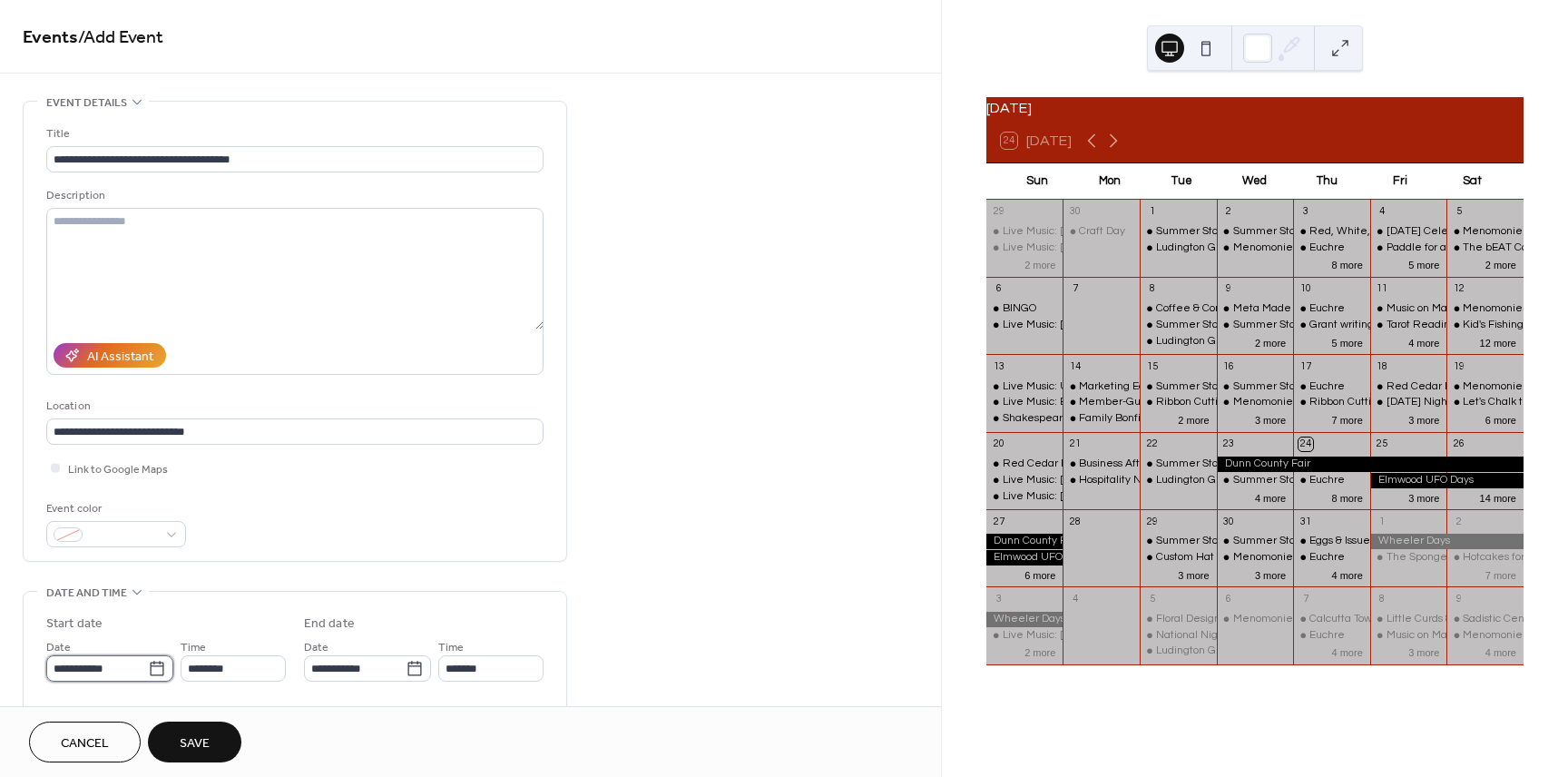 click on "**********" at bounding box center [97, 668] 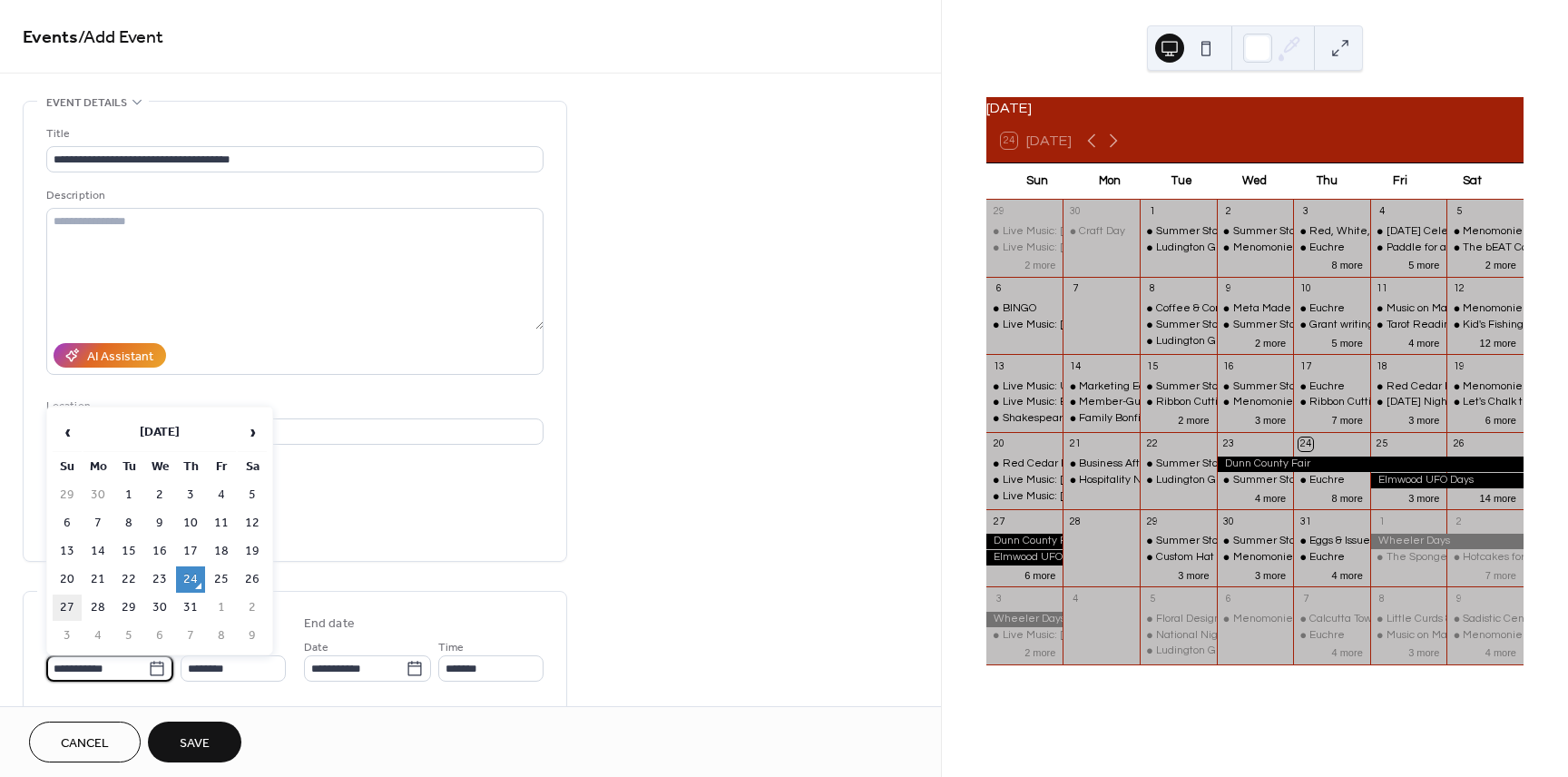 click on "27" at bounding box center [67, 607] 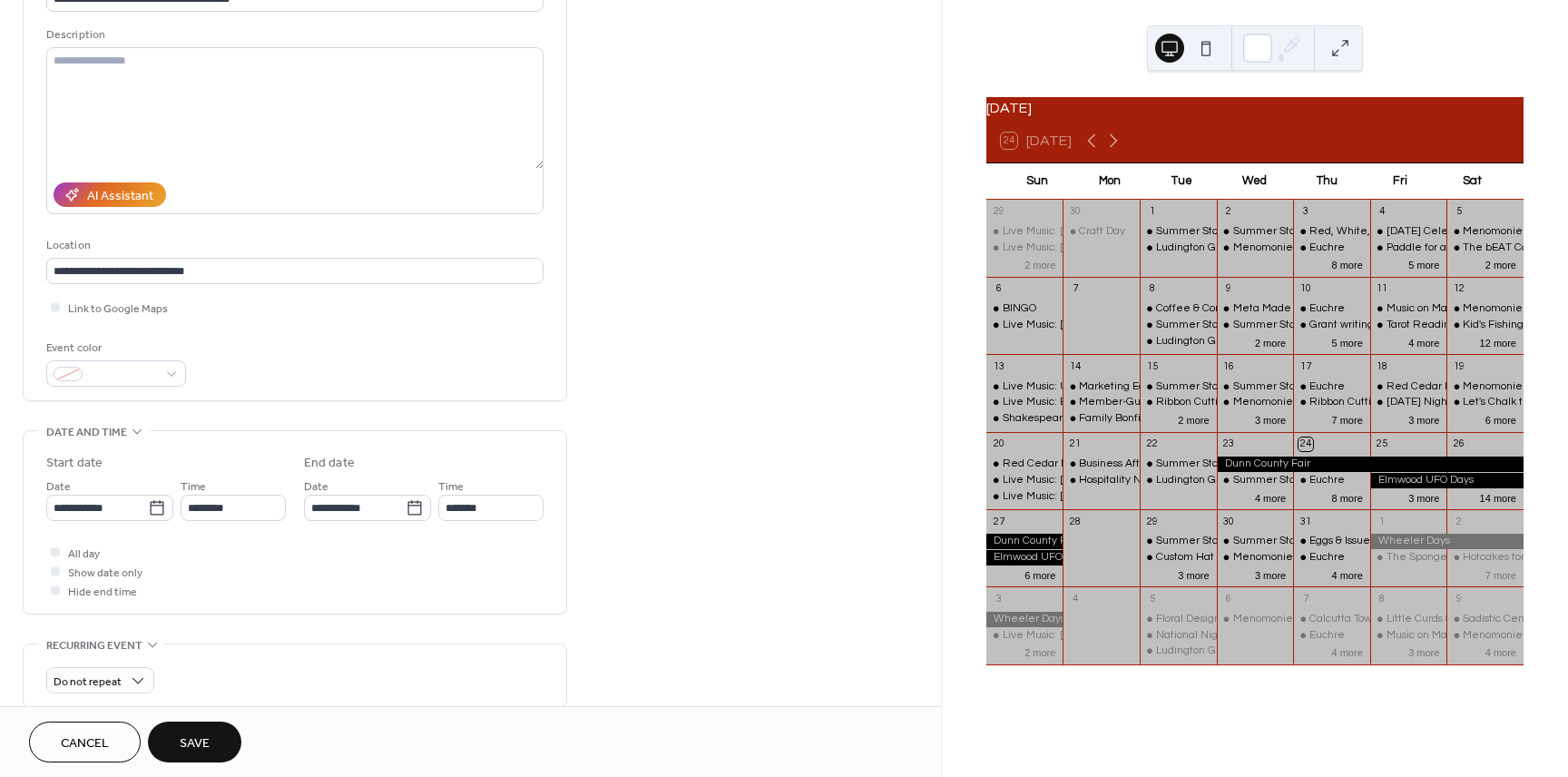 scroll, scrollTop: 202, scrollLeft: 0, axis: vertical 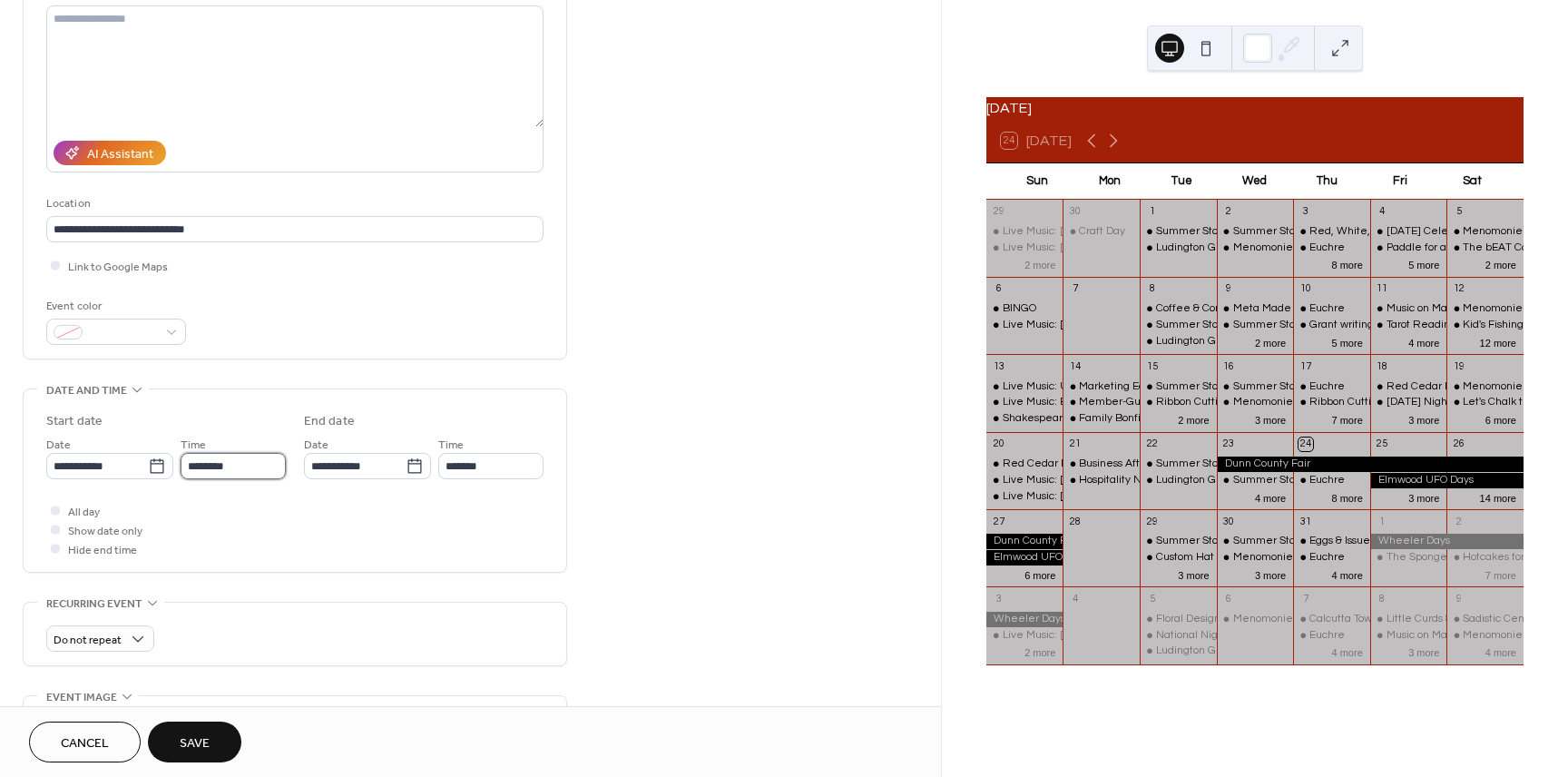 click on "********" at bounding box center [233, 466] 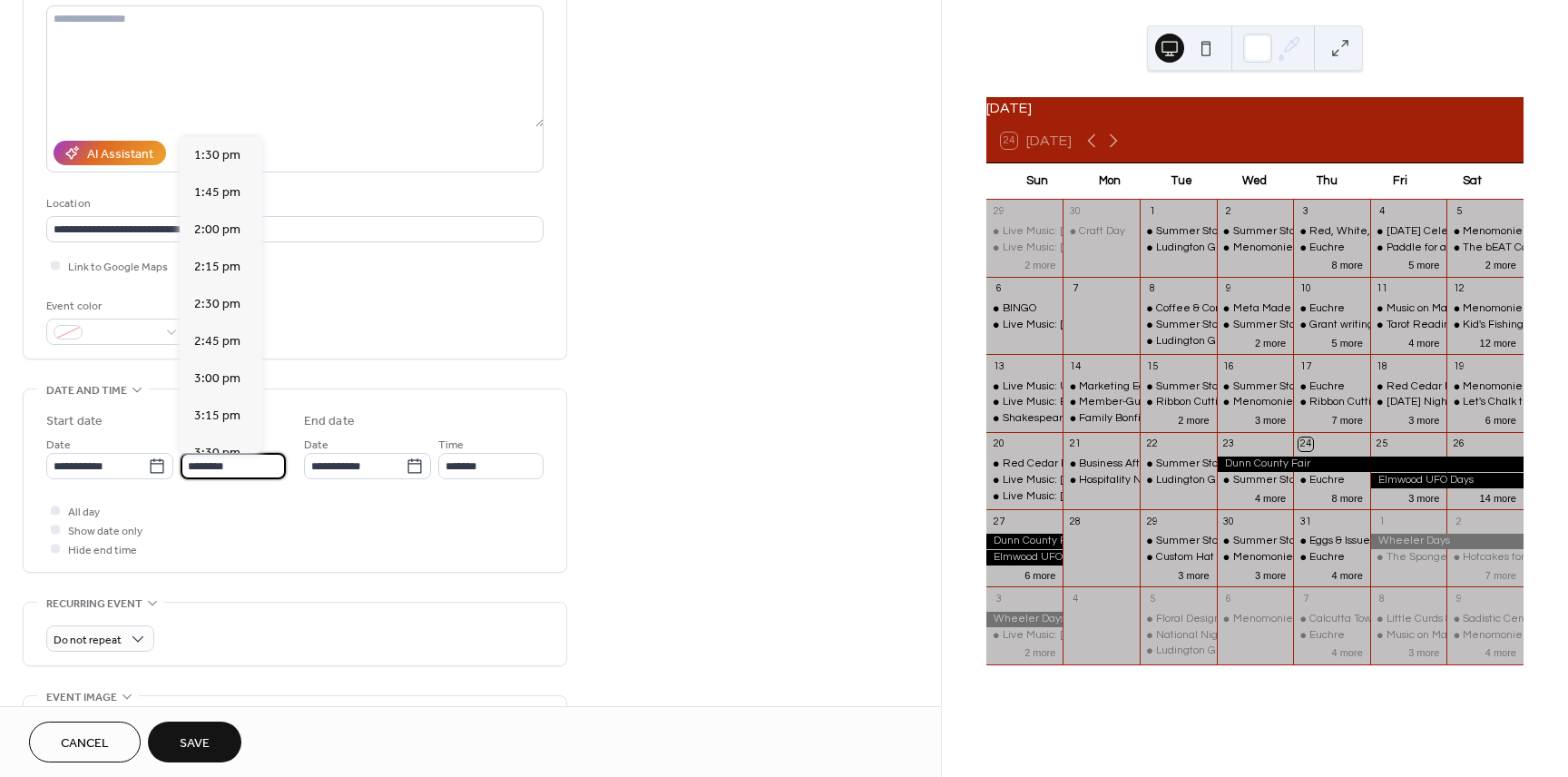 scroll, scrollTop: 2071, scrollLeft: 0, axis: vertical 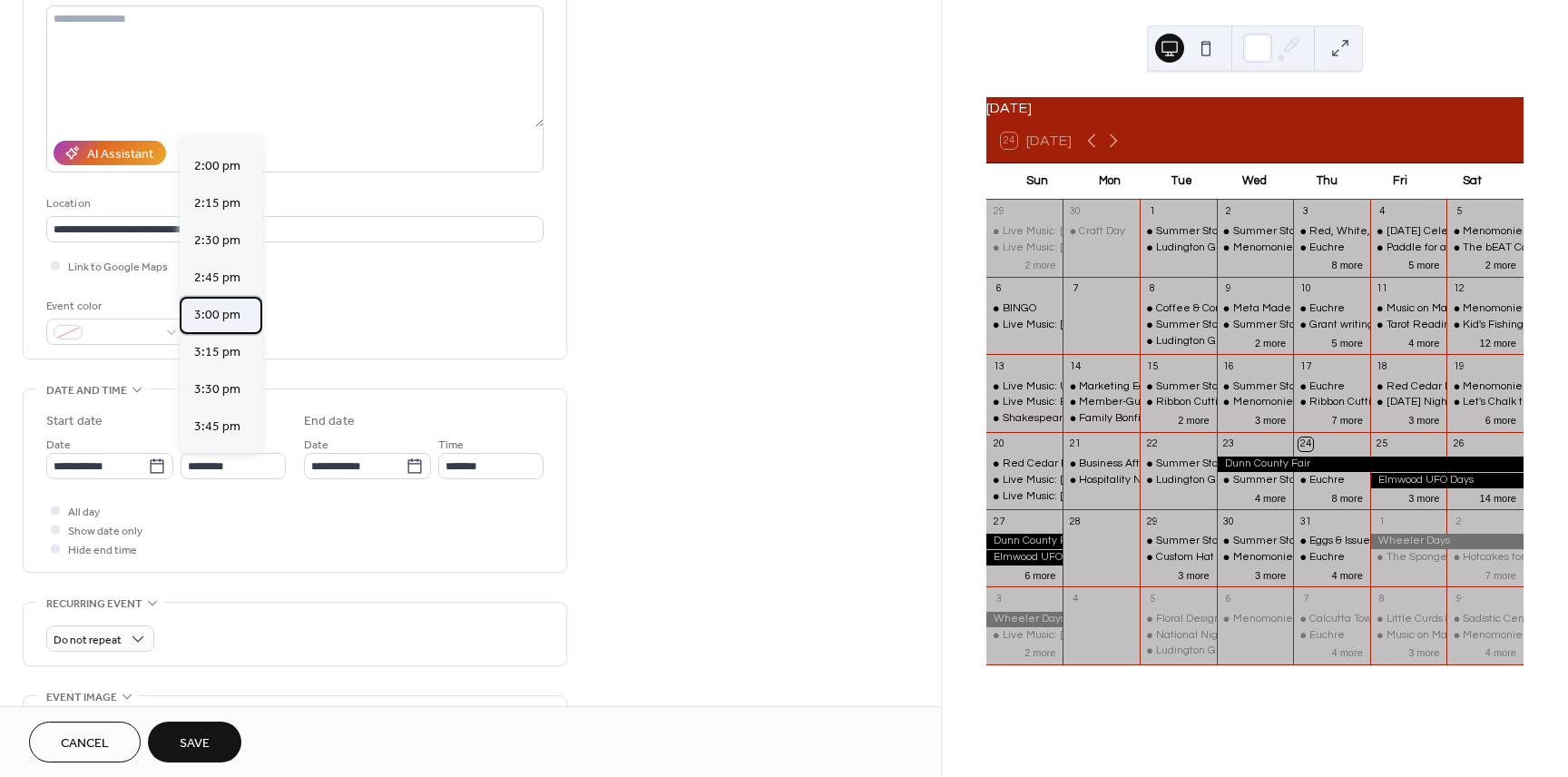 click on "3:00 pm" at bounding box center (217, 315) 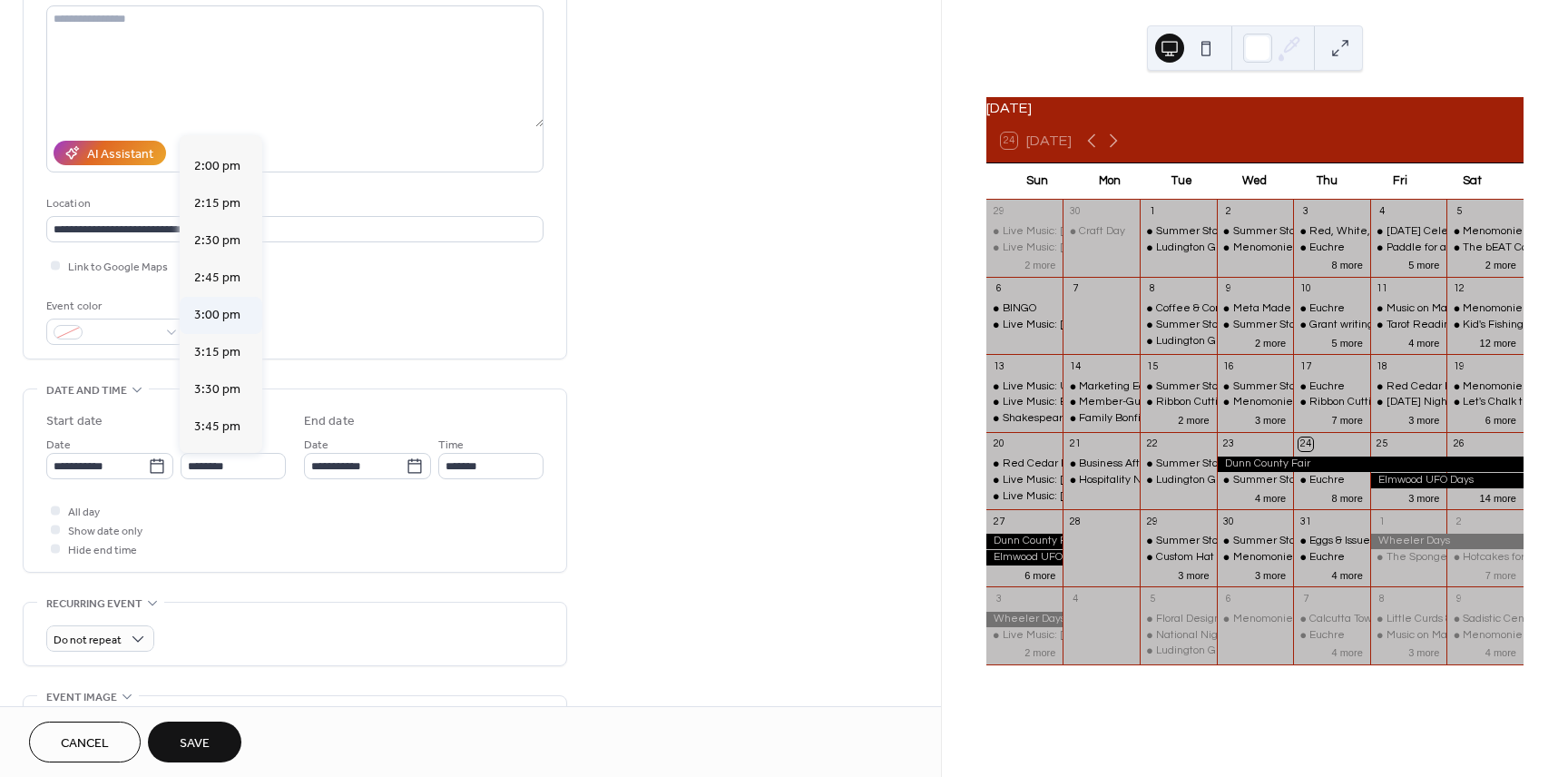 type on "*******" 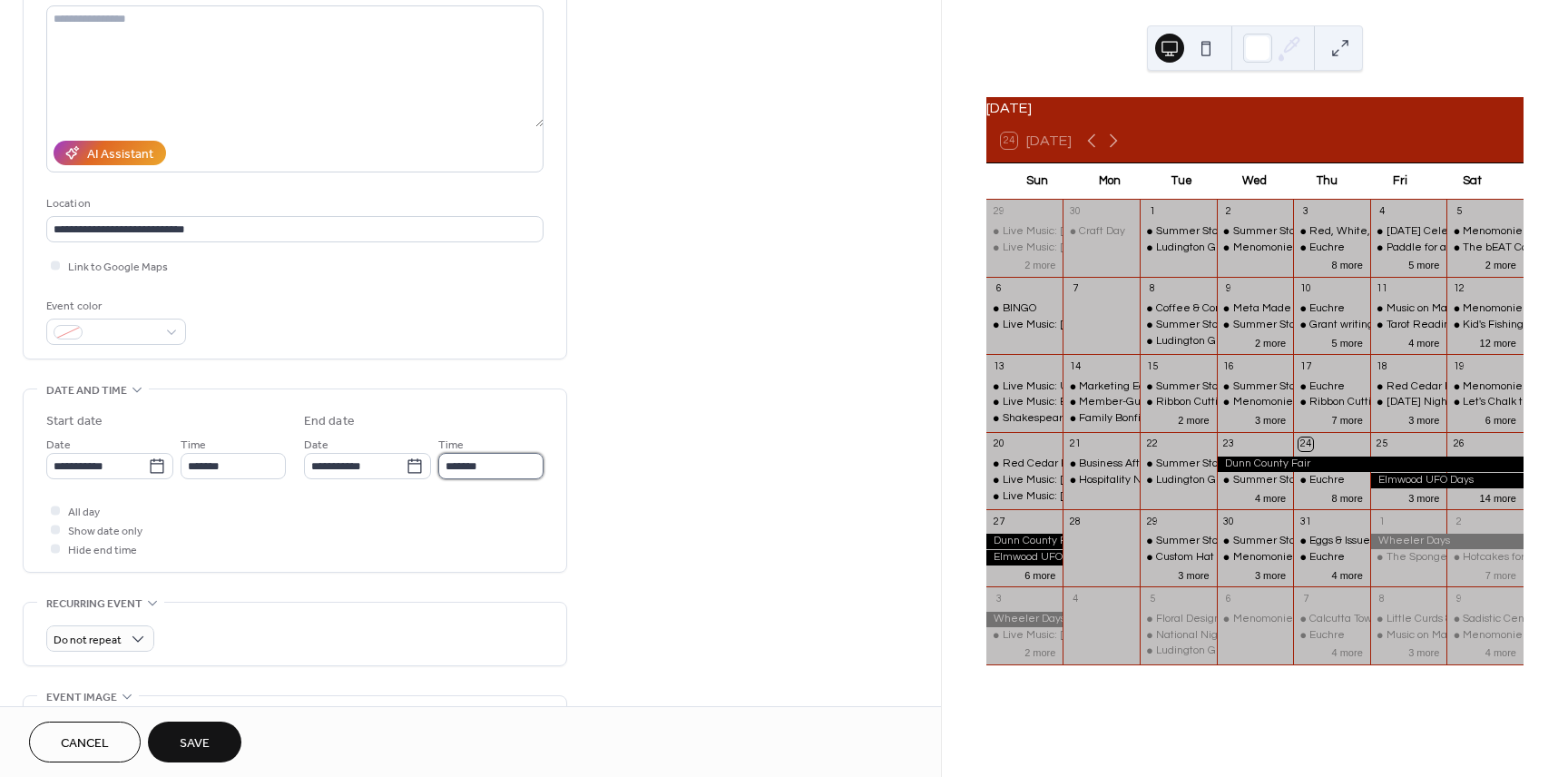 click on "*******" at bounding box center [491, 466] 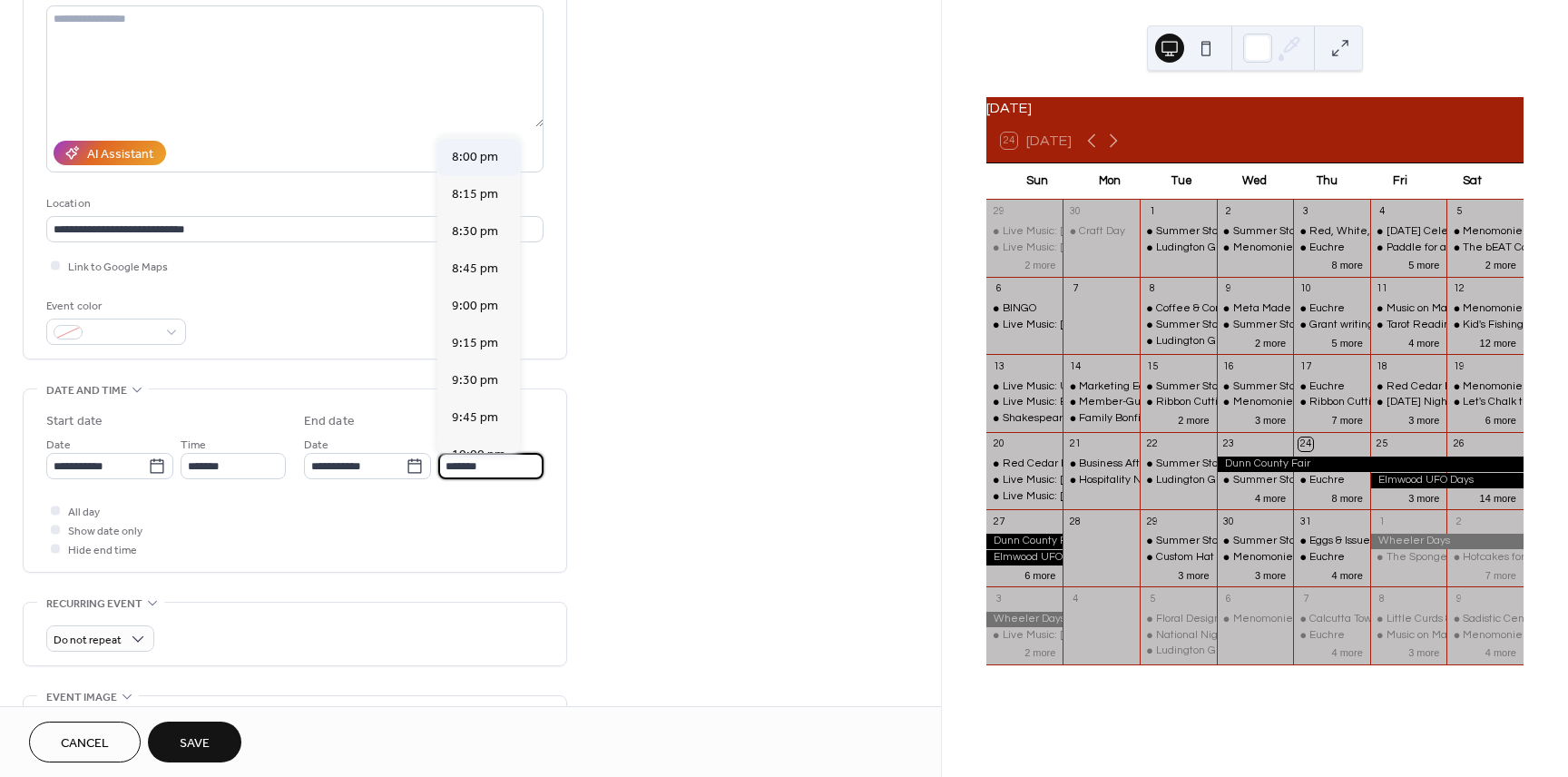 scroll, scrollTop: 985, scrollLeft: 0, axis: vertical 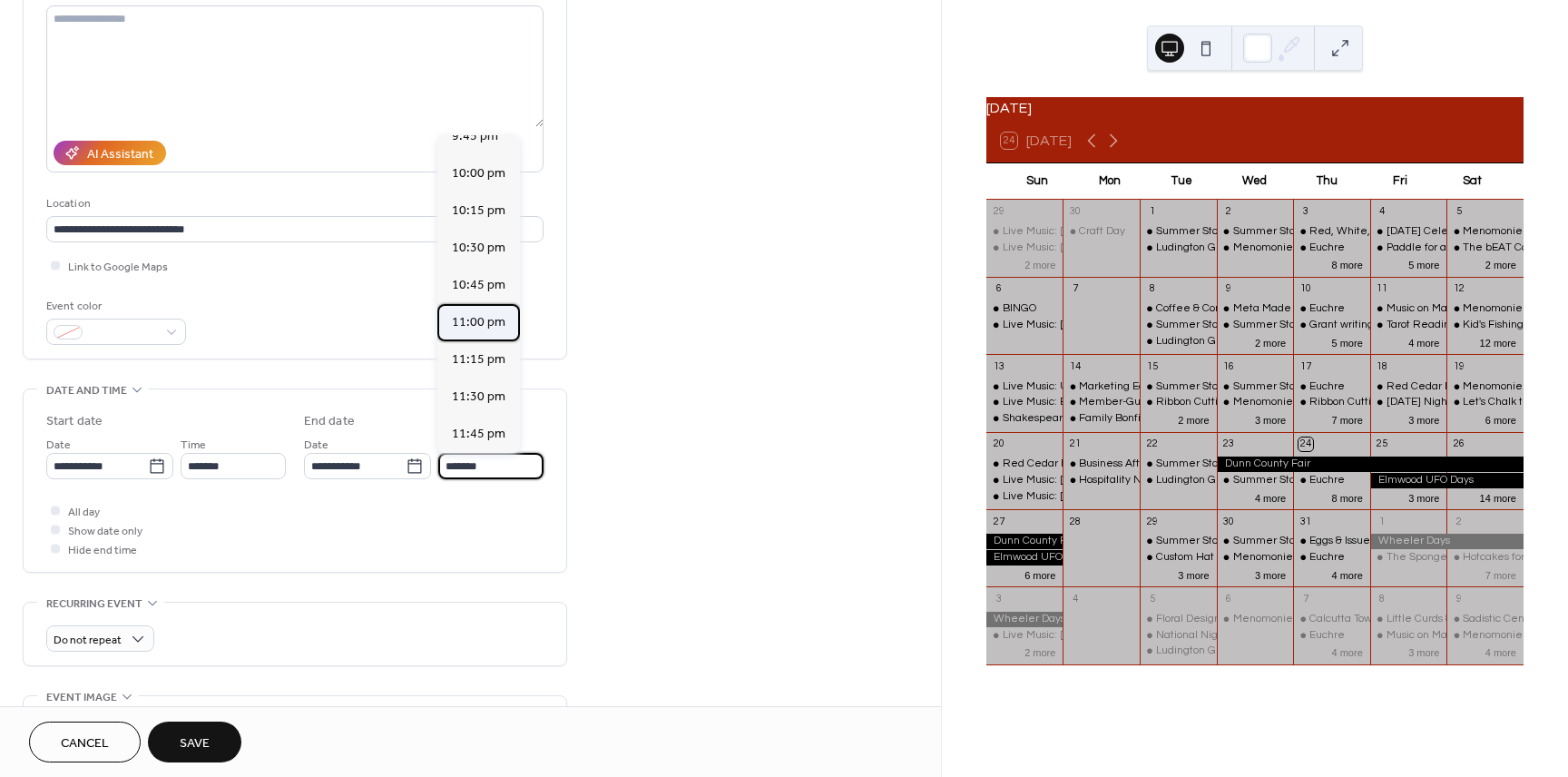 click on "11:00 pm" at bounding box center [478, 322] 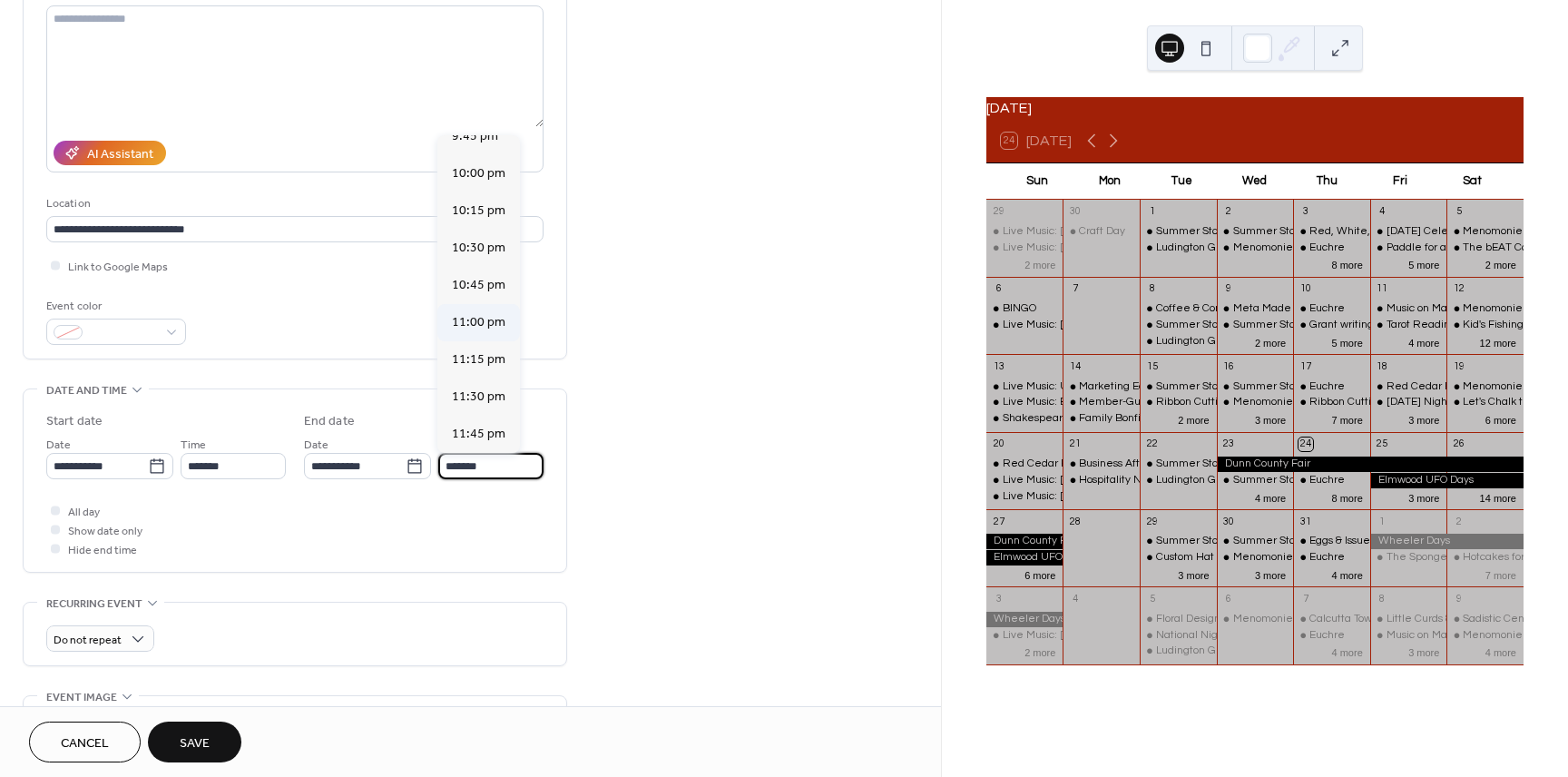 type on "********" 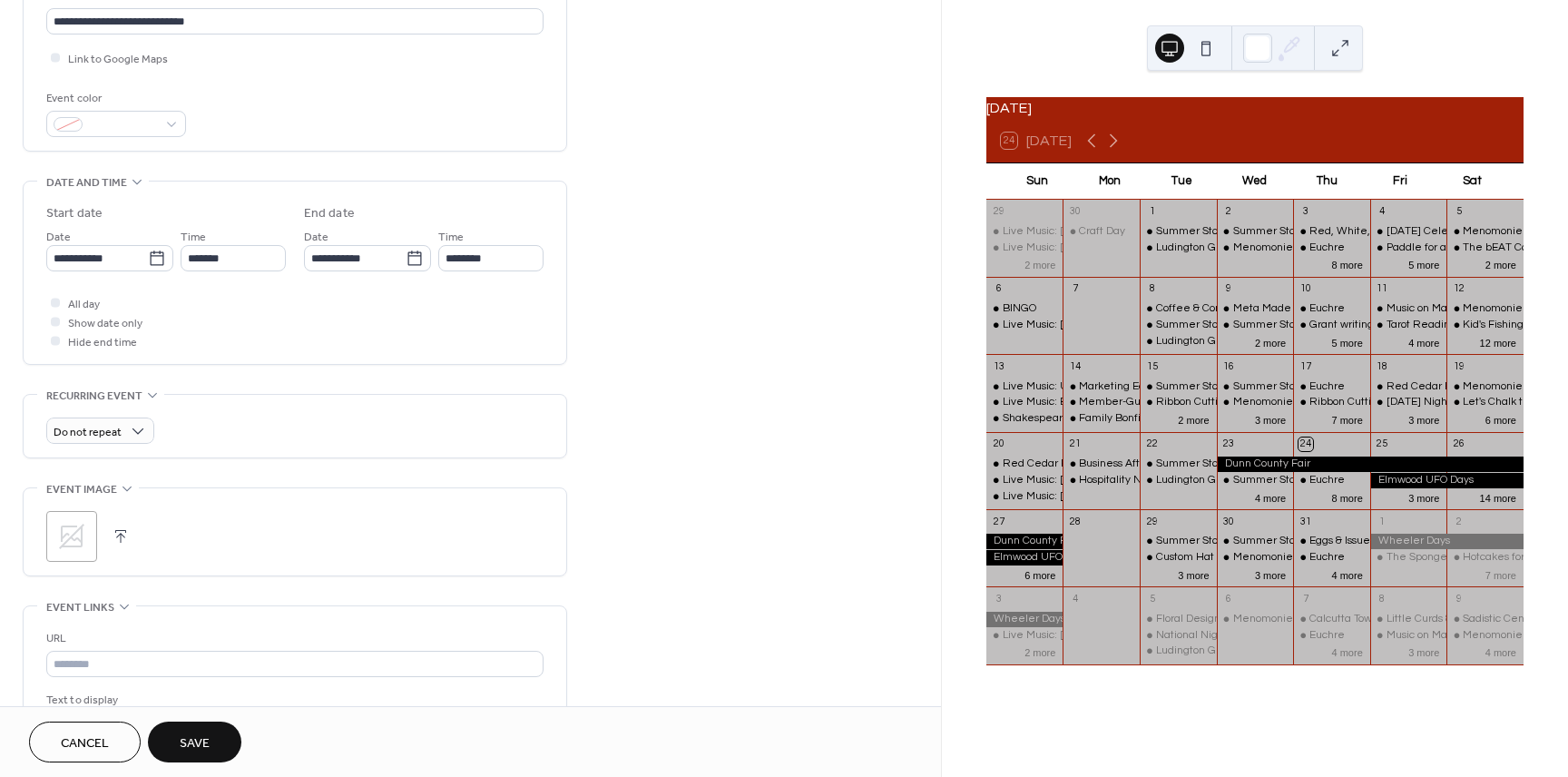 scroll, scrollTop: 416, scrollLeft: 0, axis: vertical 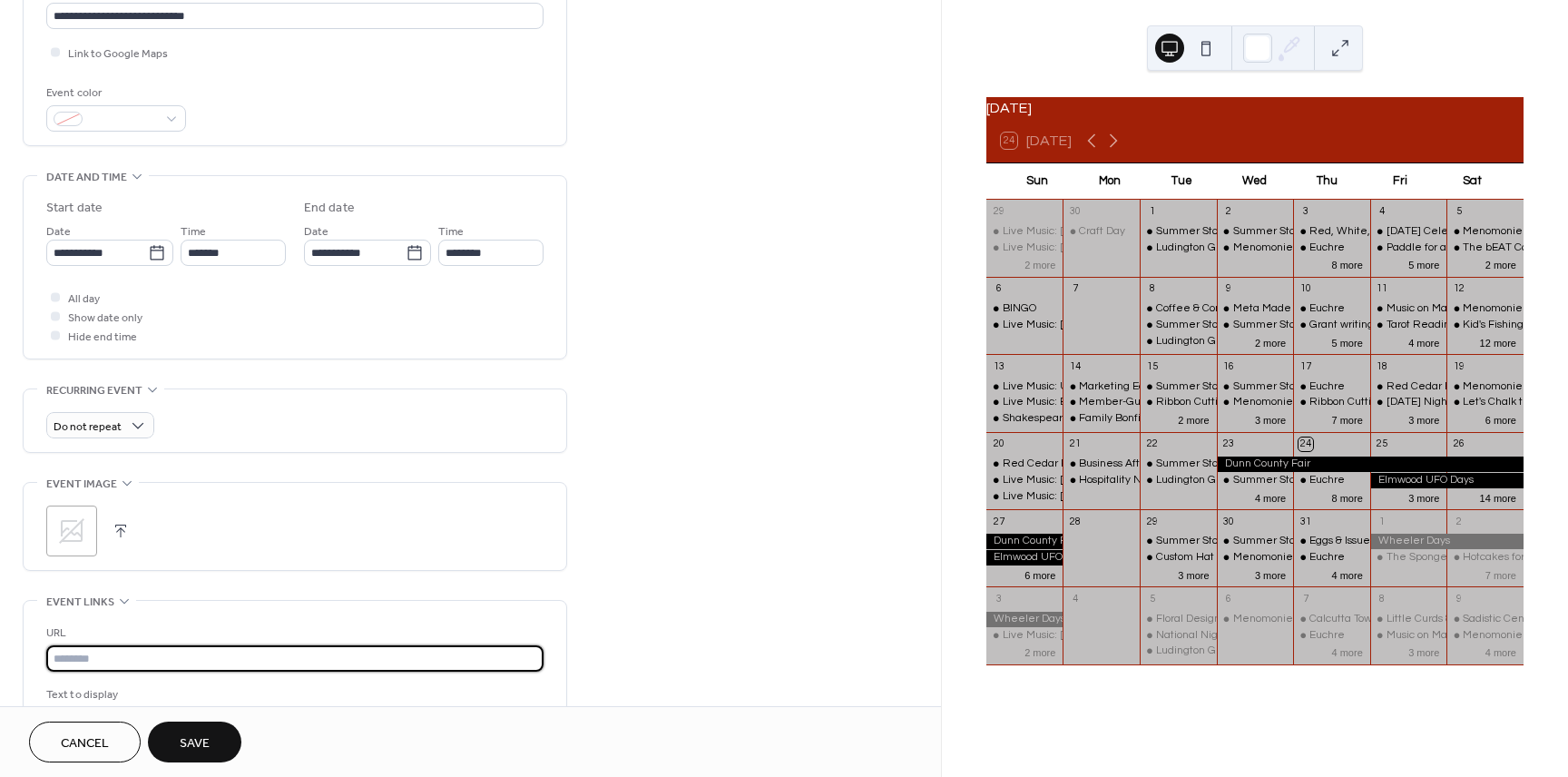 paste on "**********" 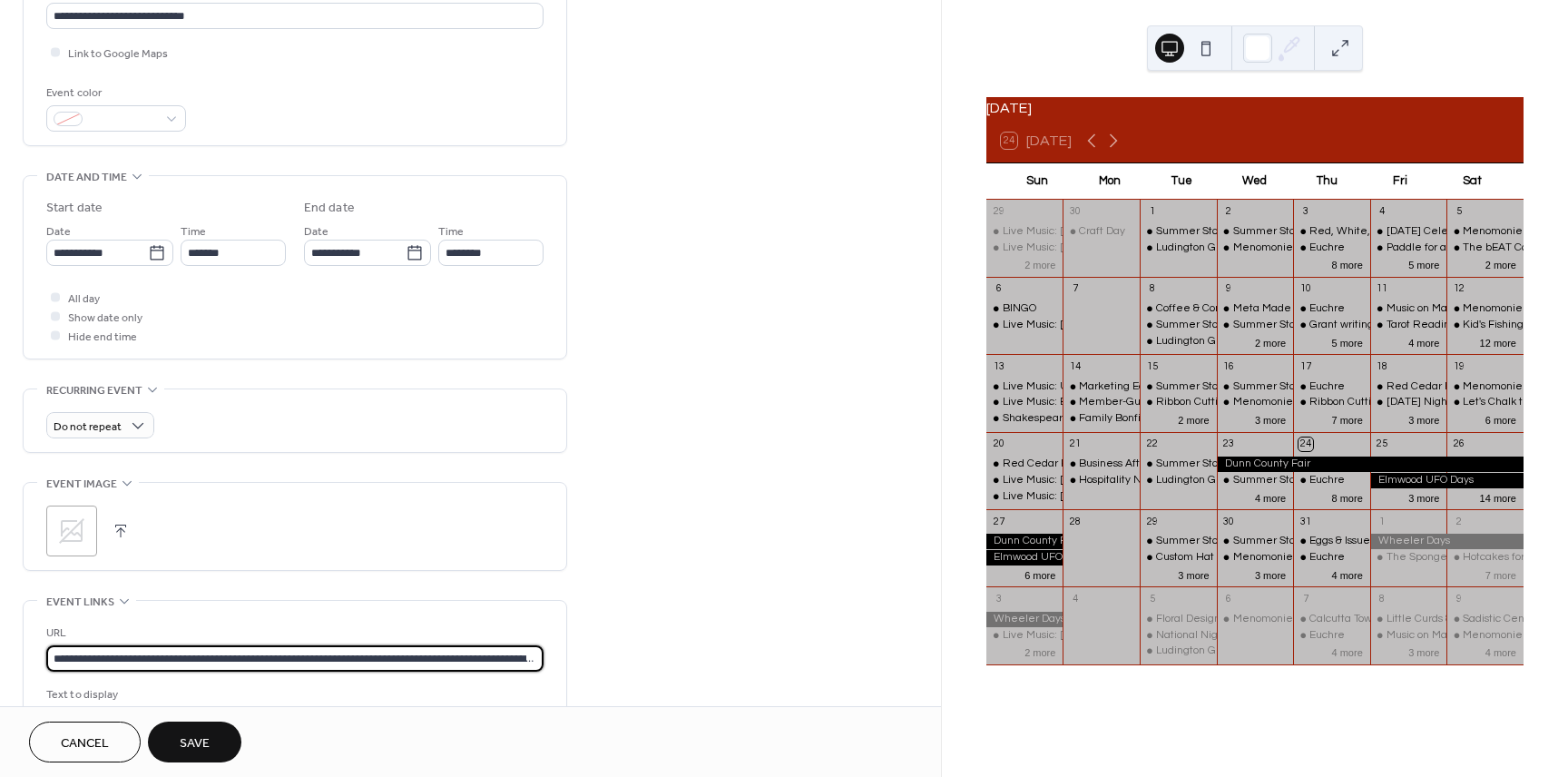 scroll, scrollTop: 0, scrollLeft: 97, axis: horizontal 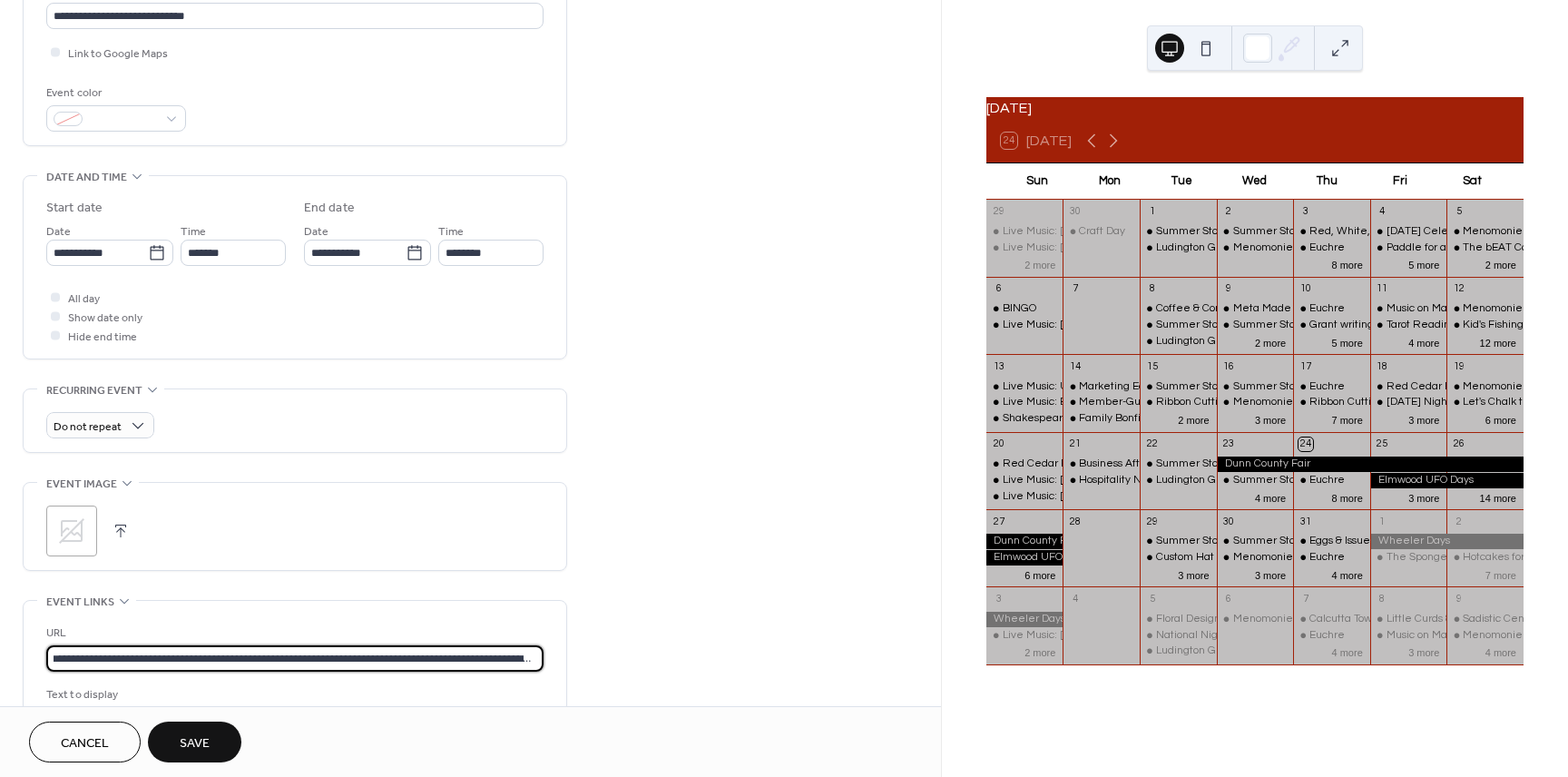 type on "**********" 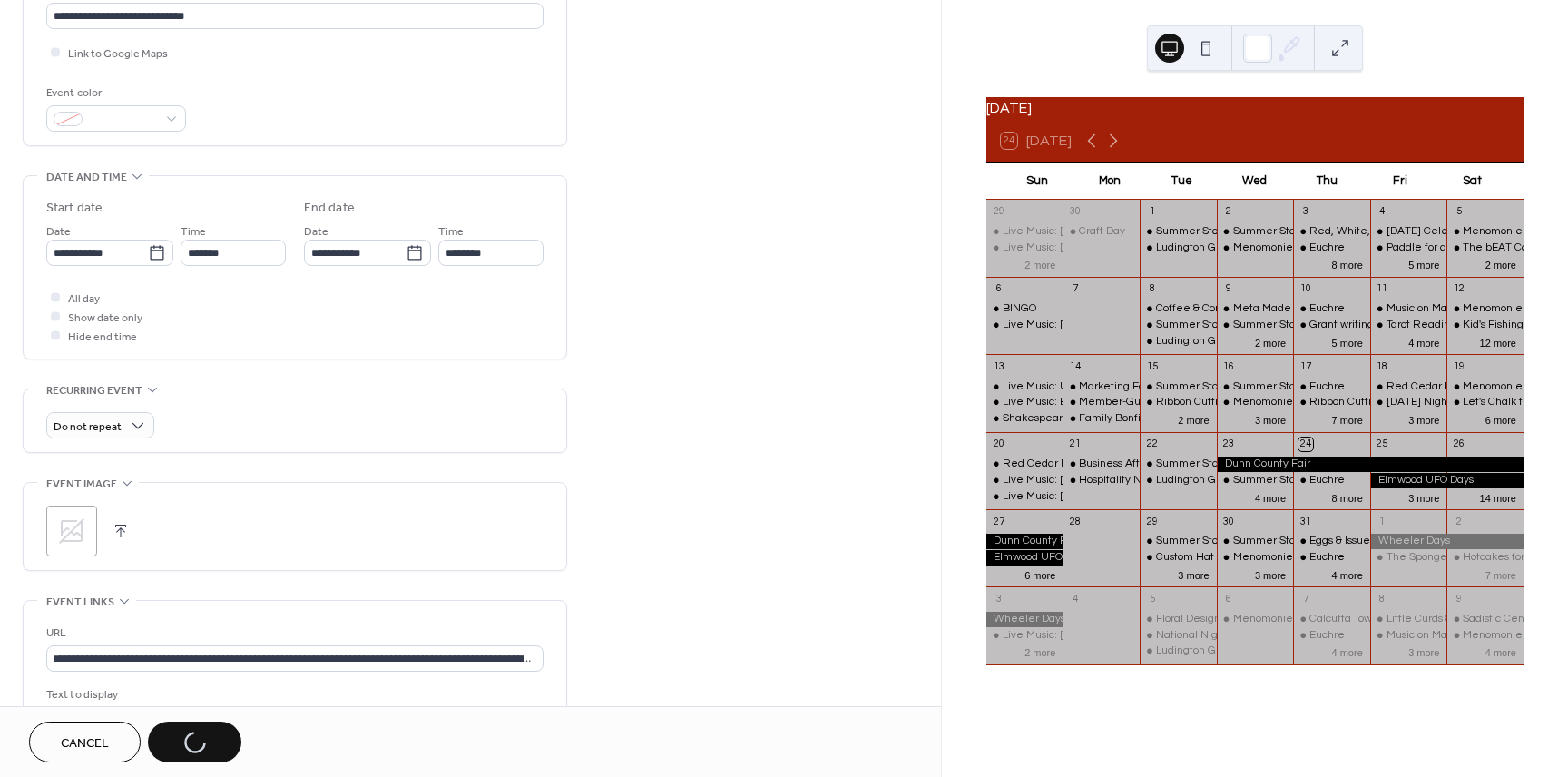 scroll, scrollTop: 0, scrollLeft: 0, axis: both 